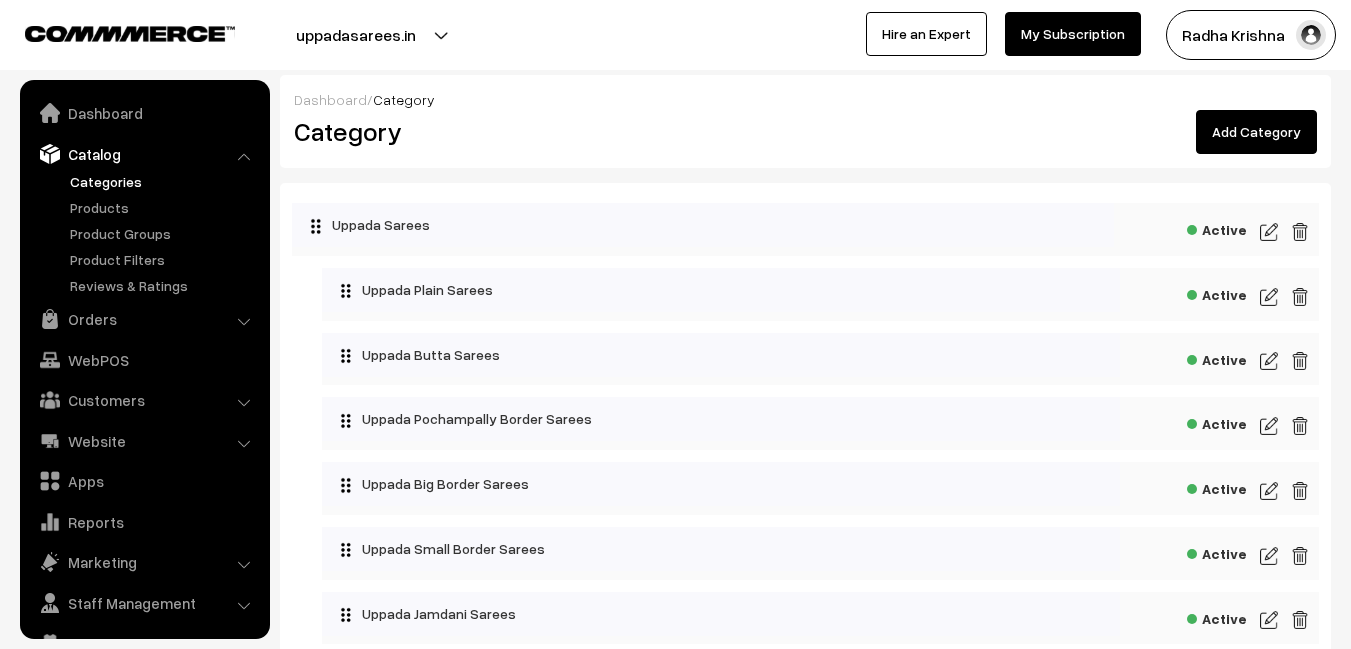 scroll, scrollTop: 0, scrollLeft: 0, axis: both 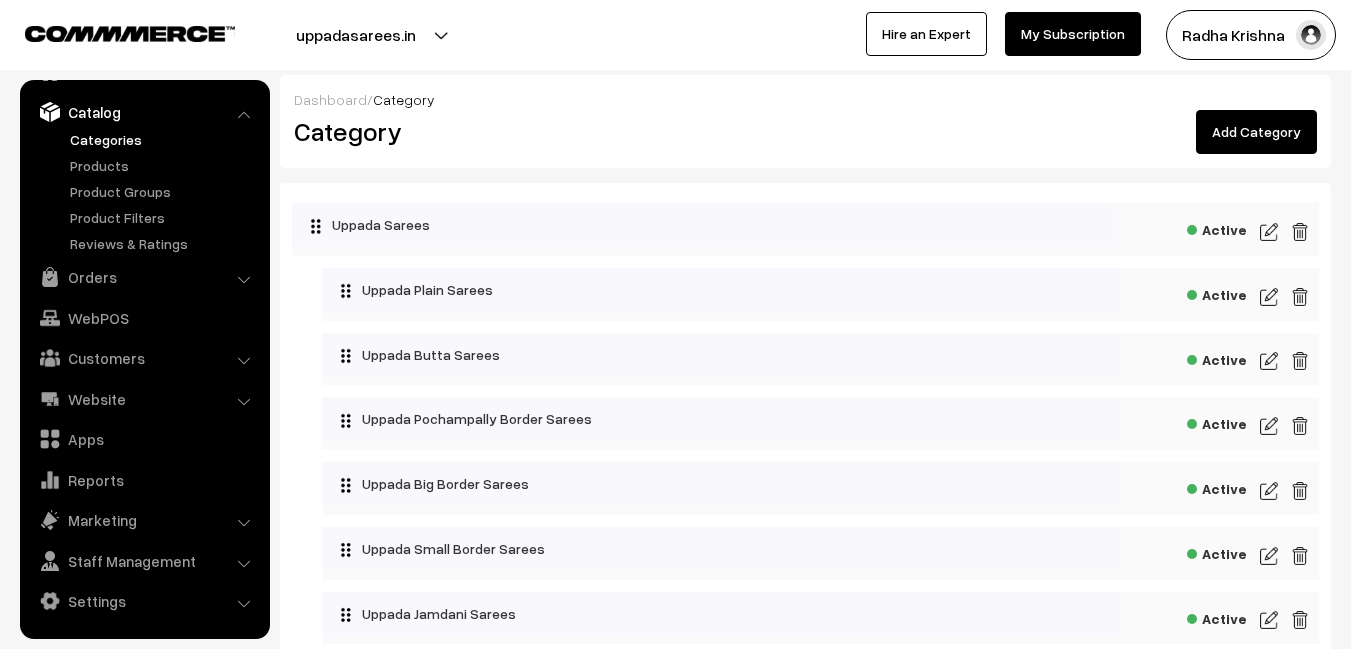 click on "Radha Krishna" at bounding box center [1251, 35] 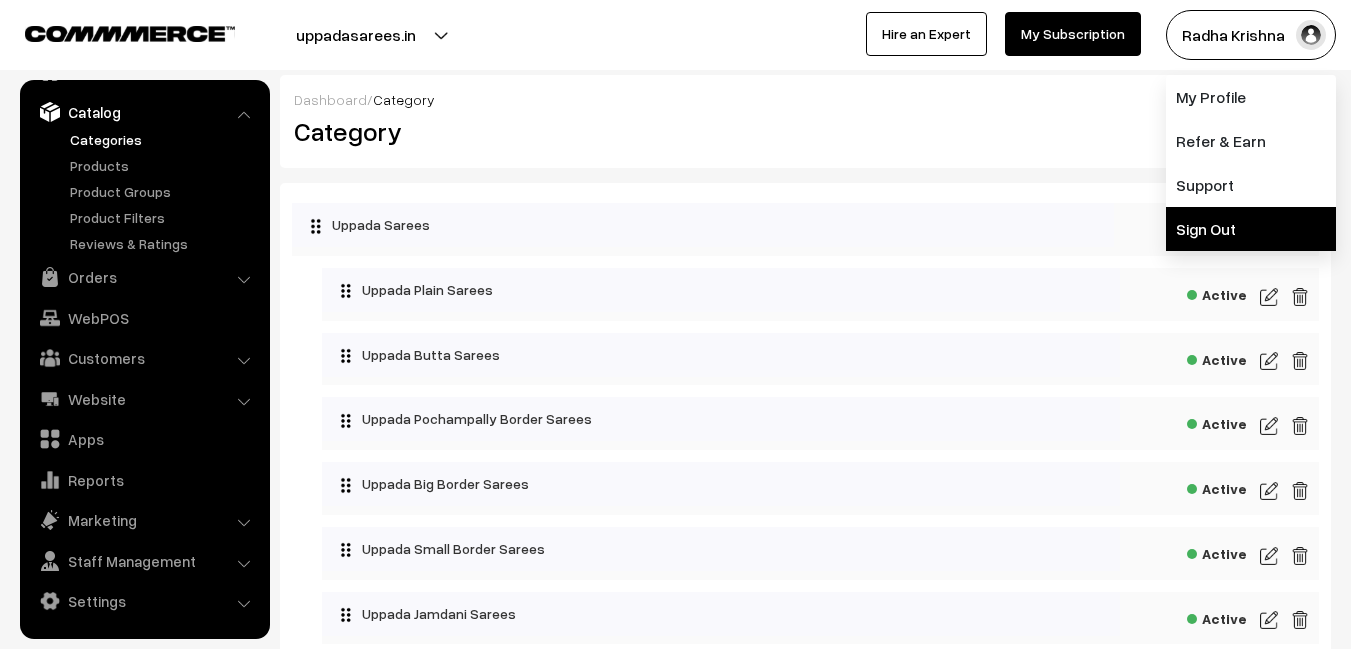 click on "Sign Out" at bounding box center (1251, 229) 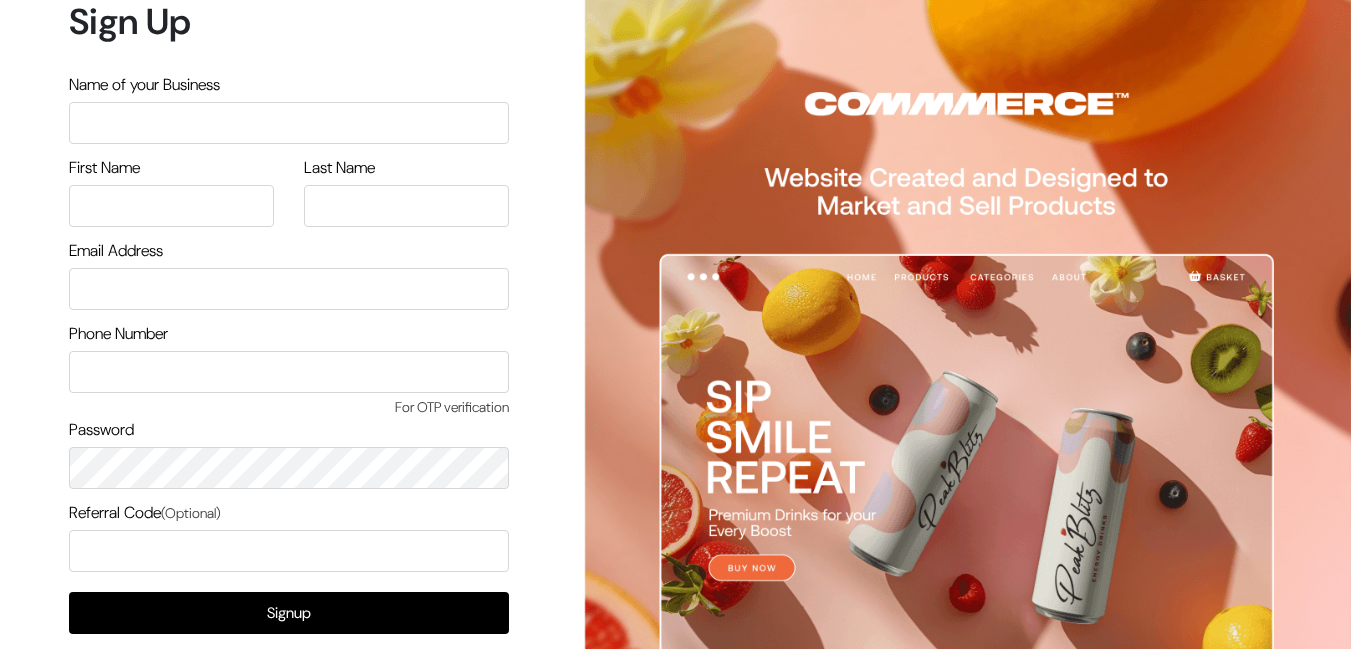scroll, scrollTop: 0, scrollLeft: 0, axis: both 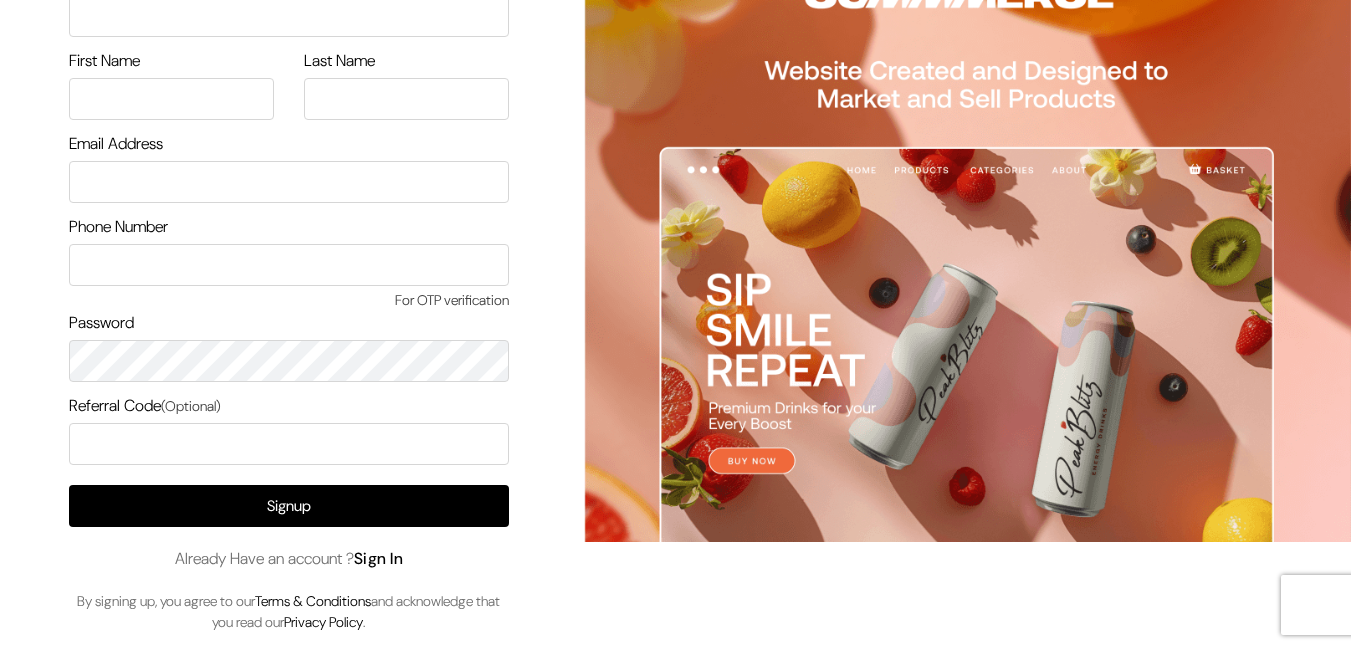 click on "Sign In" at bounding box center [379, 558] 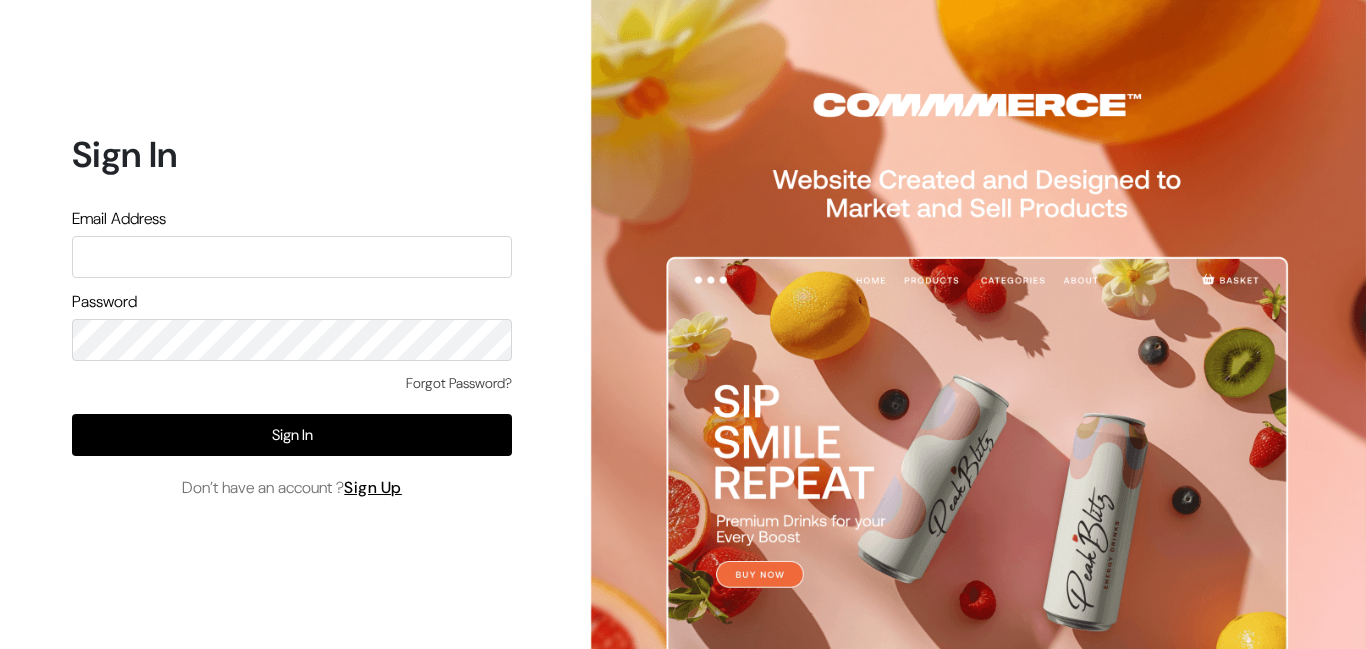 scroll, scrollTop: 0, scrollLeft: 0, axis: both 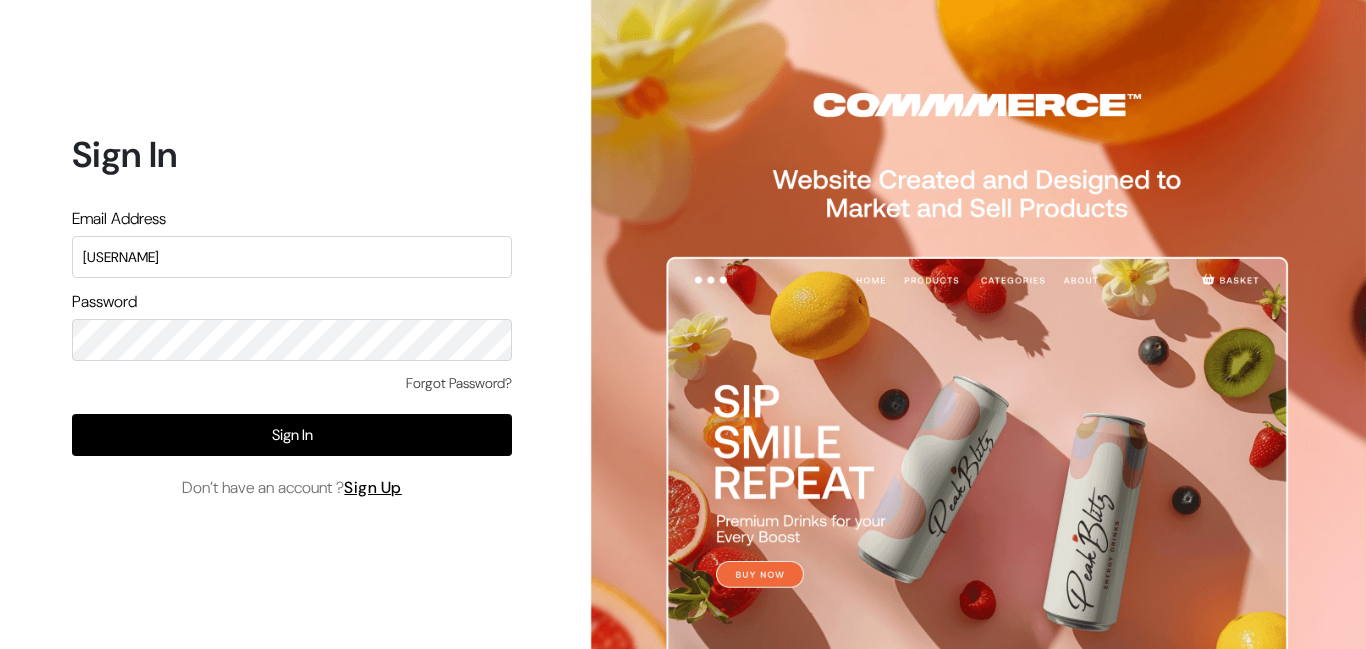 type on "k" 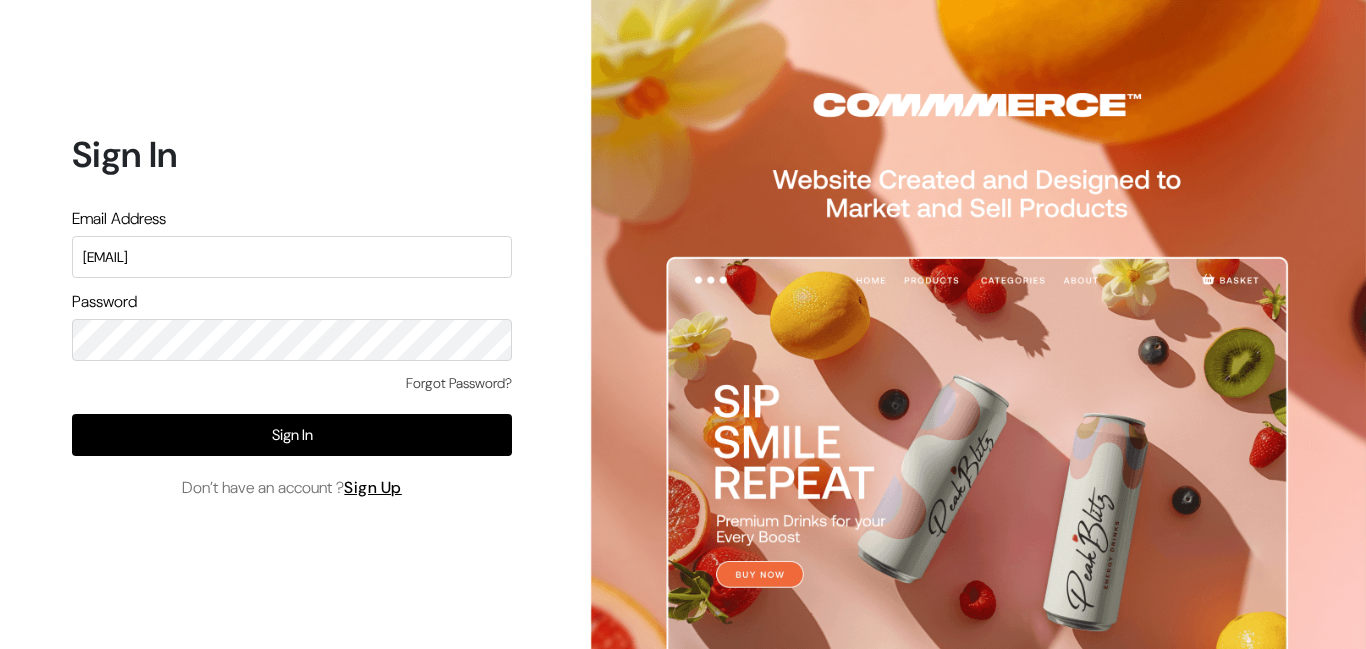 type on "ksnaturals9@gmail.com" 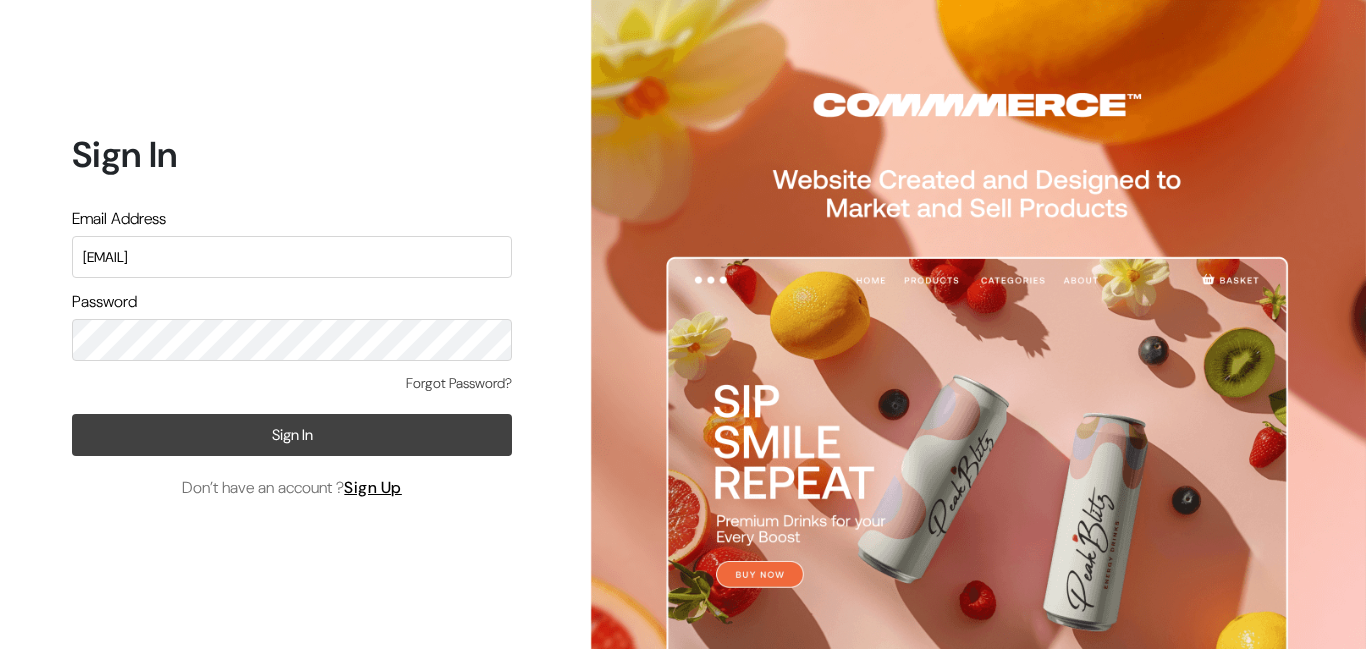 click on "Sign In" at bounding box center (292, 435) 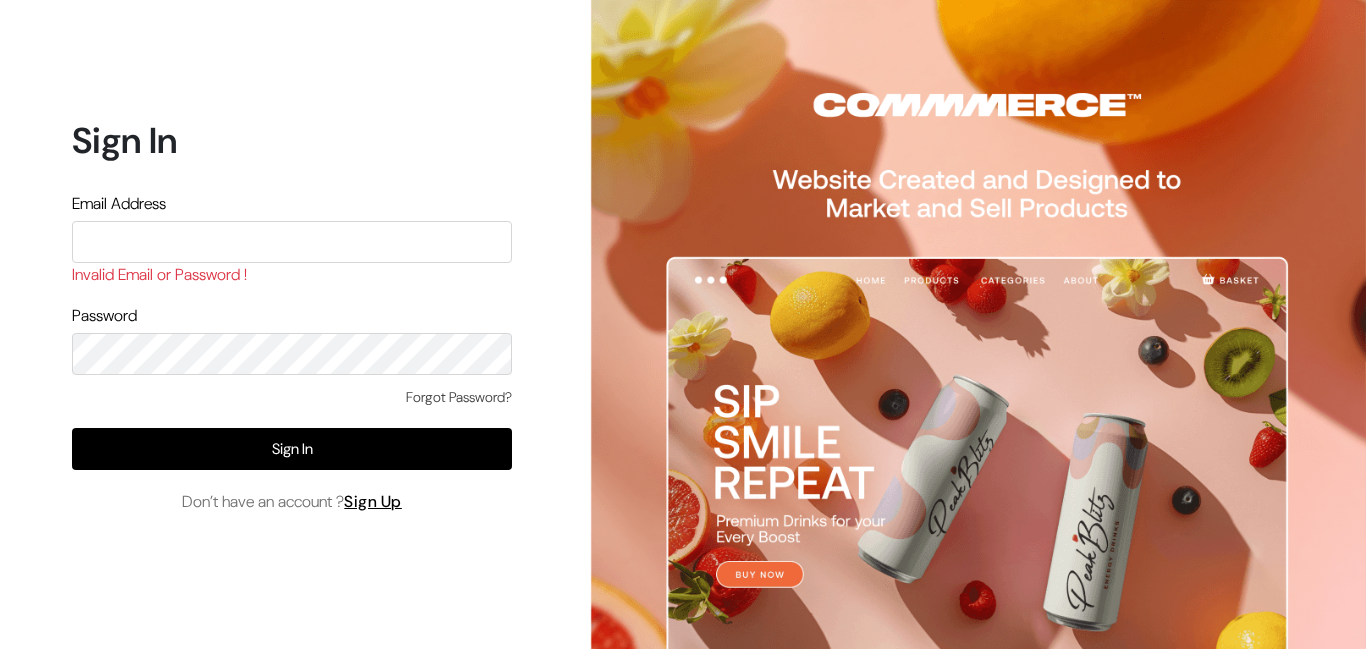 scroll, scrollTop: 0, scrollLeft: 0, axis: both 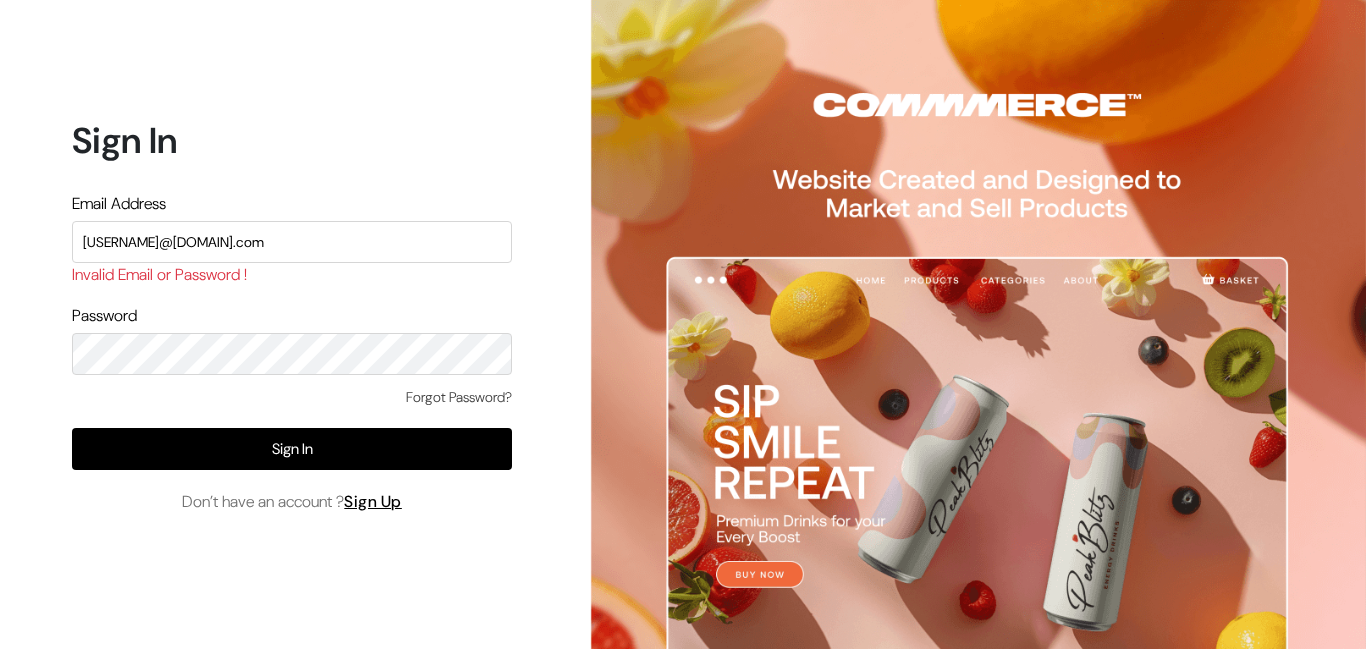 type on "ksnaturals9@gmail.com" 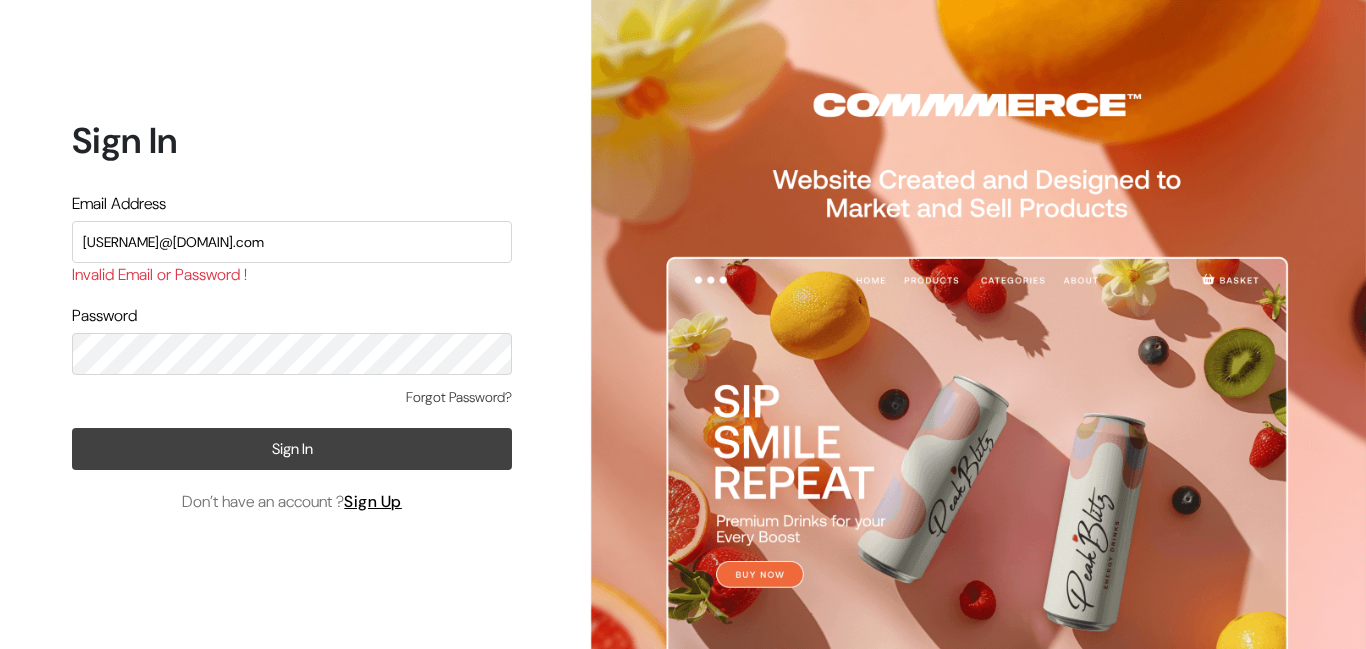 click on "Sign In" at bounding box center (292, 449) 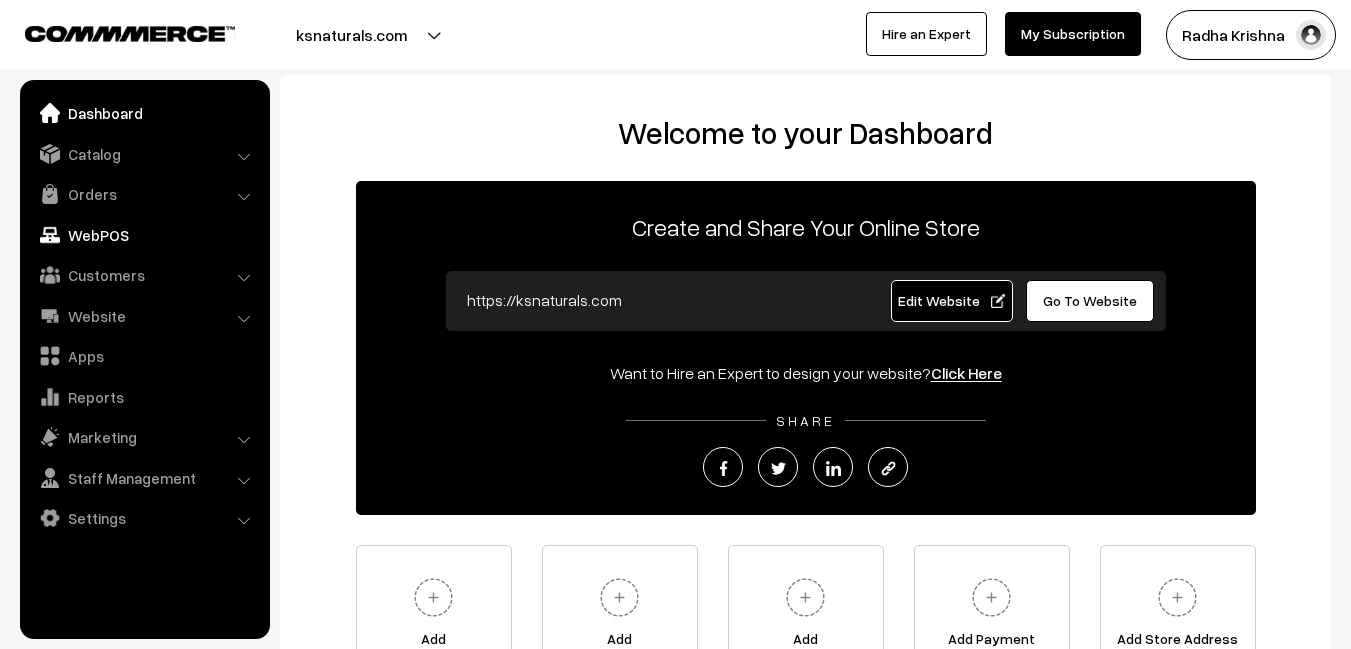 scroll, scrollTop: 0, scrollLeft: 0, axis: both 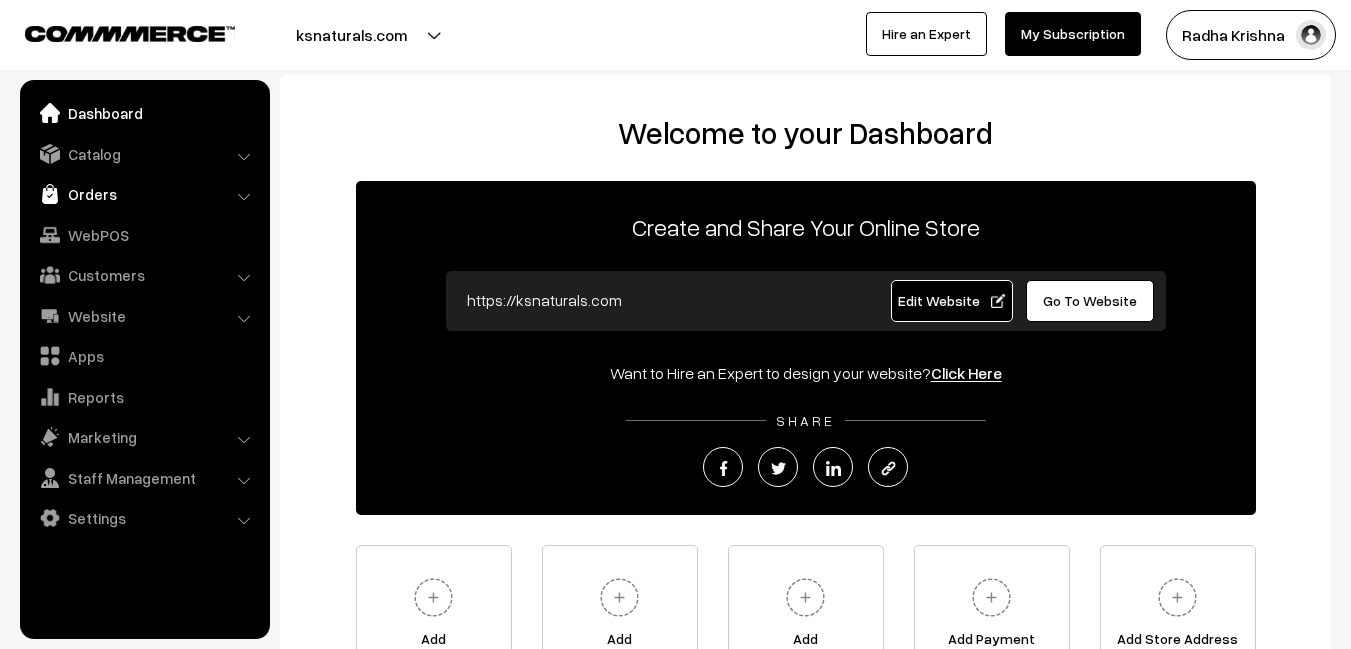 click on "Orders" at bounding box center [144, 194] 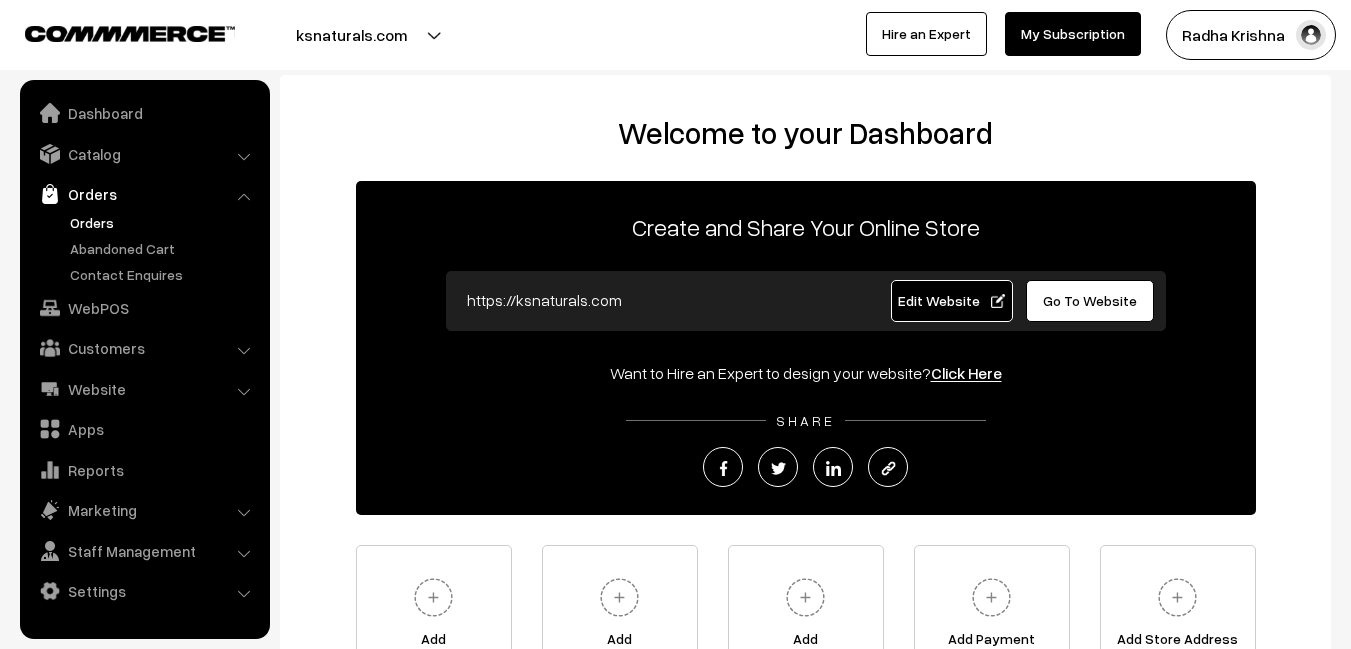 click on "Orders" at bounding box center [164, 222] 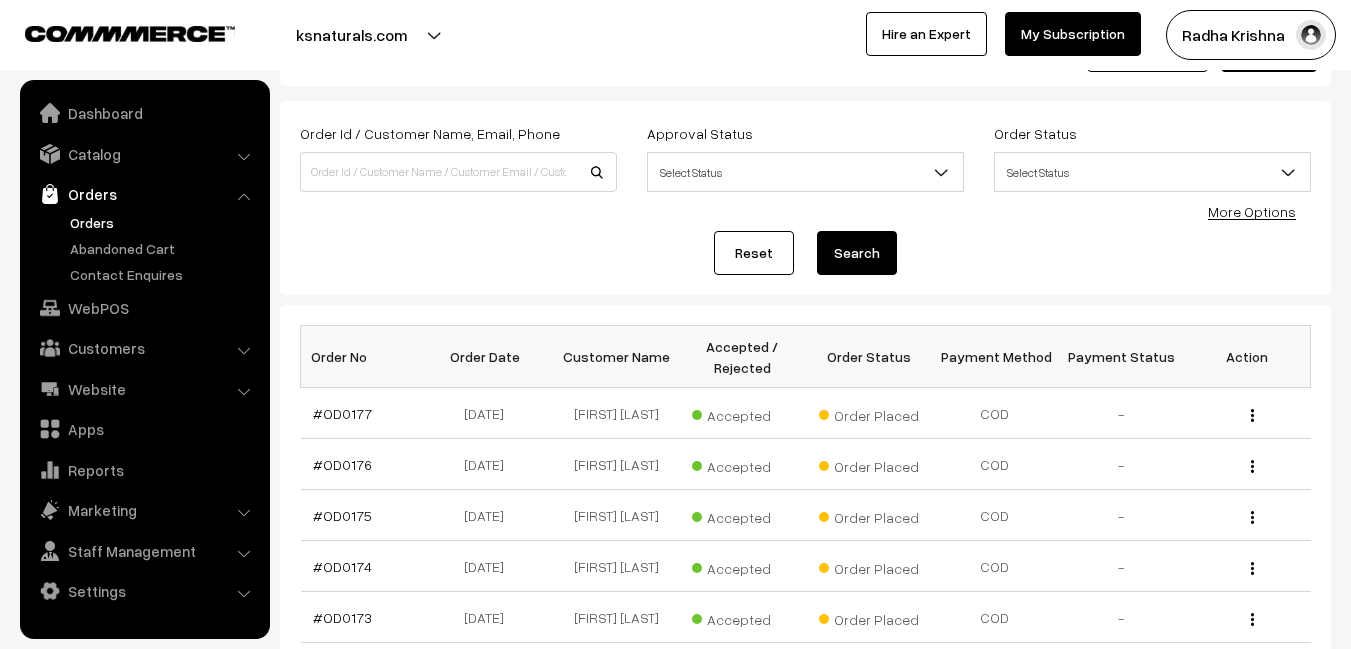 scroll, scrollTop: 200, scrollLeft: 0, axis: vertical 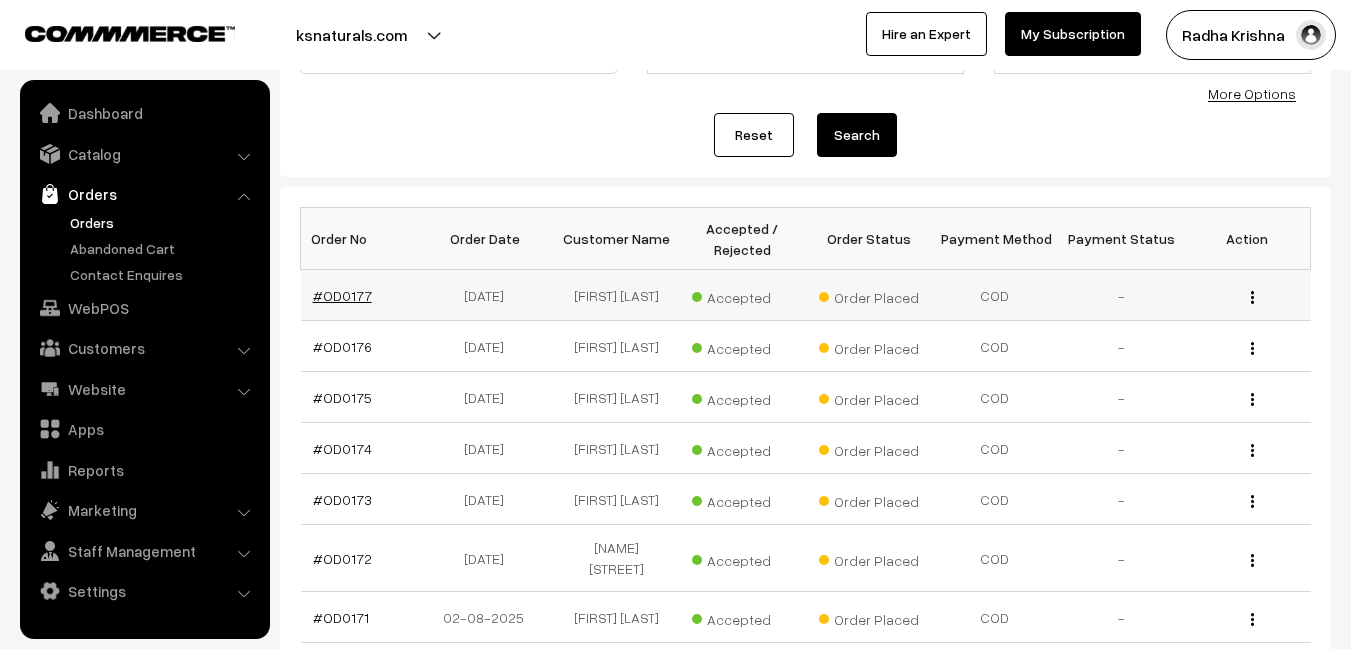 click on "#OD0177" at bounding box center [342, 295] 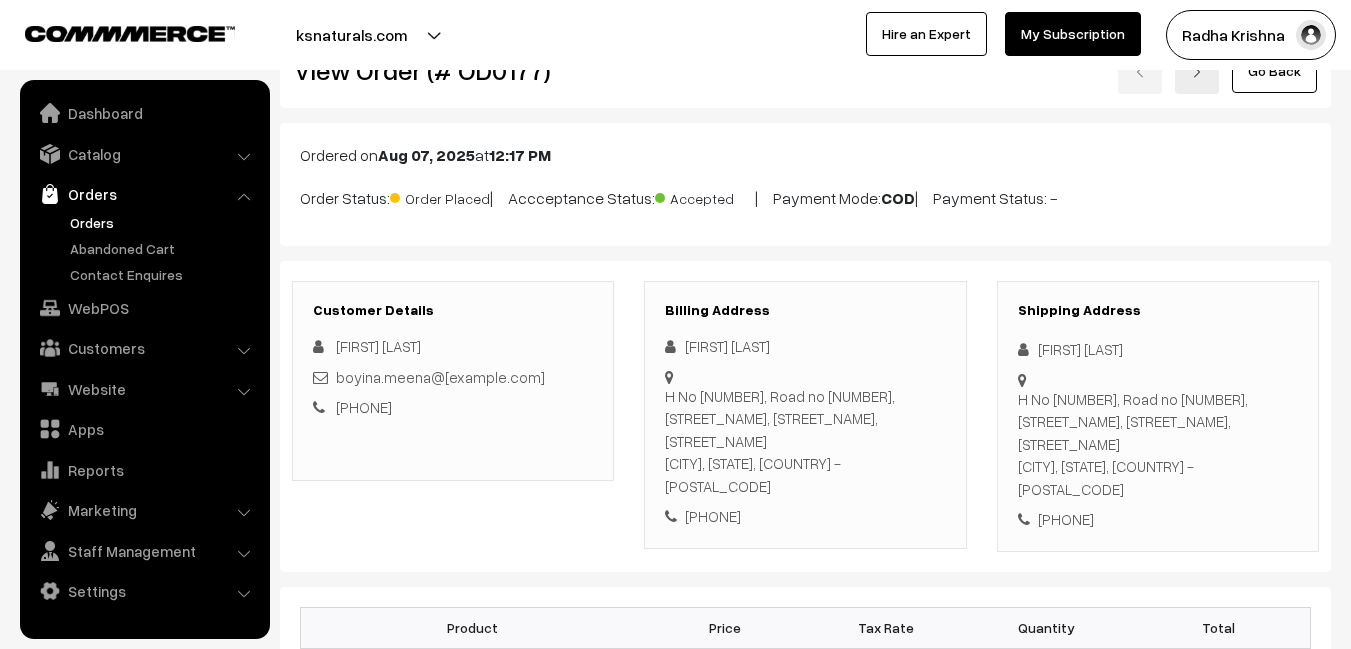 scroll, scrollTop: 0, scrollLeft: 0, axis: both 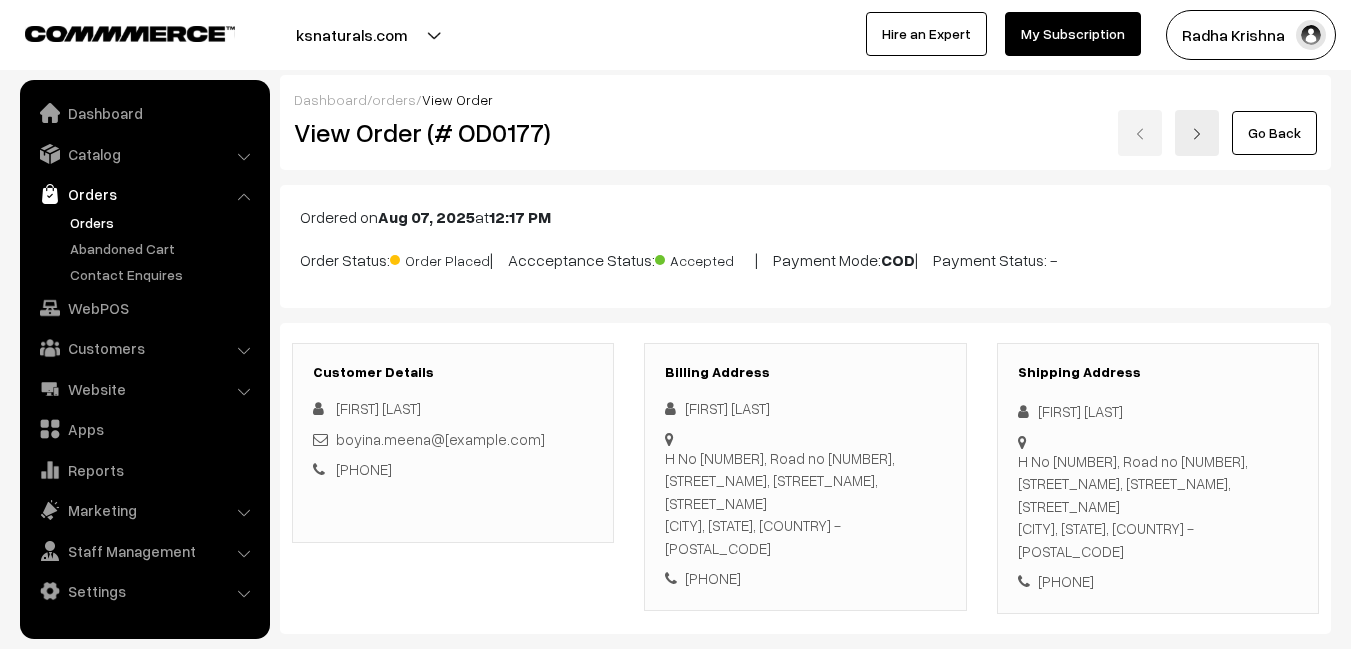 click on "Orders" at bounding box center [164, 222] 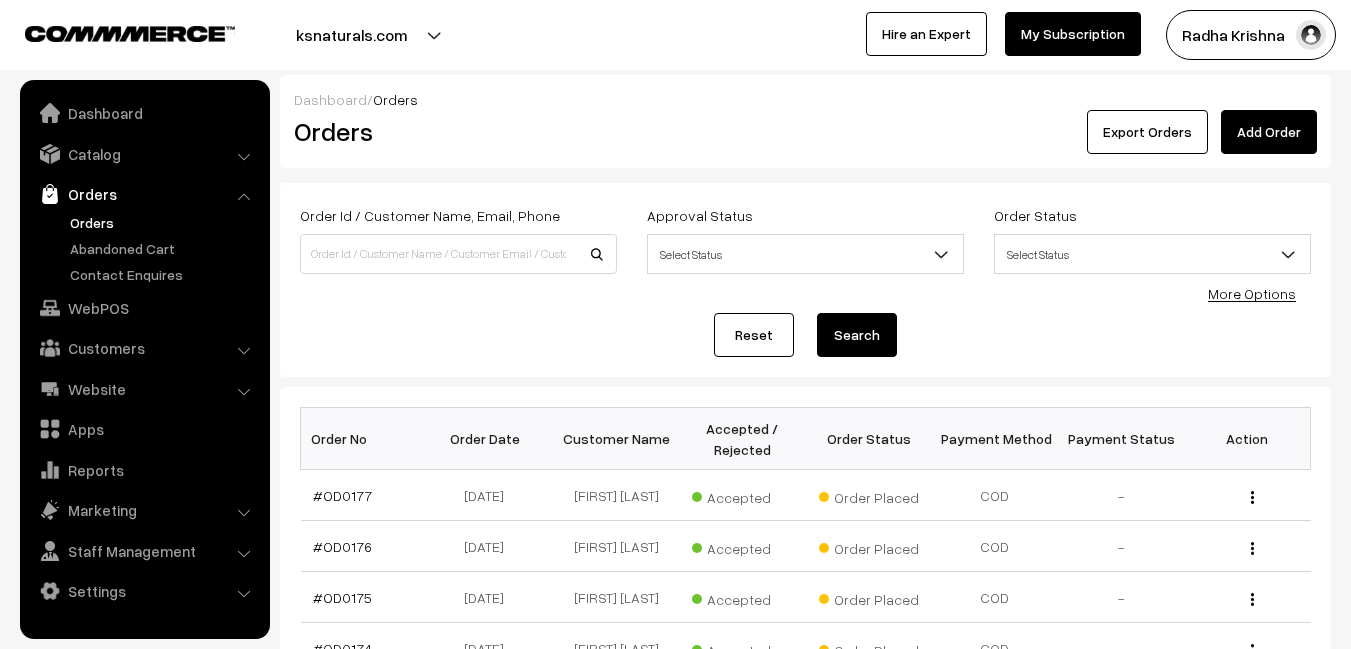 scroll, scrollTop: 0, scrollLeft: 0, axis: both 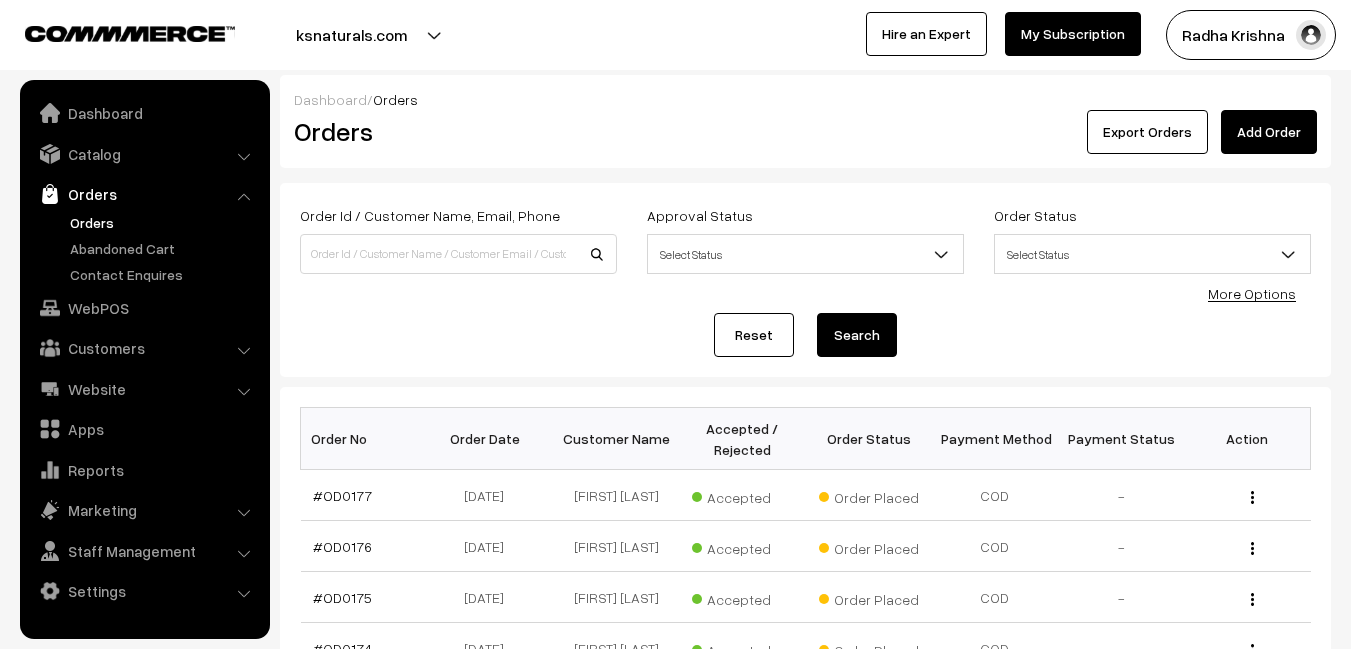 click on "#OD0176" at bounding box center (342, 546) 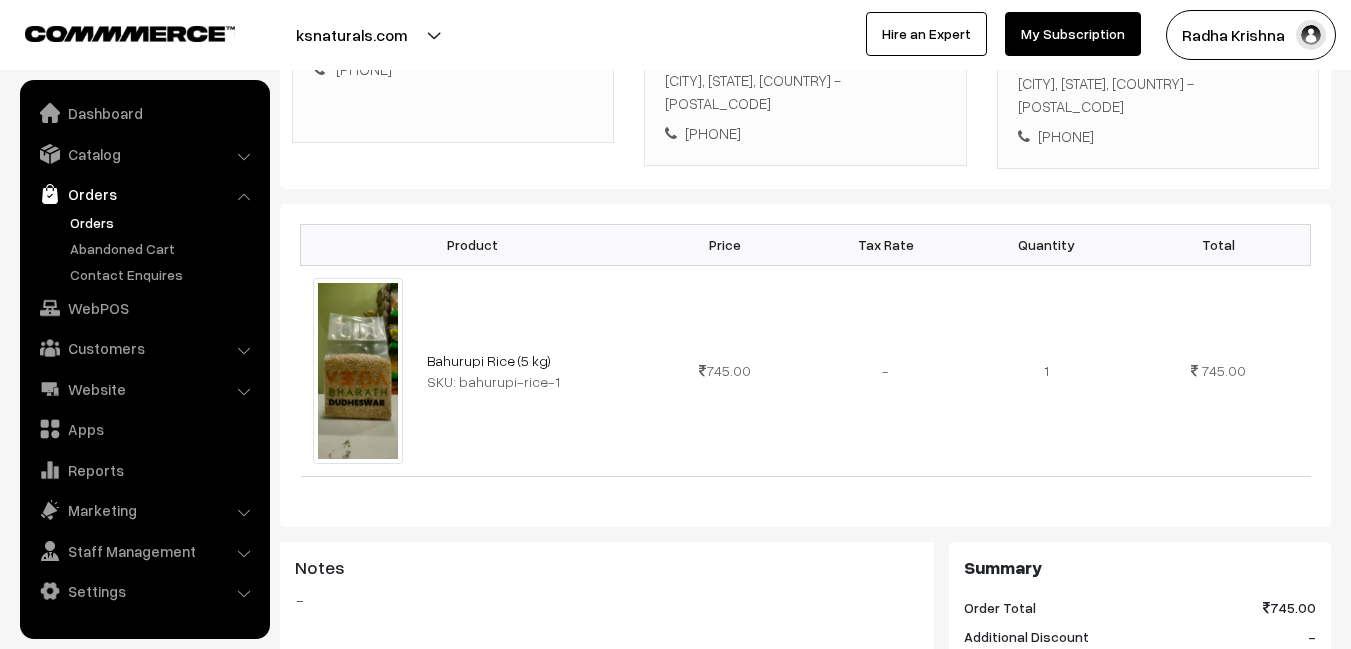 scroll, scrollTop: 300, scrollLeft: 0, axis: vertical 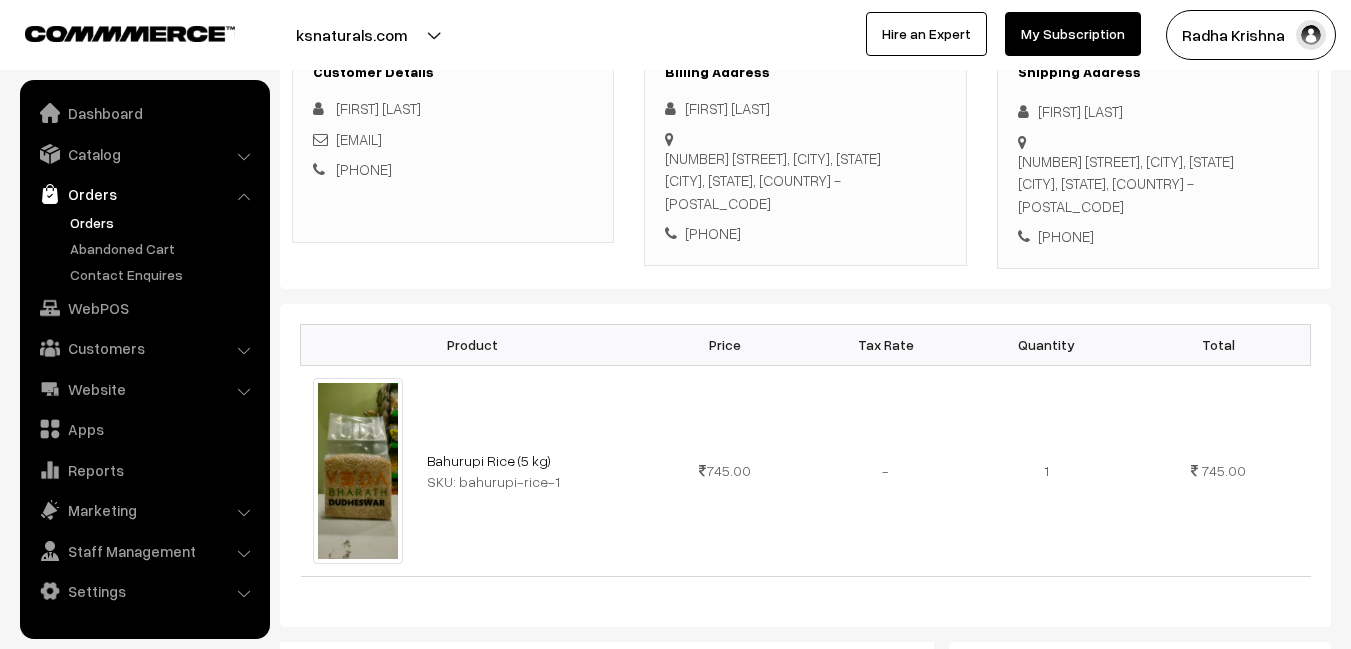 click on "Orders" at bounding box center [164, 222] 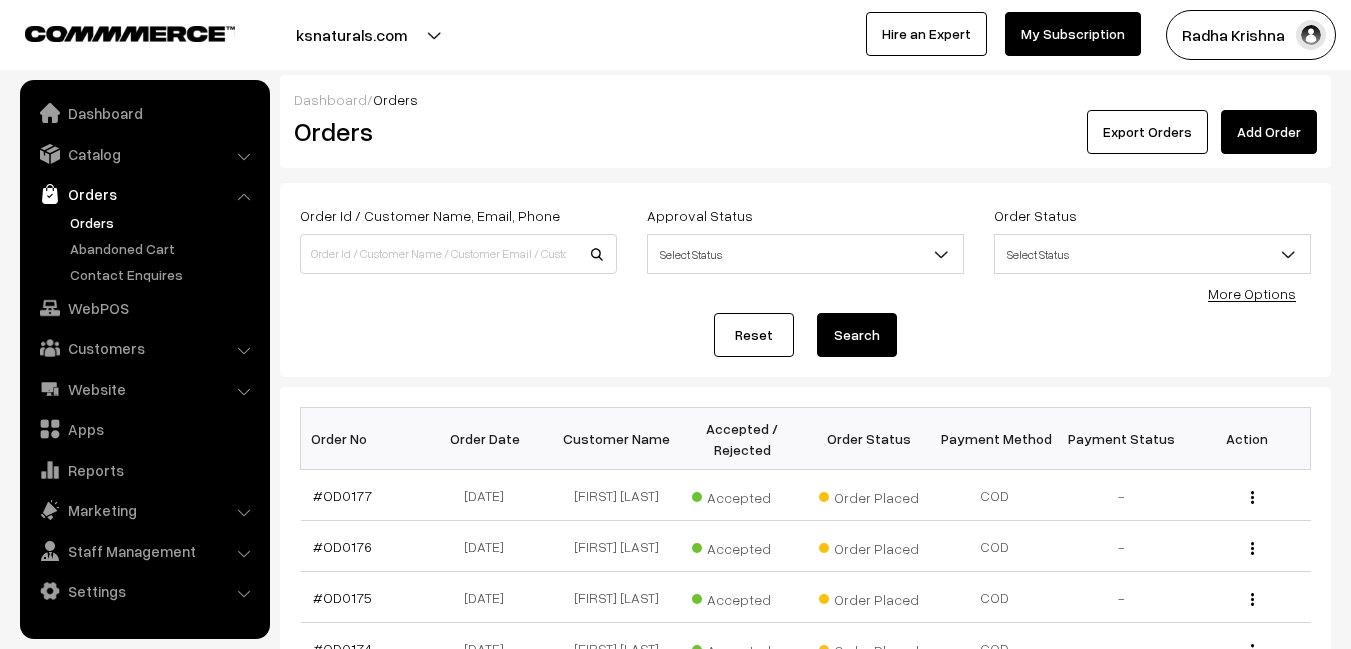 scroll, scrollTop: 100, scrollLeft: 0, axis: vertical 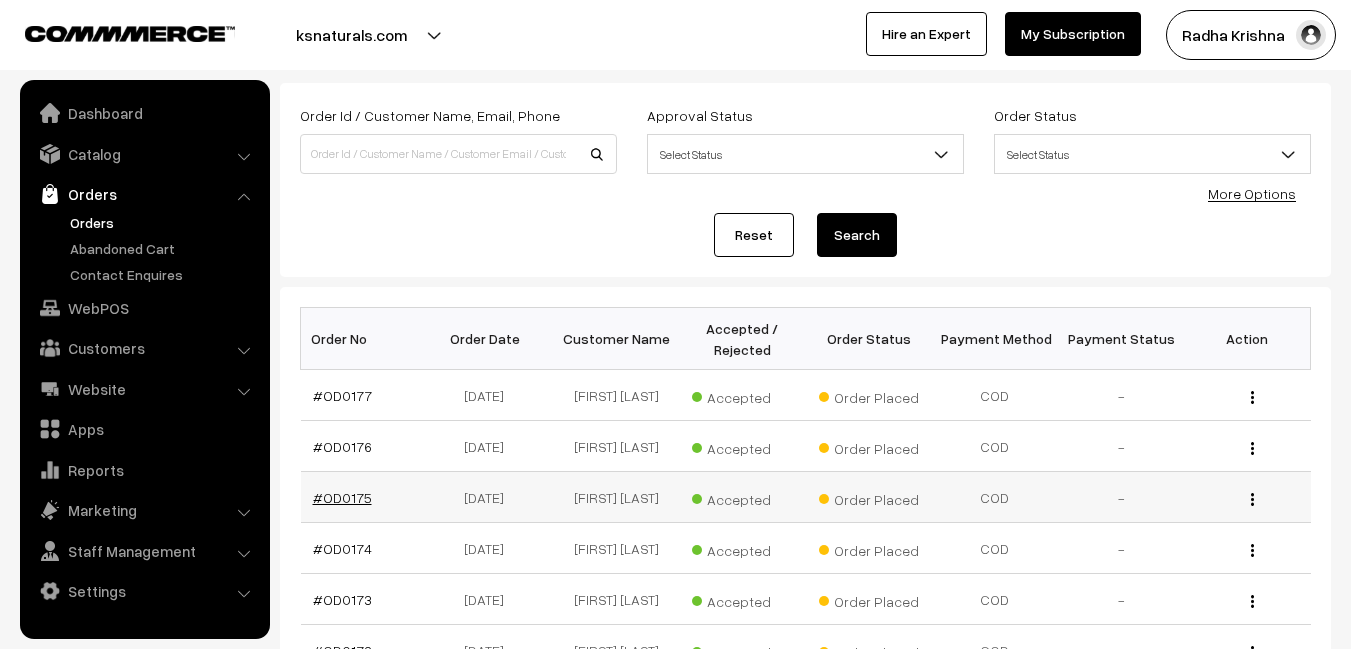 click on "#OD0175" at bounding box center [342, 497] 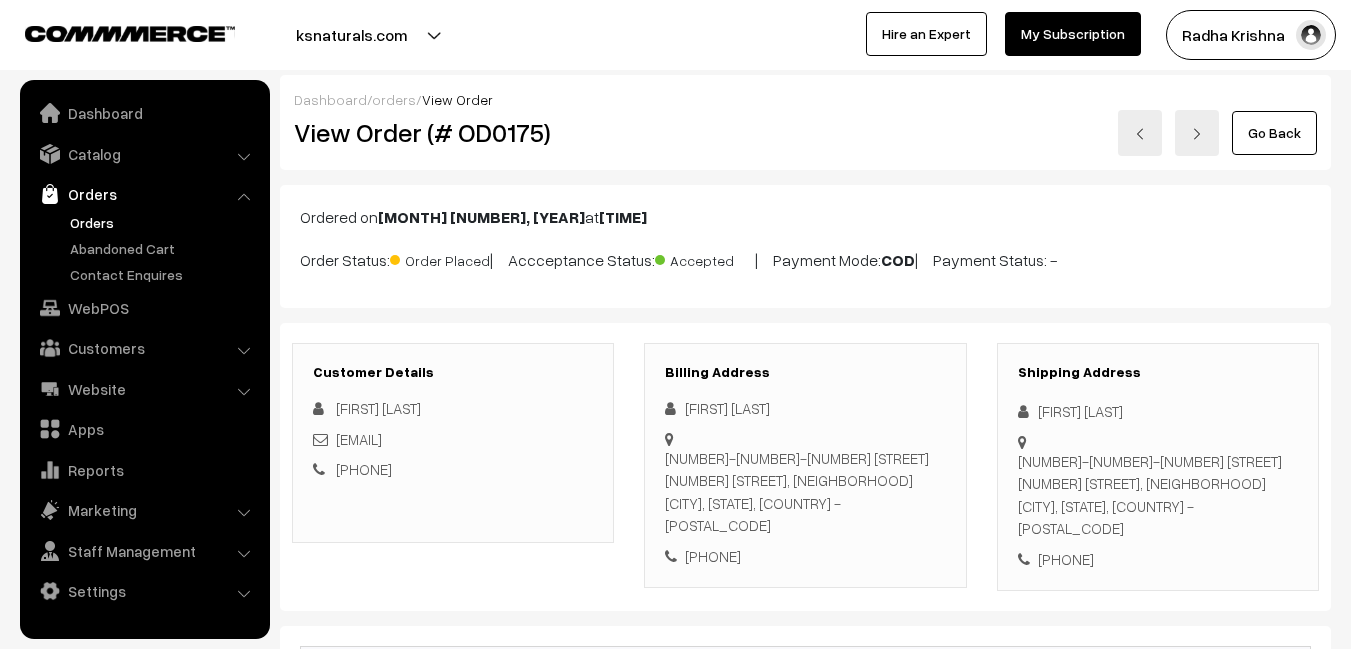 scroll, scrollTop: 300, scrollLeft: 0, axis: vertical 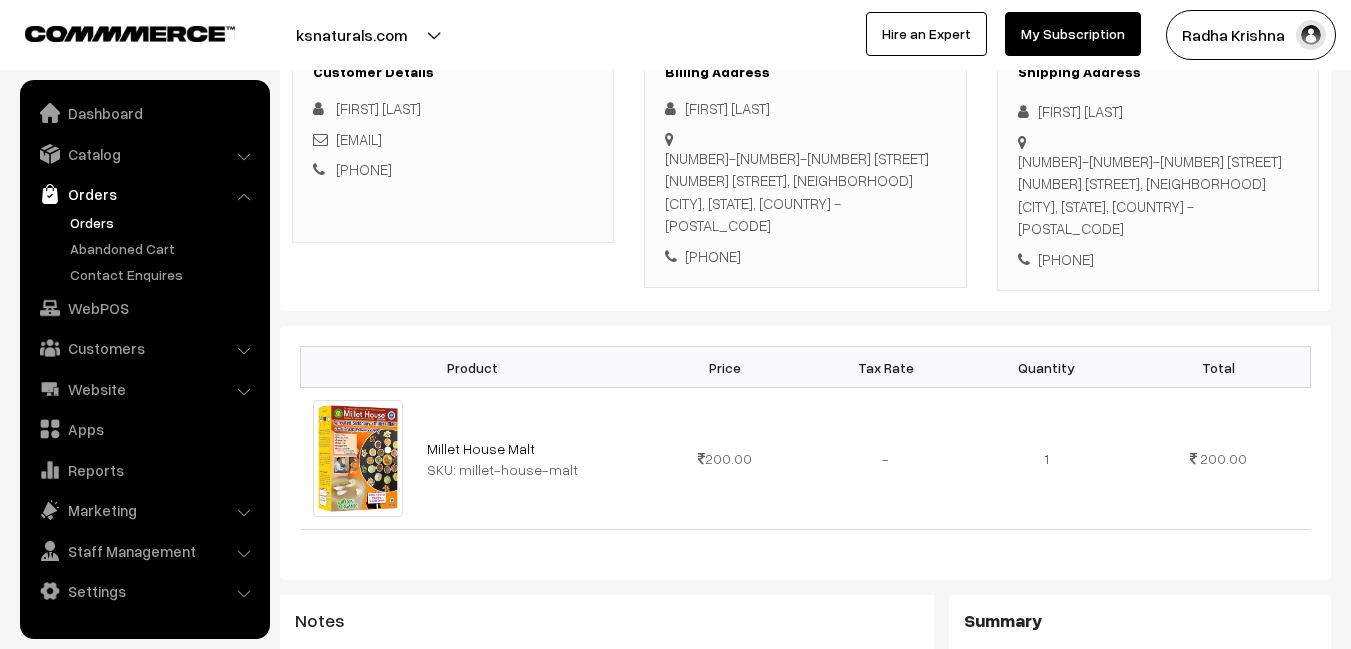 click on "Orders" at bounding box center (164, 222) 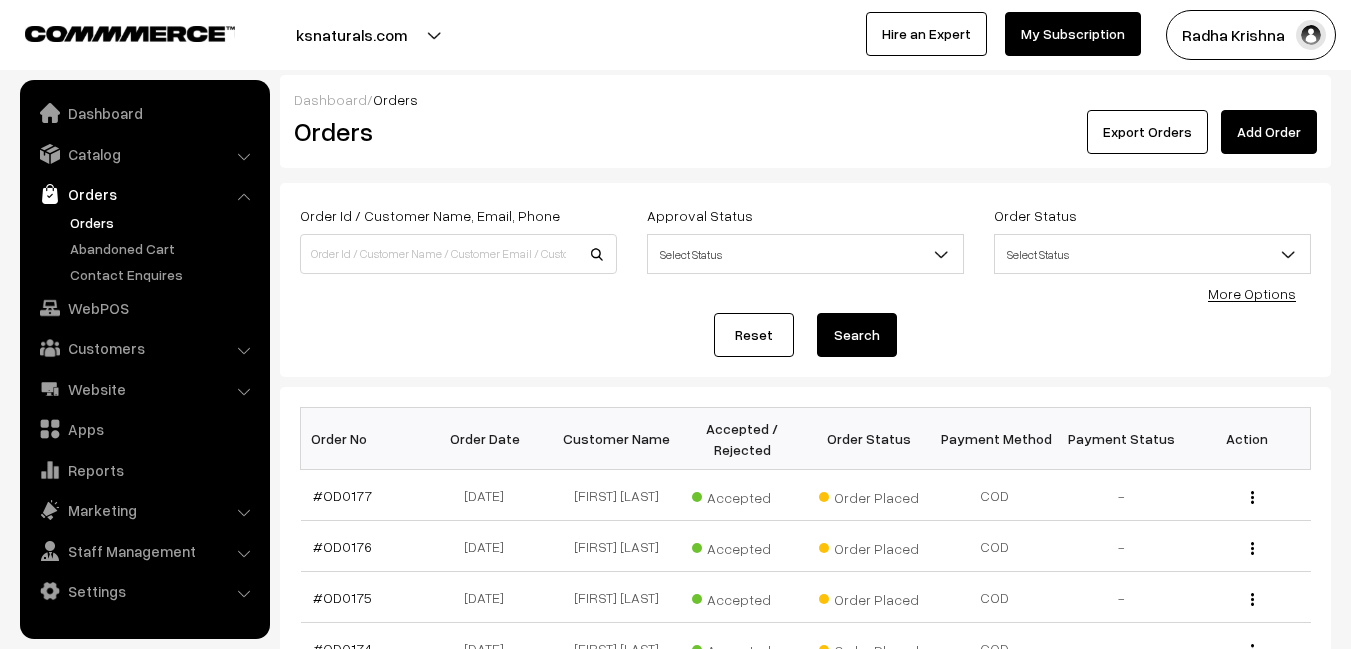 scroll, scrollTop: 200, scrollLeft: 0, axis: vertical 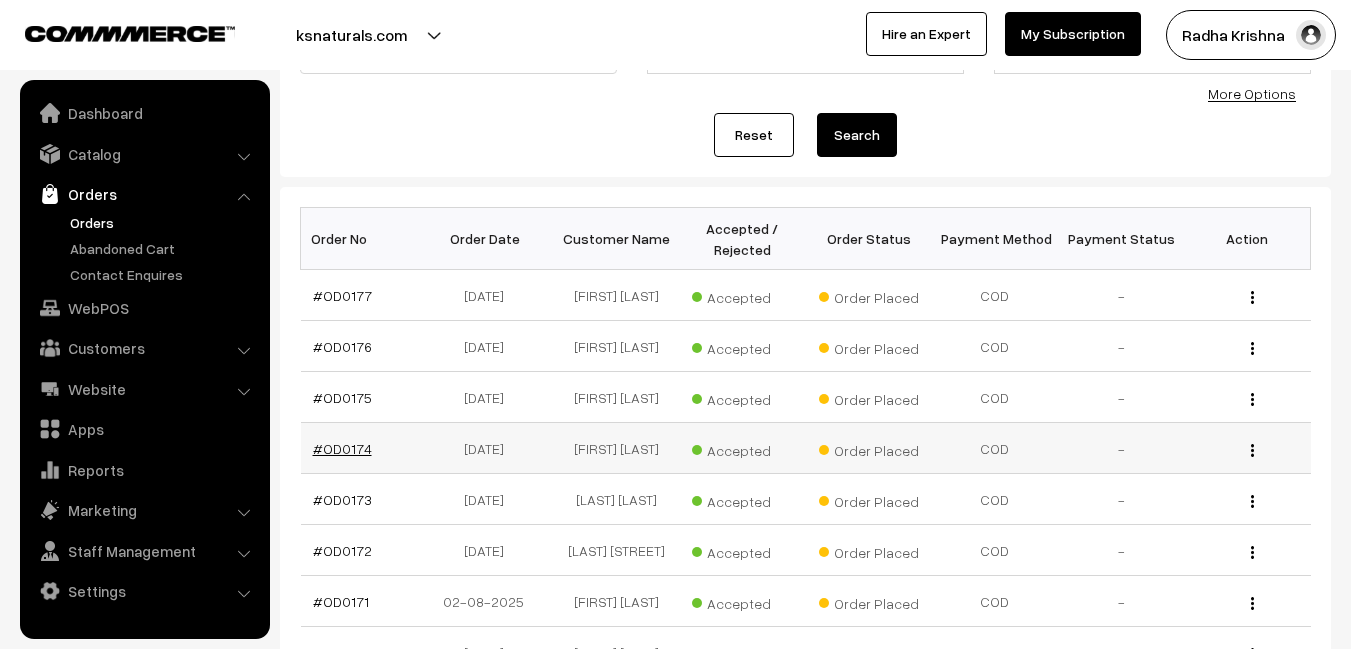 click on "#OD0174" at bounding box center (342, 448) 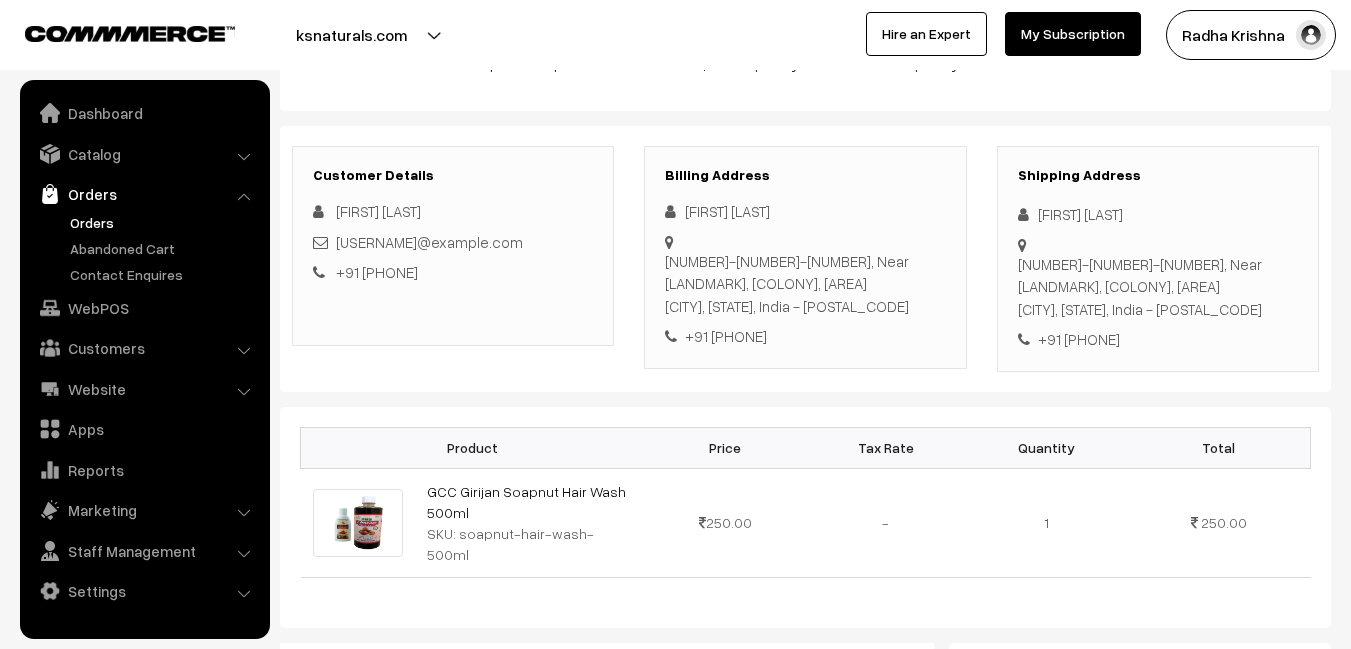 scroll, scrollTop: 100, scrollLeft: 0, axis: vertical 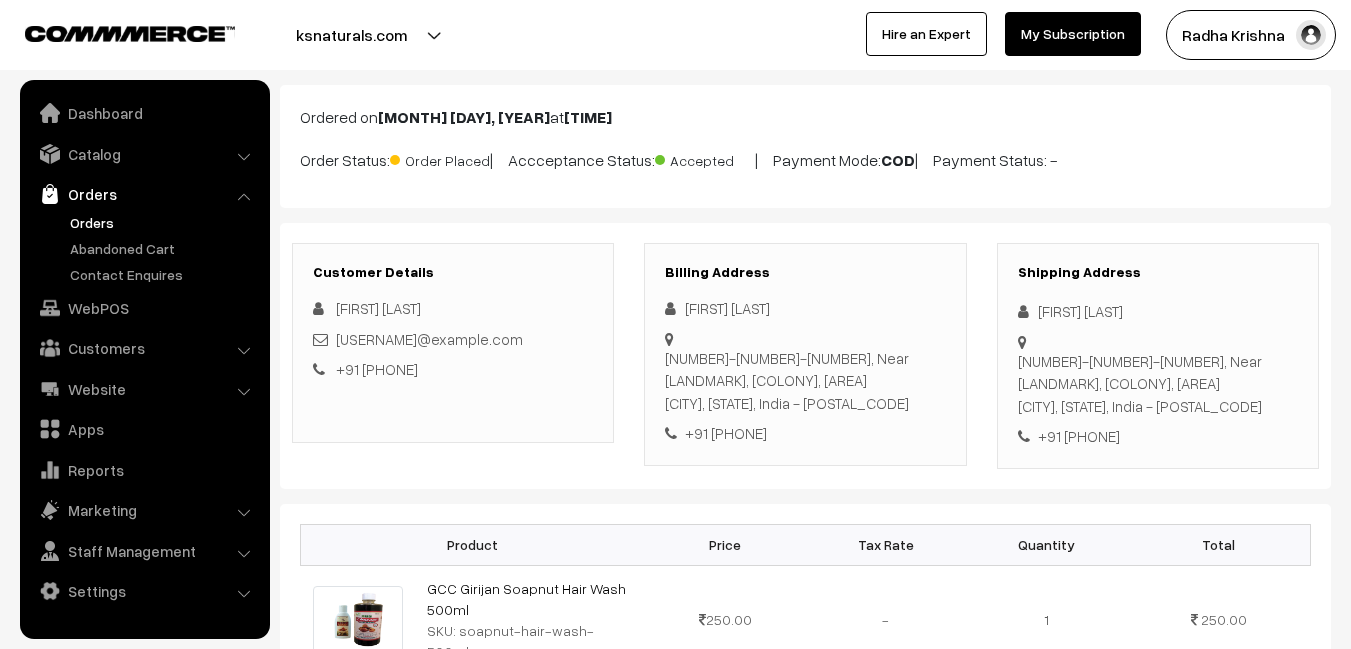 click on "Orders" at bounding box center [164, 222] 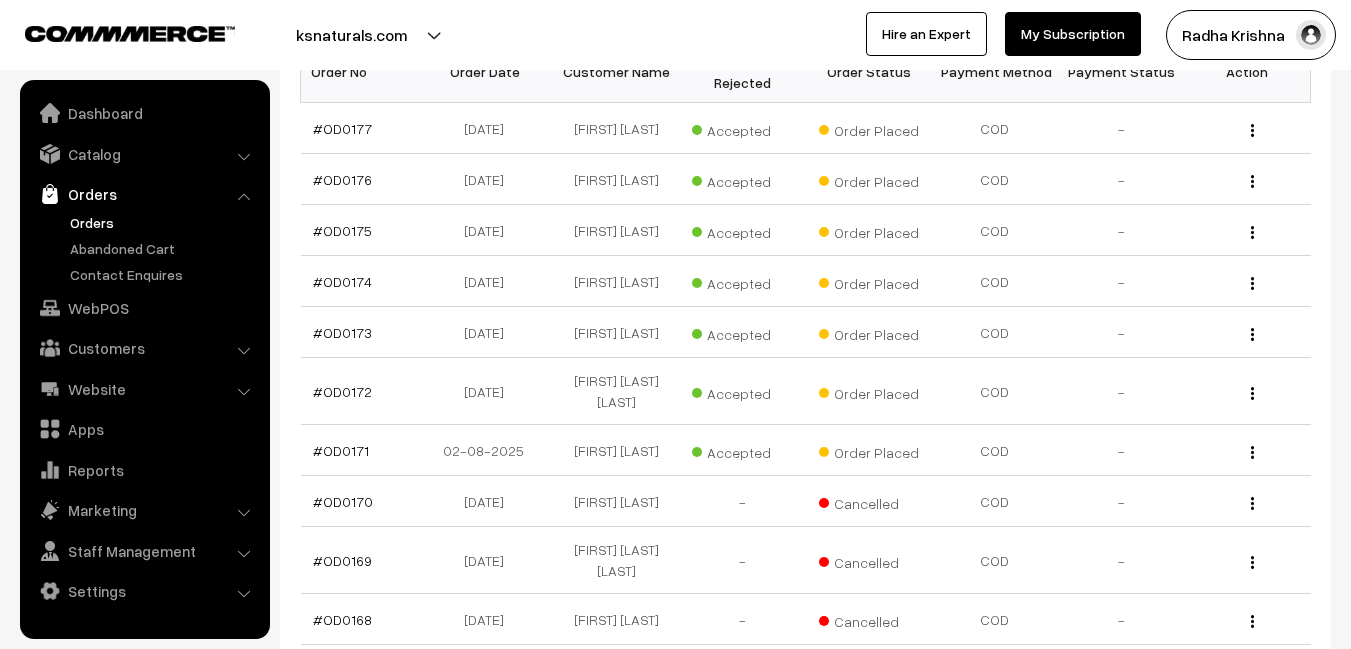 scroll, scrollTop: 400, scrollLeft: 0, axis: vertical 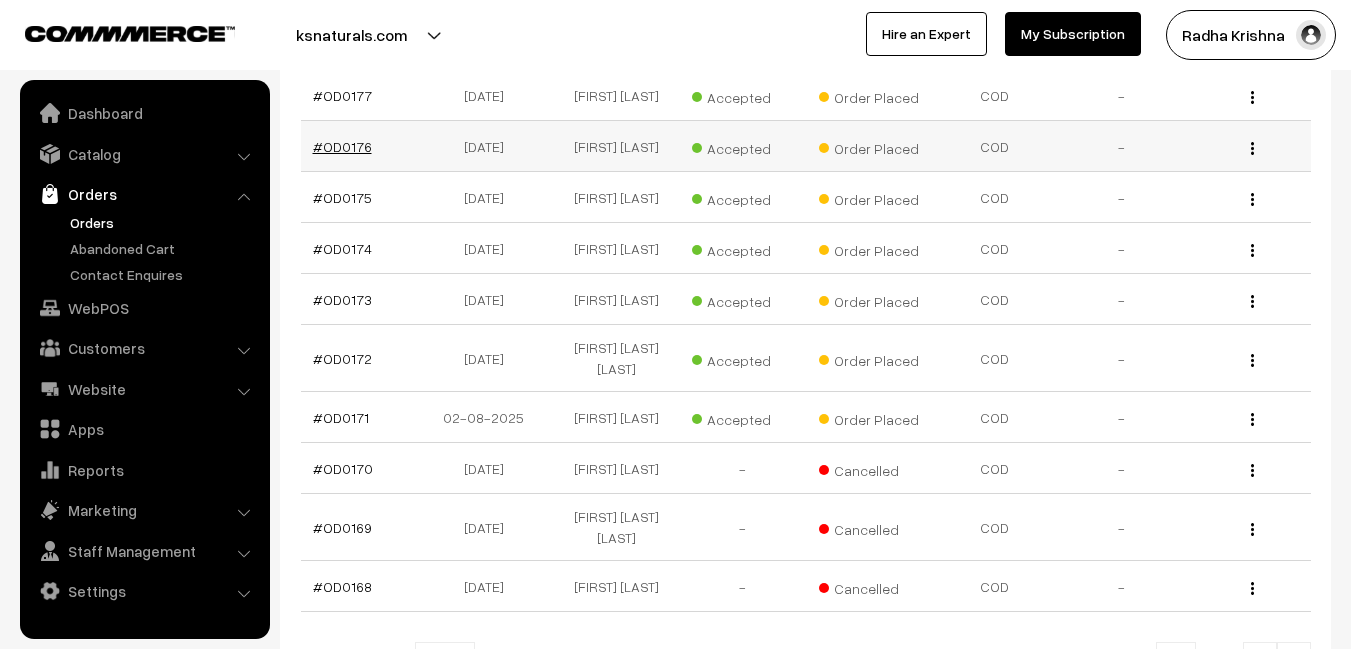 click on "#OD0176" at bounding box center [342, 146] 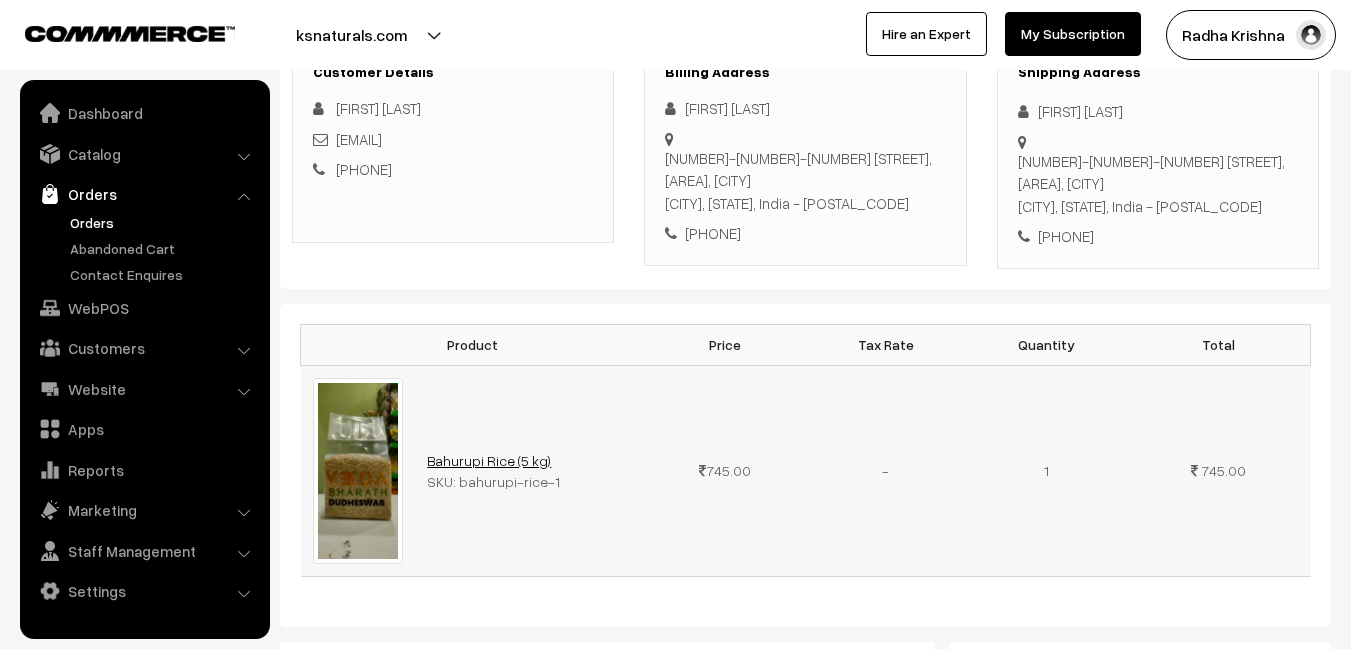 scroll, scrollTop: 200, scrollLeft: 0, axis: vertical 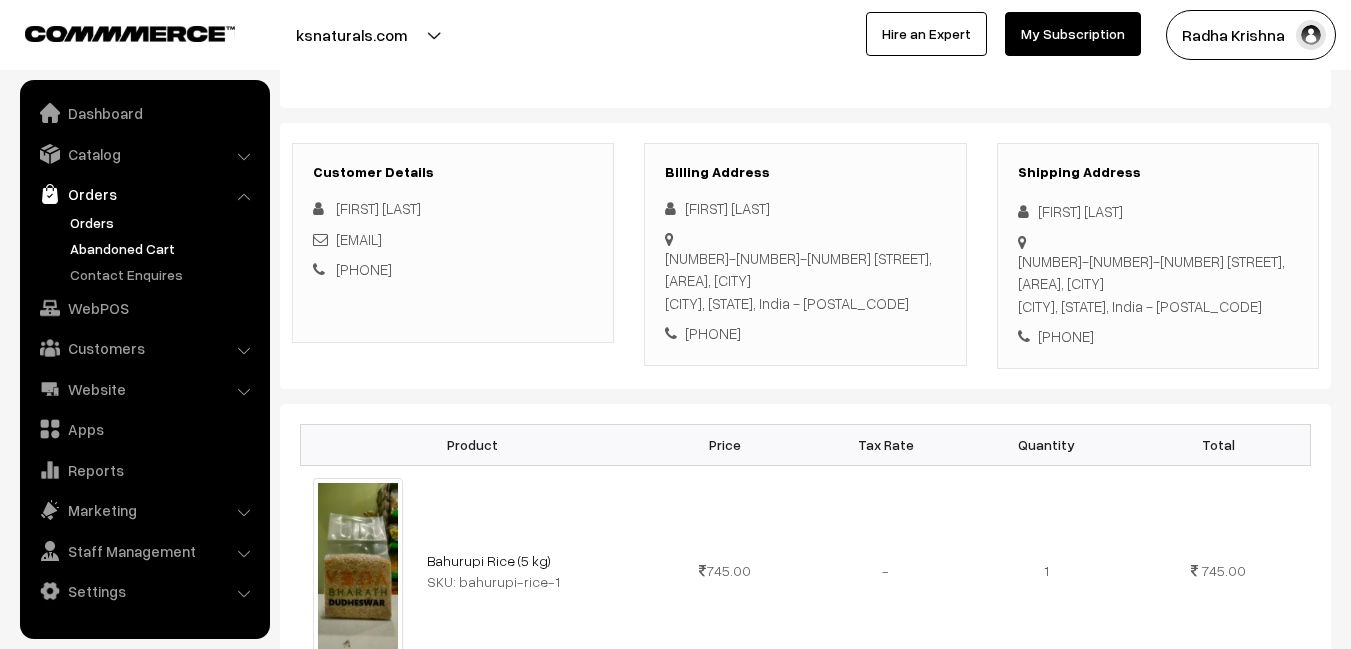 click on "Abandoned Cart" at bounding box center [164, 248] 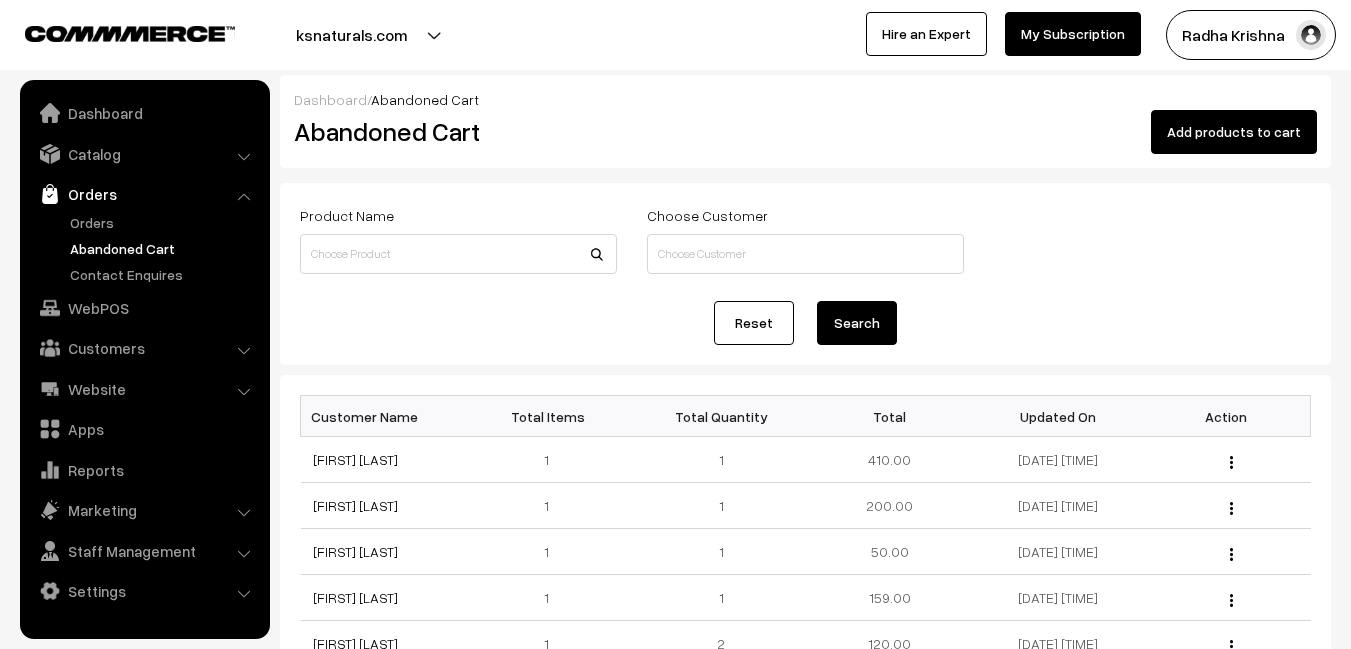 scroll, scrollTop: 0, scrollLeft: 0, axis: both 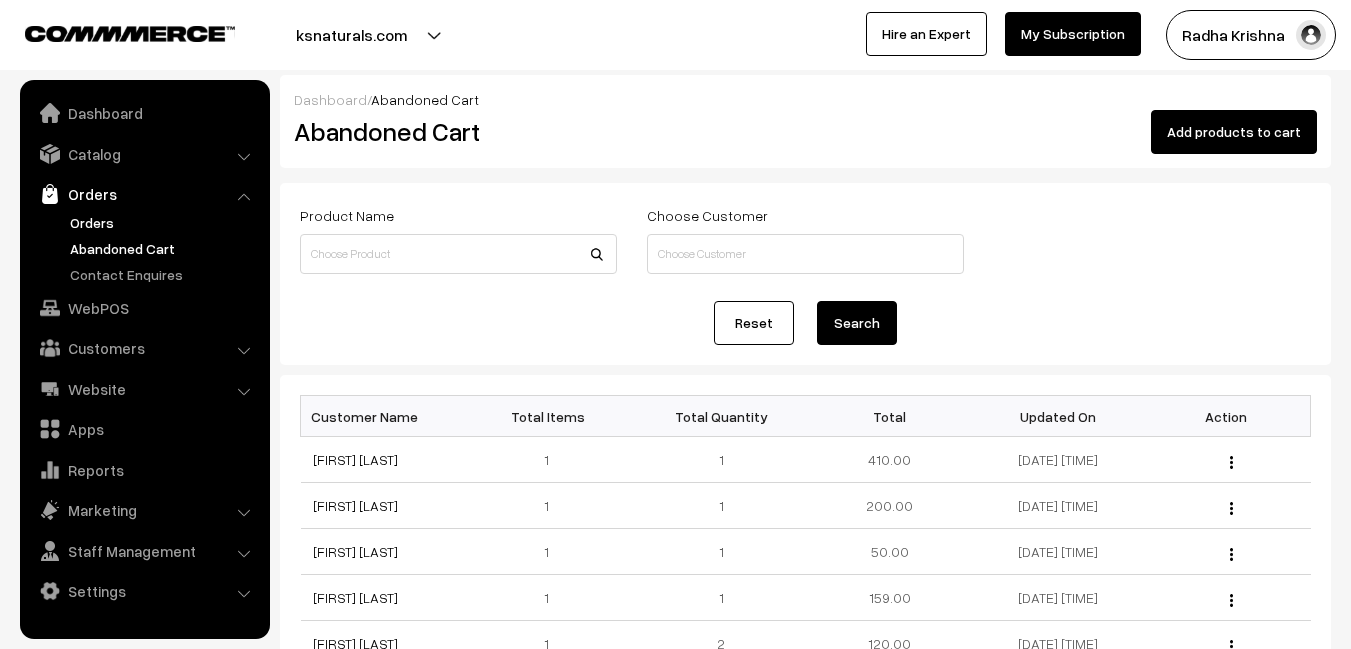 click on "Orders" at bounding box center (164, 222) 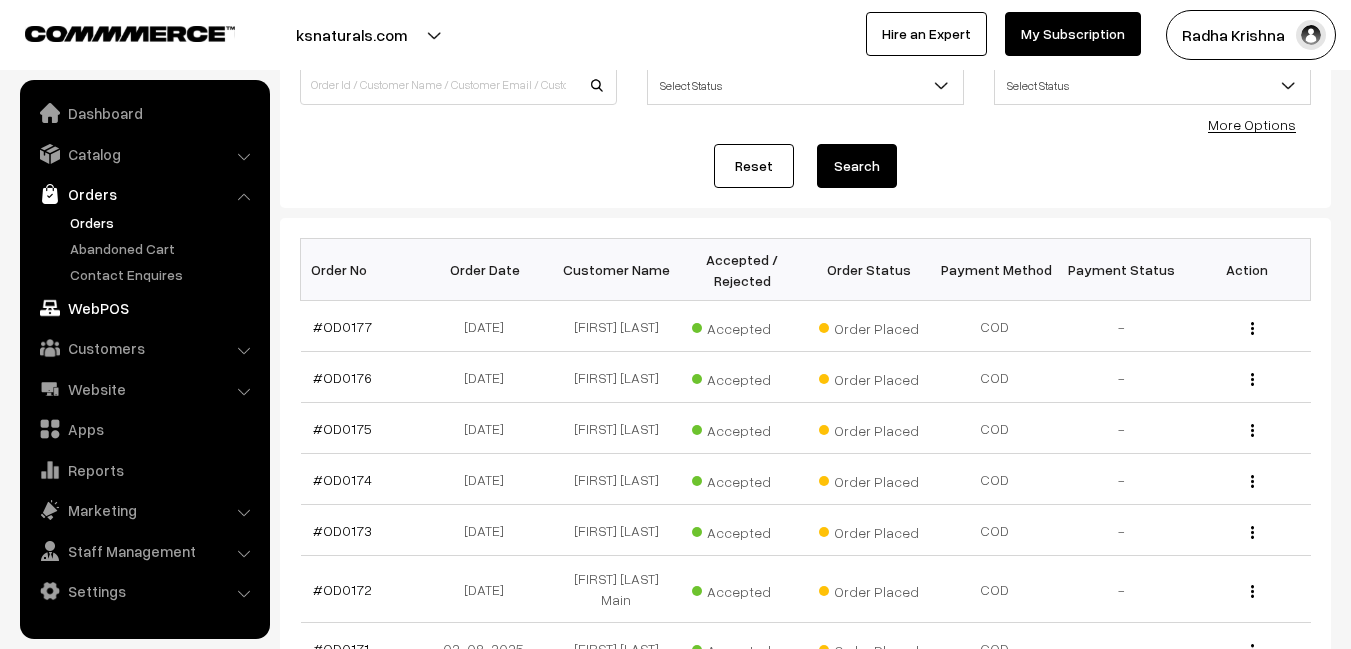 scroll, scrollTop: 200, scrollLeft: 0, axis: vertical 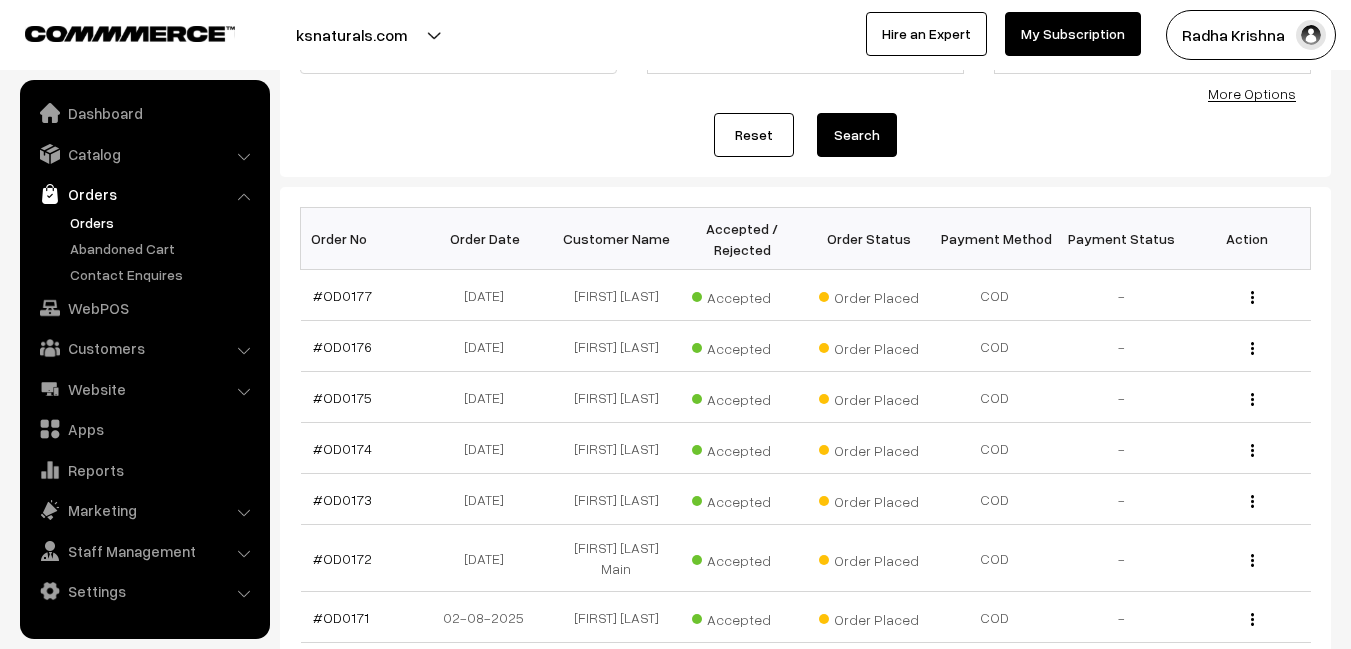 click on "Settings" at bounding box center (144, 591) 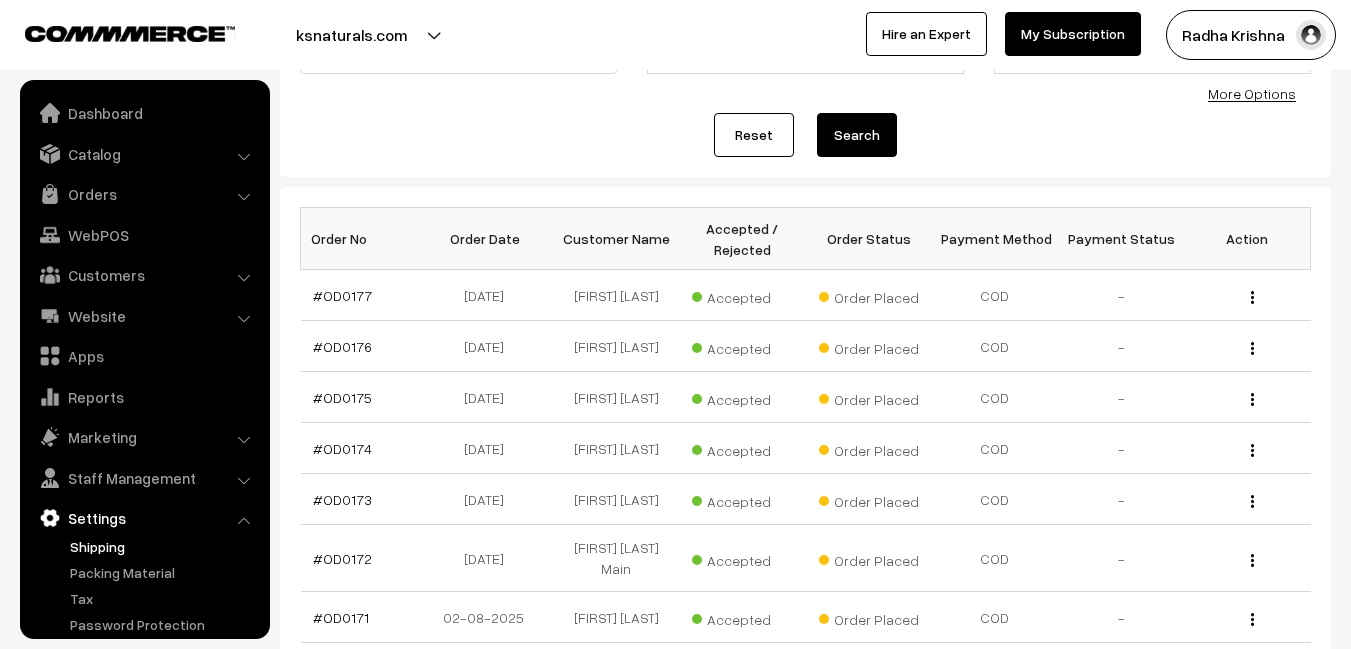click on "Shipping" at bounding box center (164, 546) 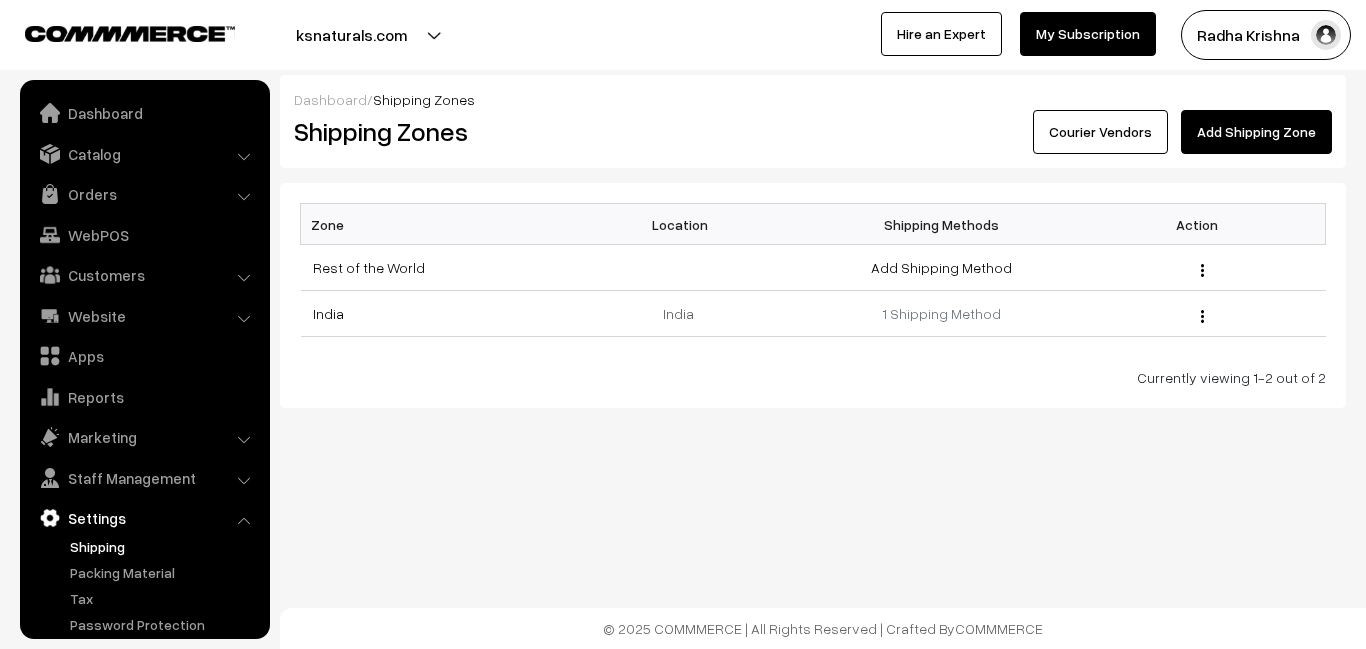 scroll, scrollTop: 0, scrollLeft: 0, axis: both 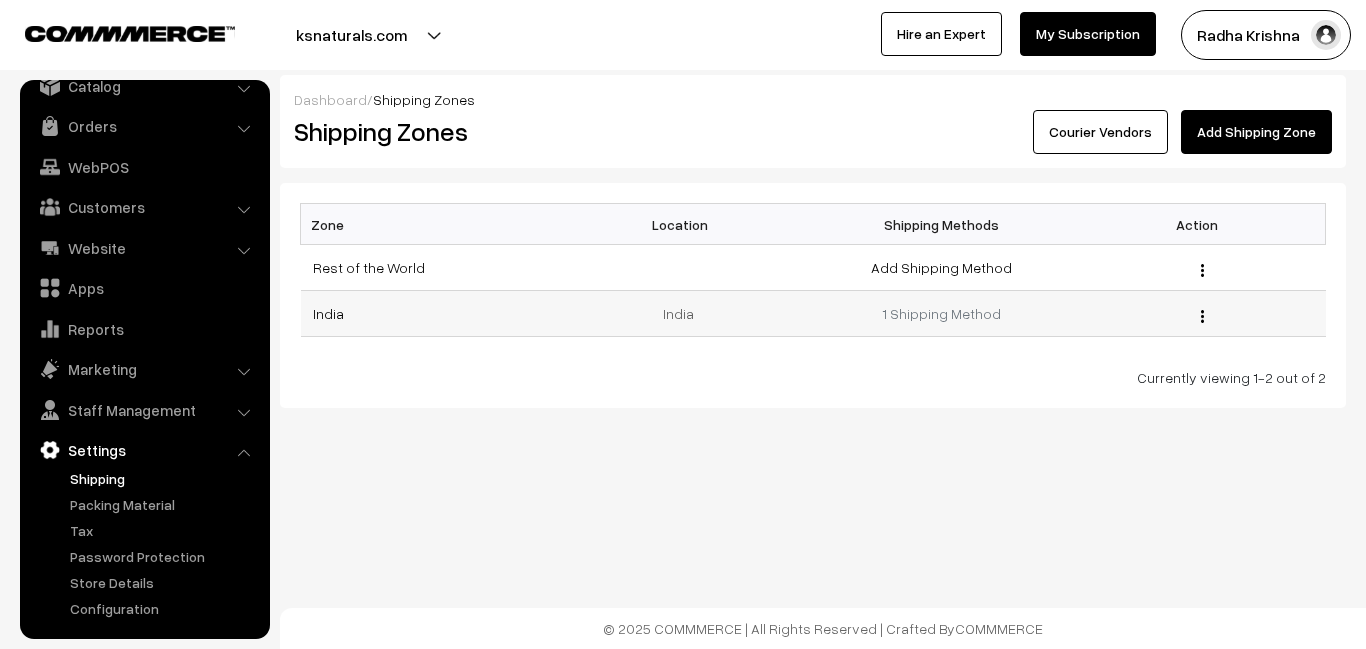 click at bounding box center (1202, 316) 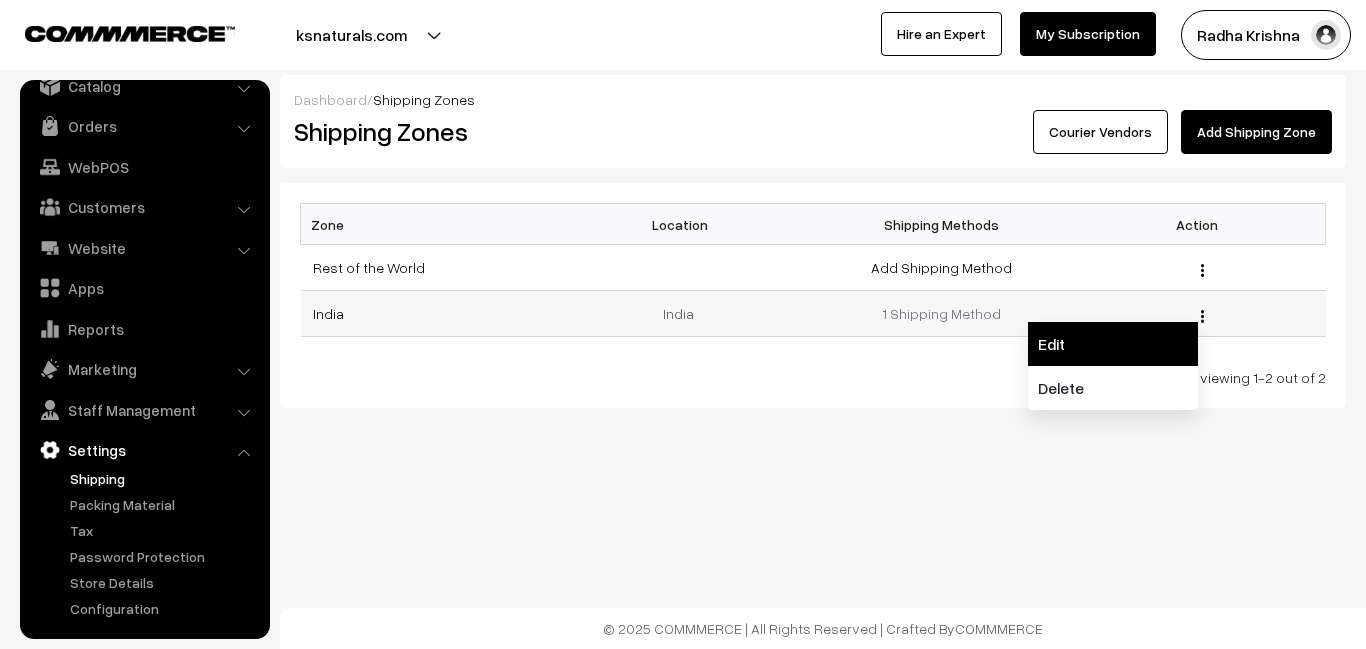 click on "Edit" at bounding box center (1113, 344) 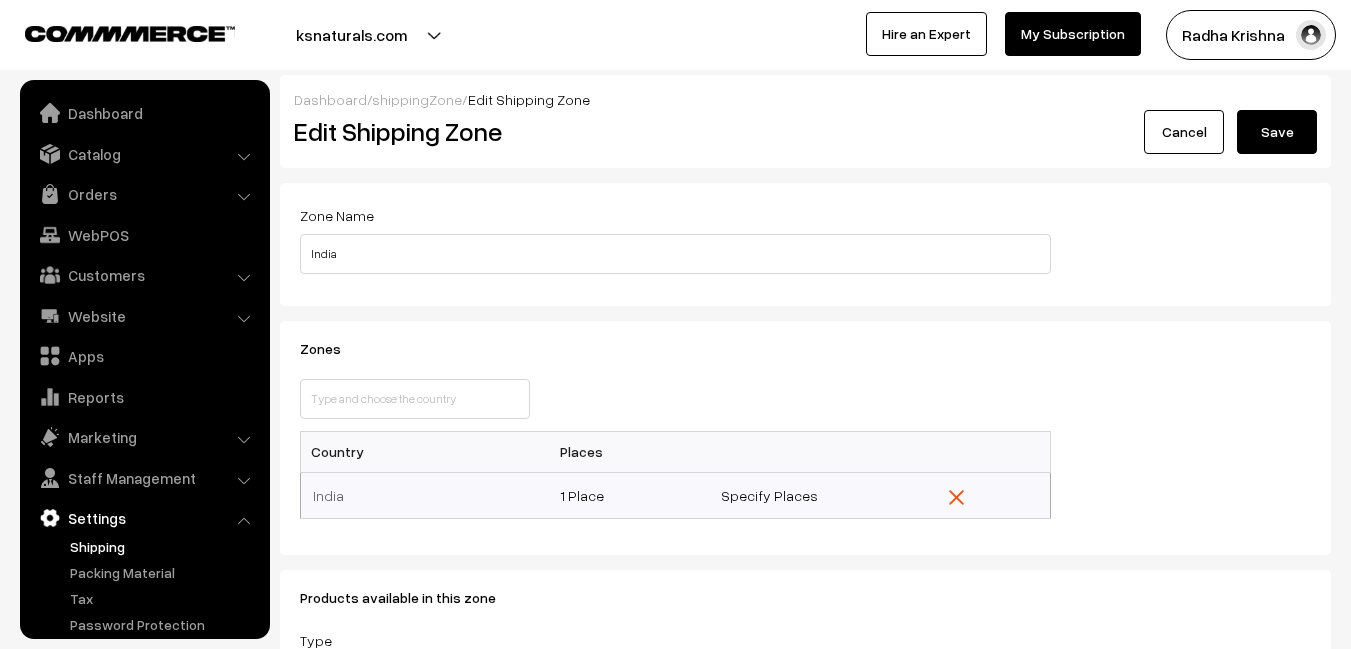scroll, scrollTop: 77, scrollLeft: 0, axis: vertical 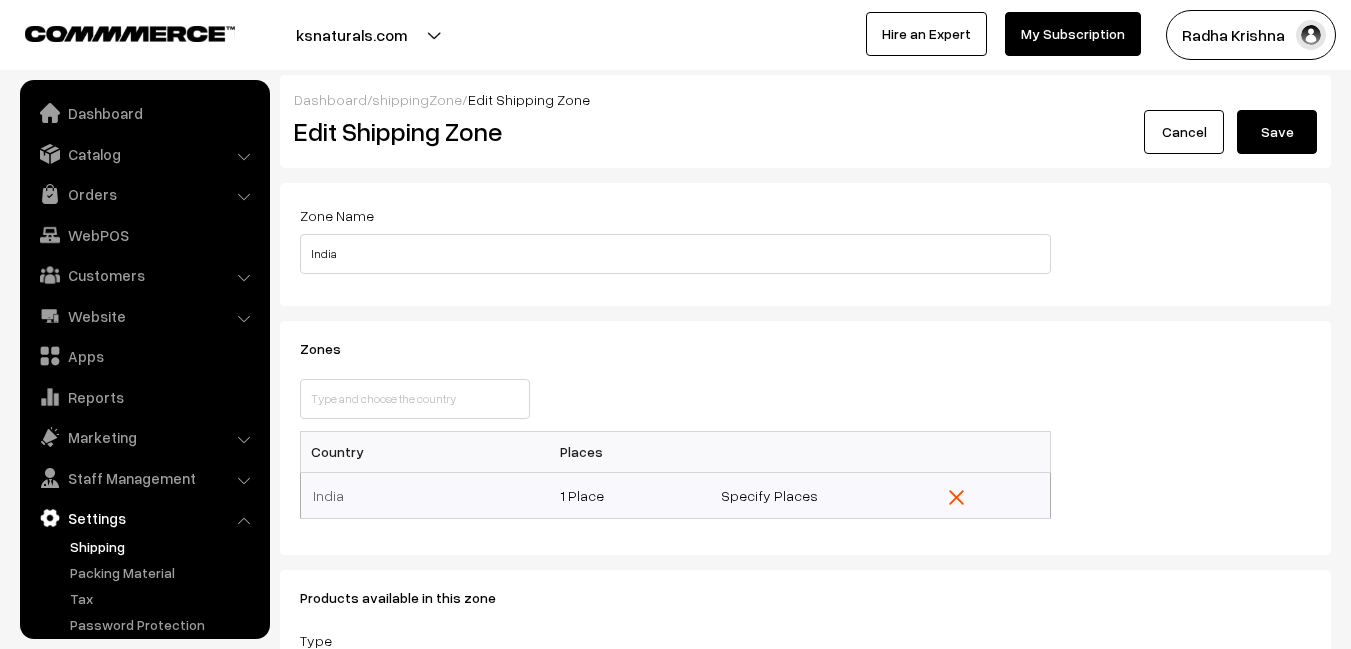 click on "Cancel" at bounding box center [1184, 132] 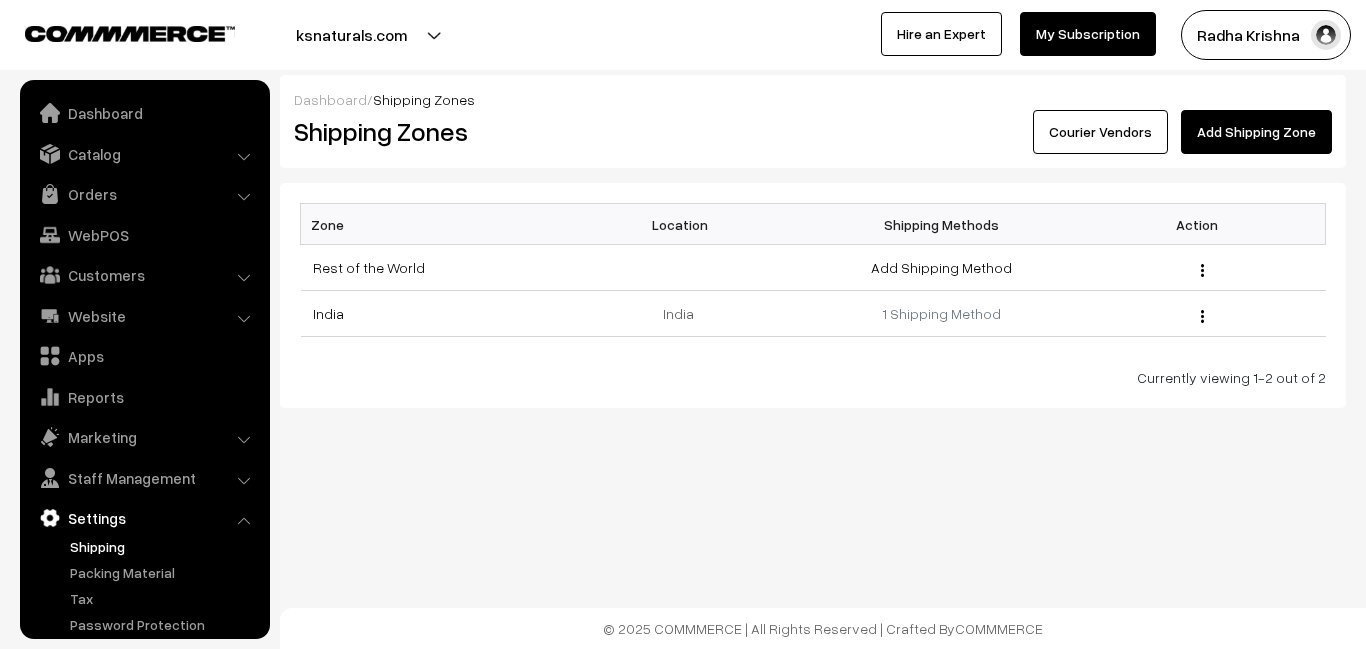 scroll, scrollTop: 0, scrollLeft: 0, axis: both 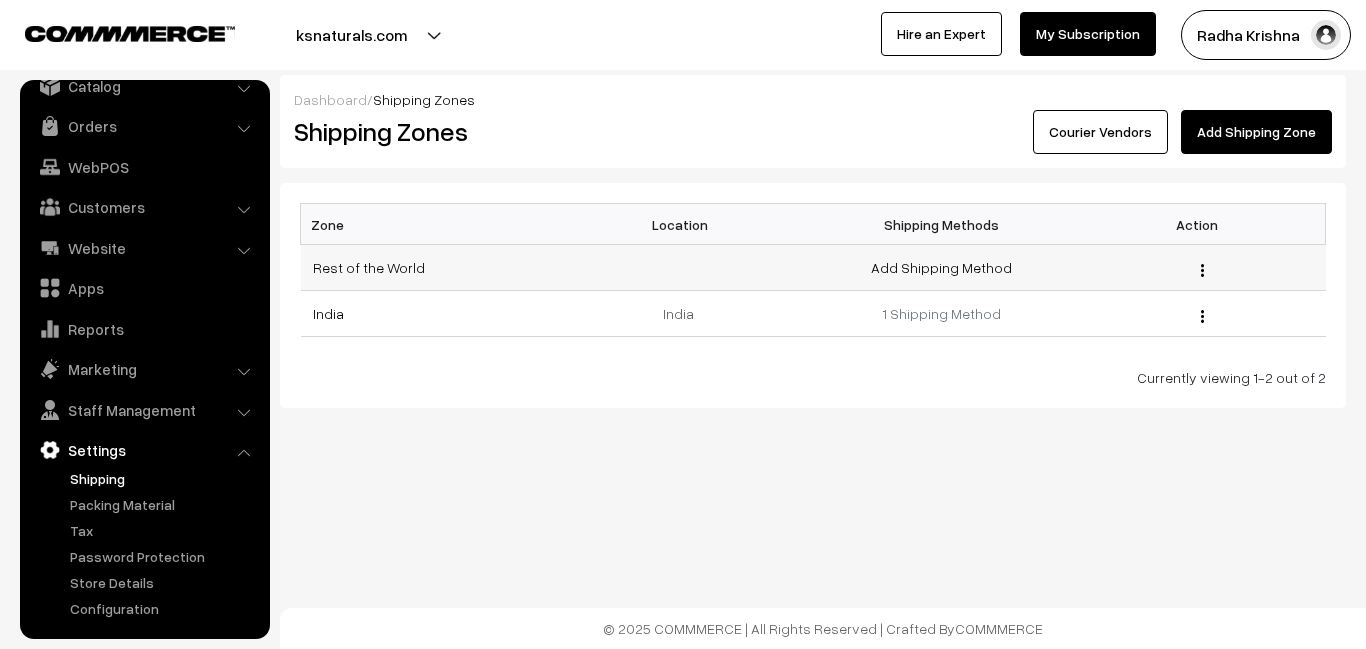 click at bounding box center (1202, 270) 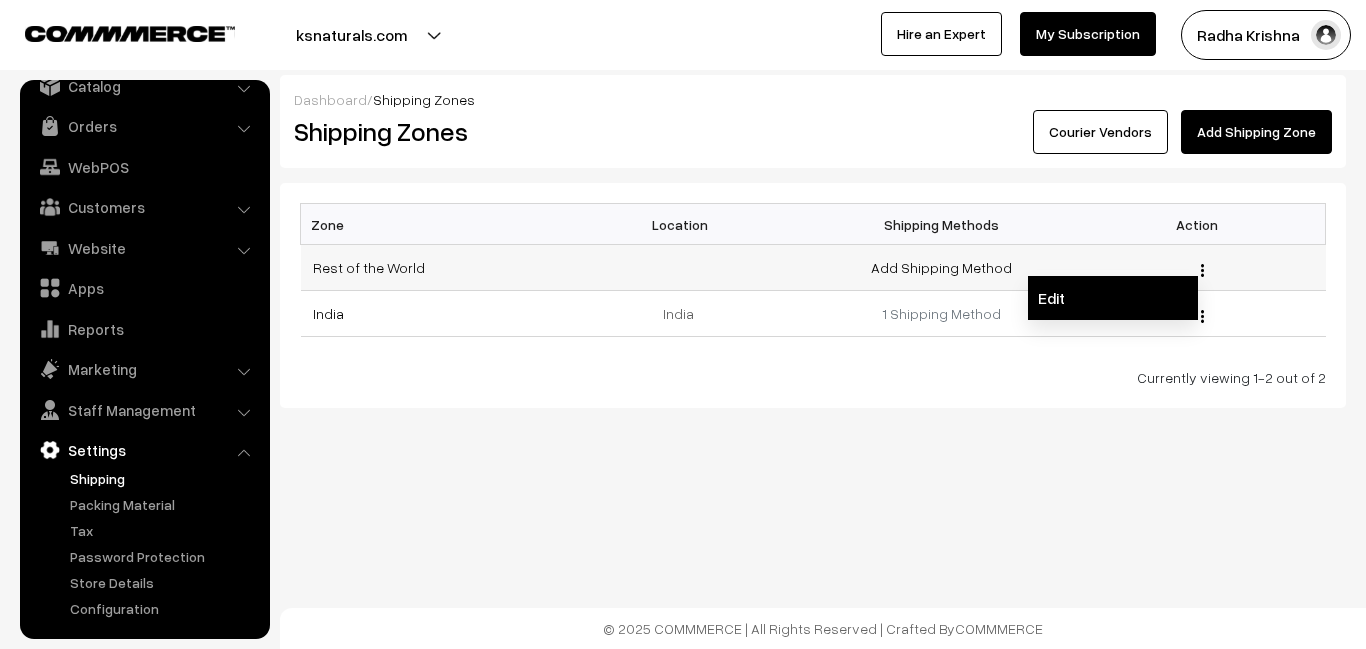 click on "Edit" at bounding box center (1113, 298) 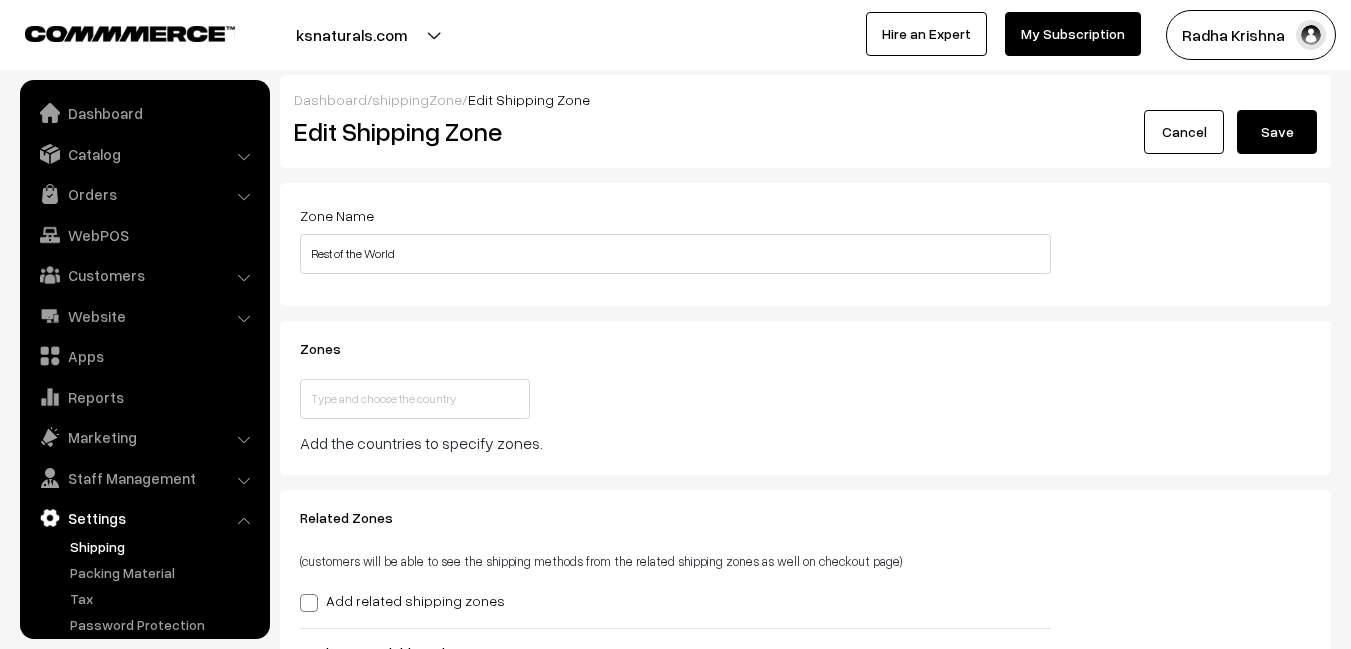 scroll, scrollTop: 266, scrollLeft: 0, axis: vertical 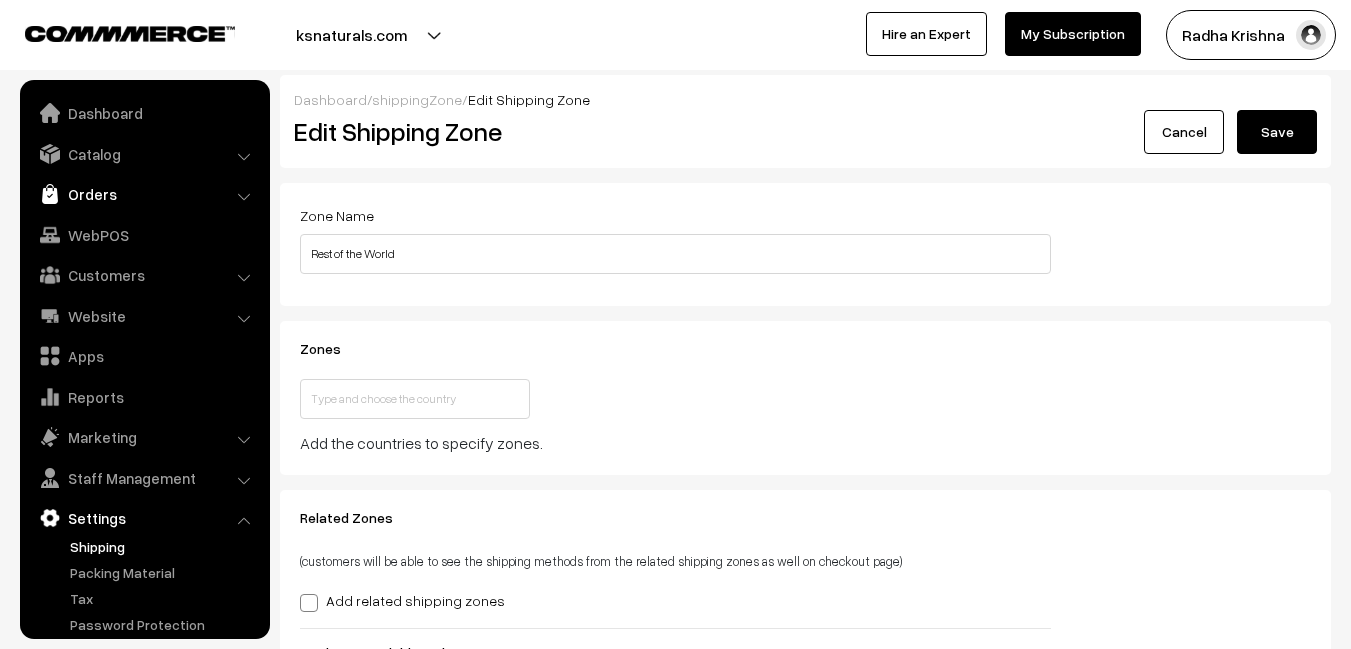 click on "Orders" at bounding box center (144, 194) 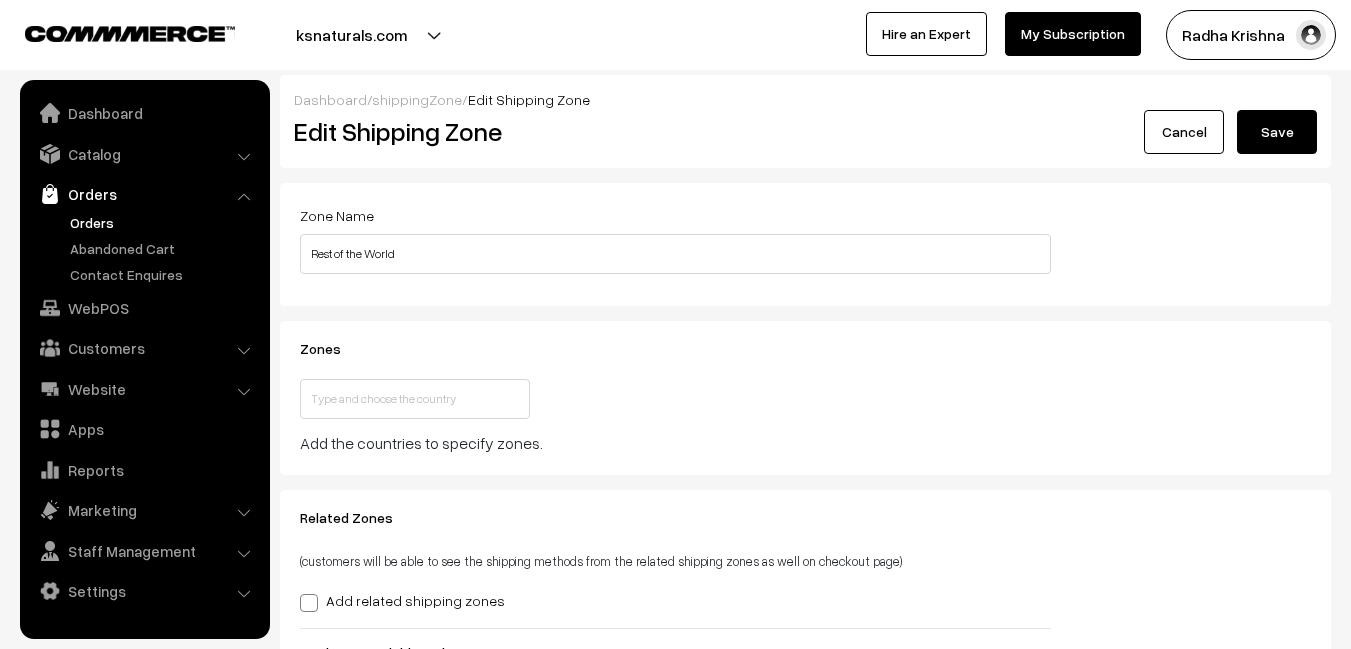 click on "Orders" at bounding box center (164, 222) 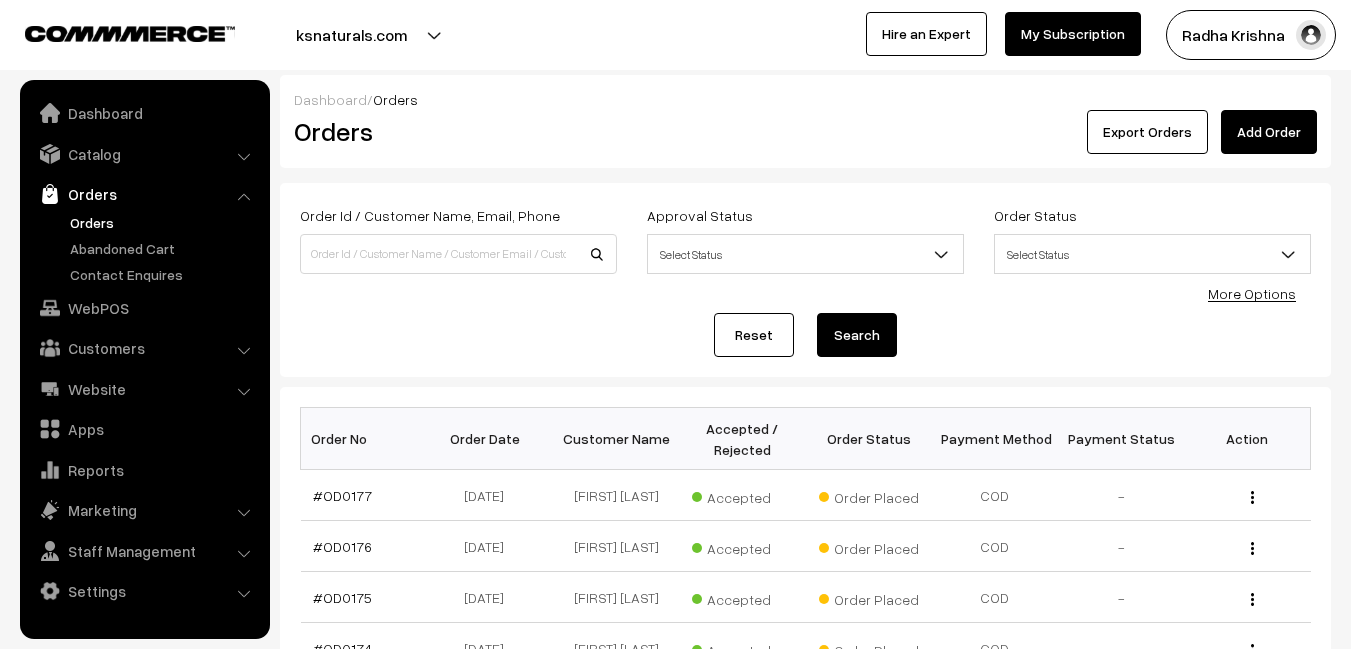 scroll, scrollTop: 0, scrollLeft: 0, axis: both 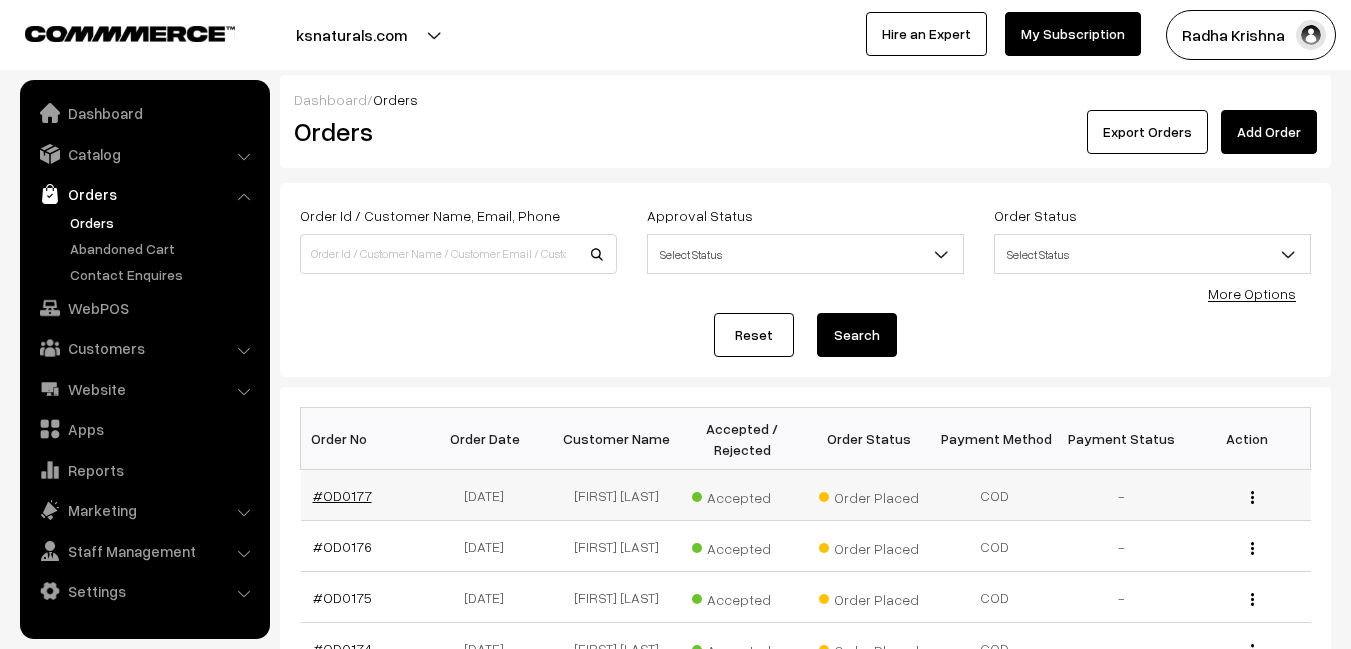 click on "#OD0177" at bounding box center [342, 495] 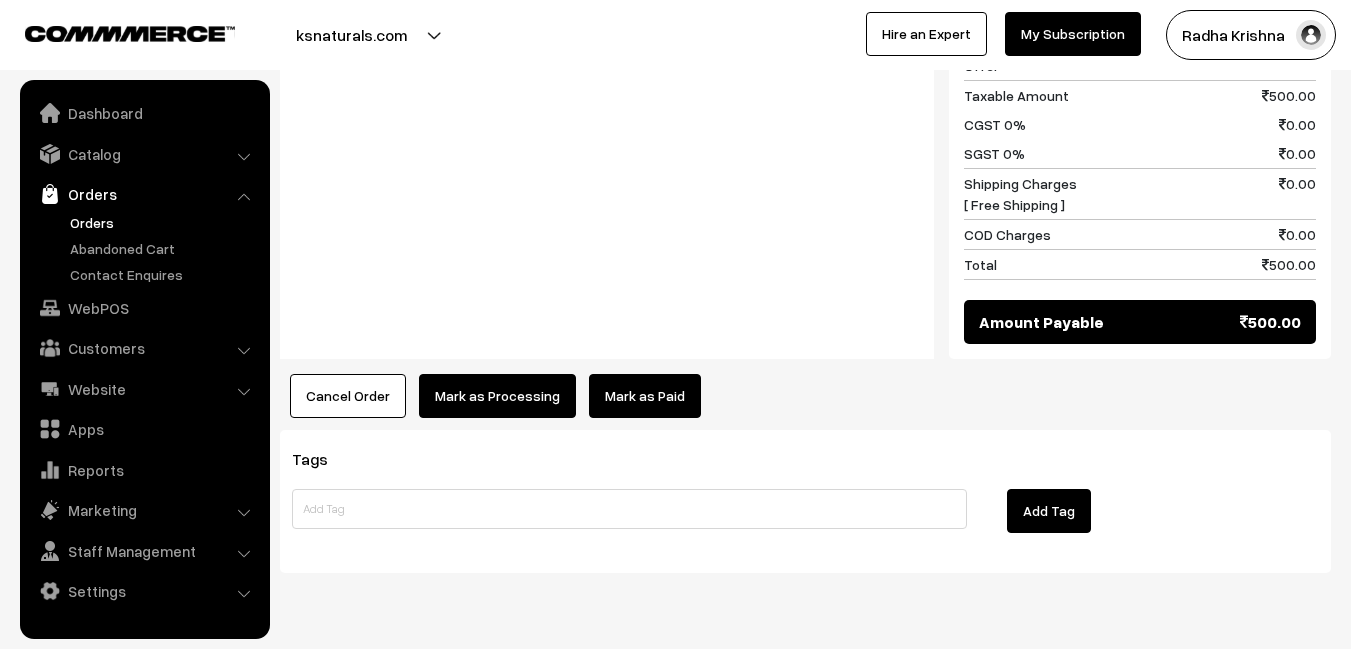 scroll, scrollTop: 899, scrollLeft: 0, axis: vertical 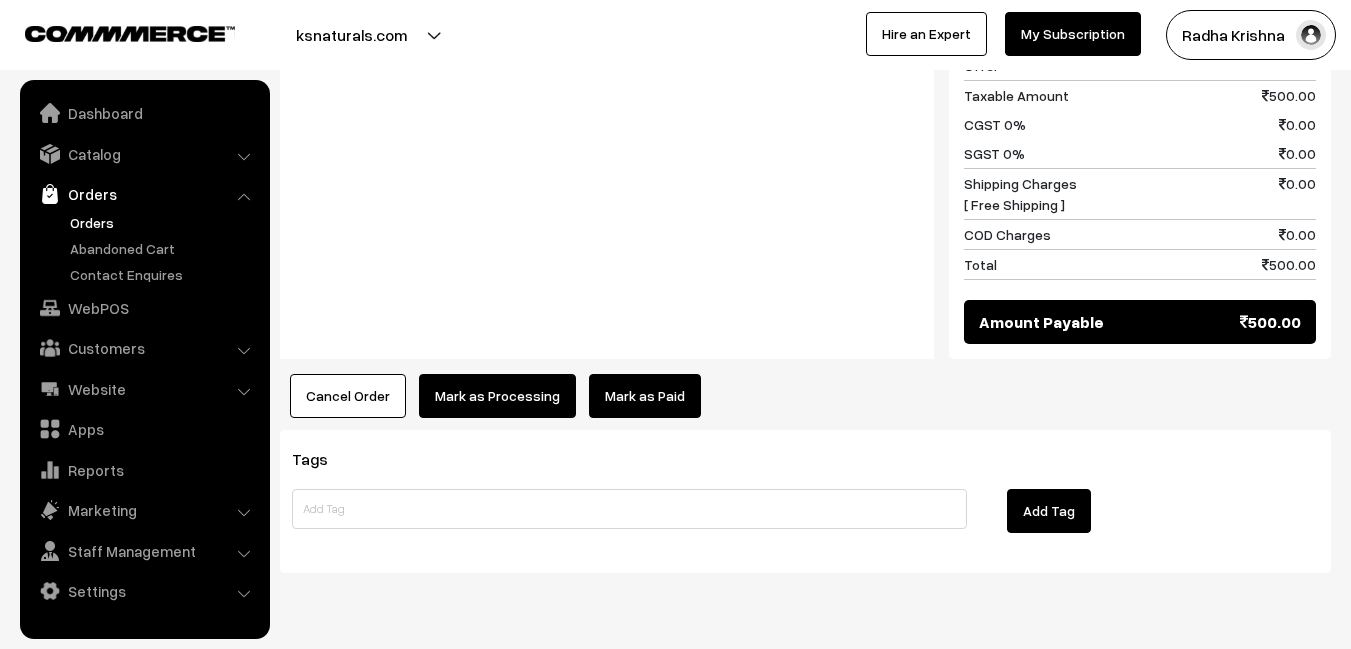 click on "Cancel Order" at bounding box center [348, 396] 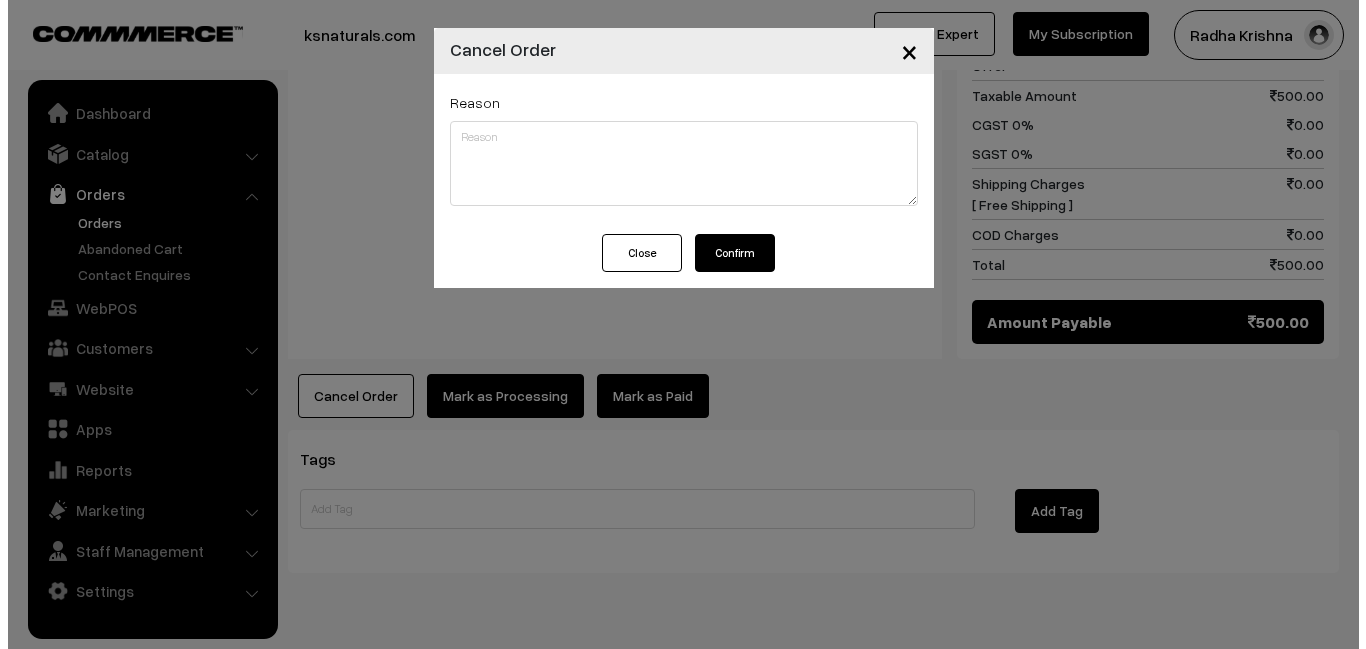 scroll, scrollTop: 900, scrollLeft: 0, axis: vertical 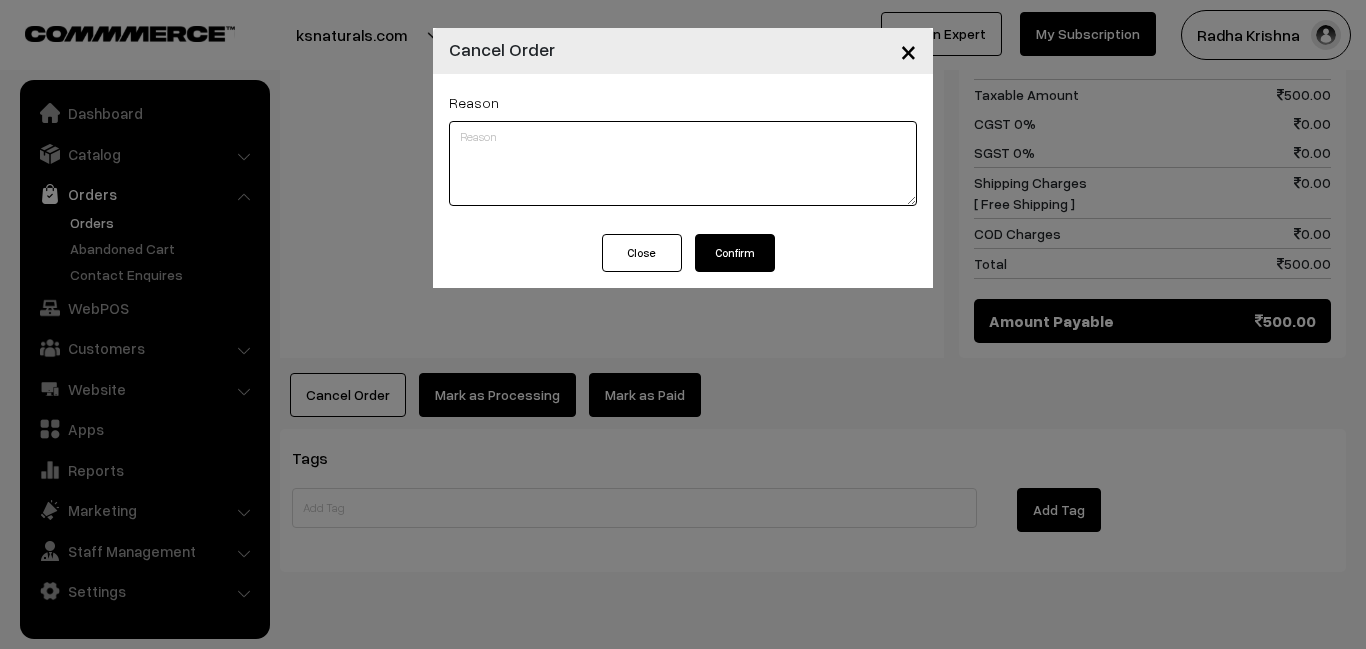 click at bounding box center [683, 163] 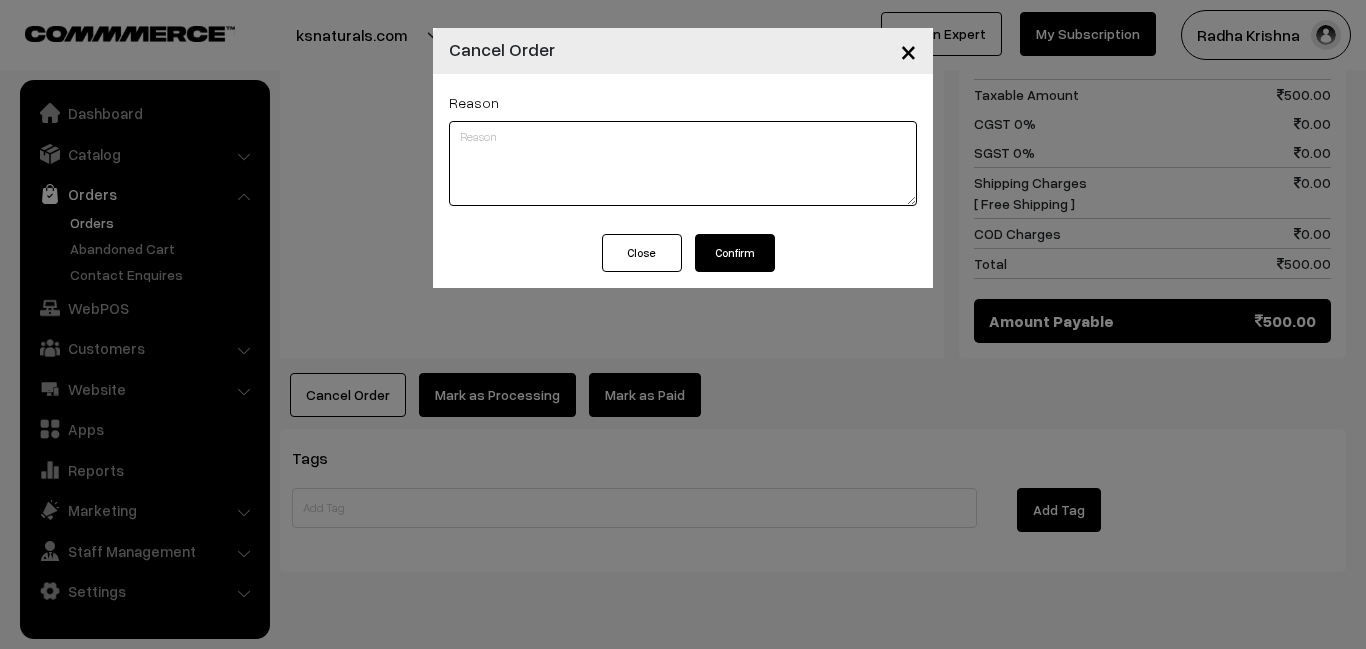 paste on "Dear Customer,
We are really sorry, we have no shipping facility right now
so your order will be cancelled.
but our store (Shop) google location link below in Kalyan Nagar Venture 3, Hyderabad-500018
https://share.google/B8pDtzJHWKQJX6IS0
You can book rapido or uber we will send your products
Our Contact Number: Whatsapp: 8125482599
Thank you
K S Naturals
Kalyan Nagar Venture 3, Hyderabad-500018
Whatsapp: 8125482599" 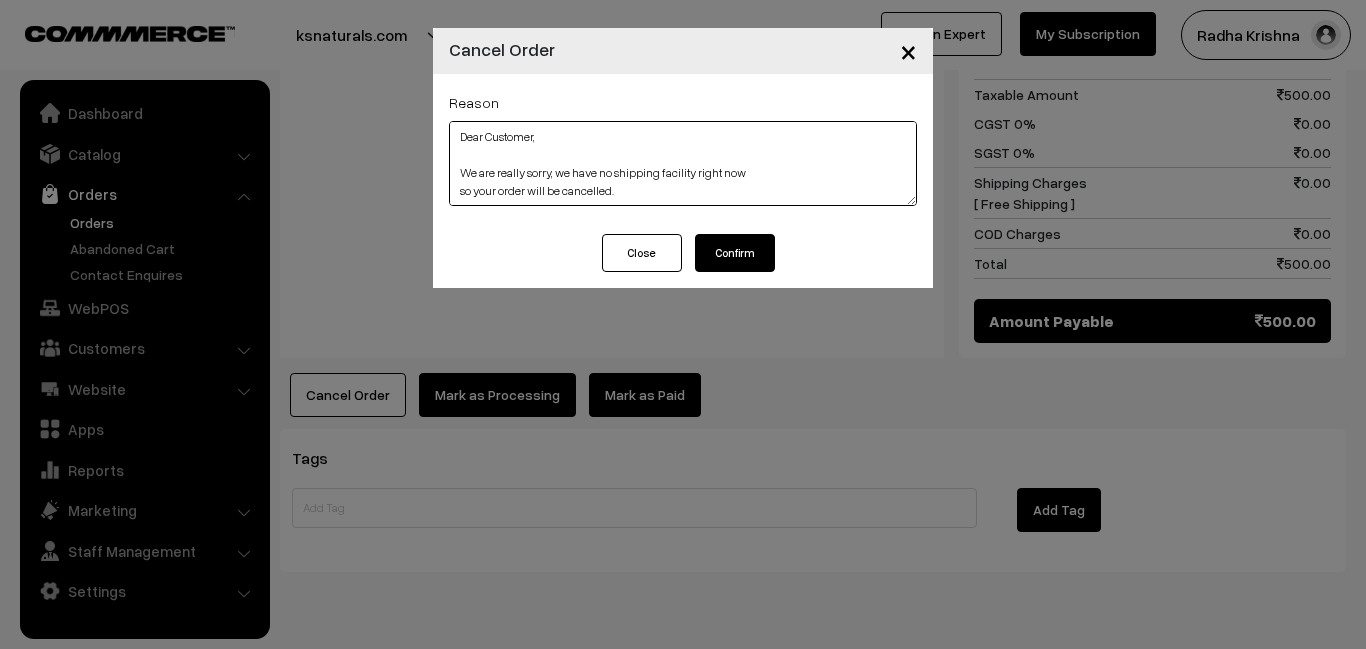 scroll, scrollTop: 191, scrollLeft: 0, axis: vertical 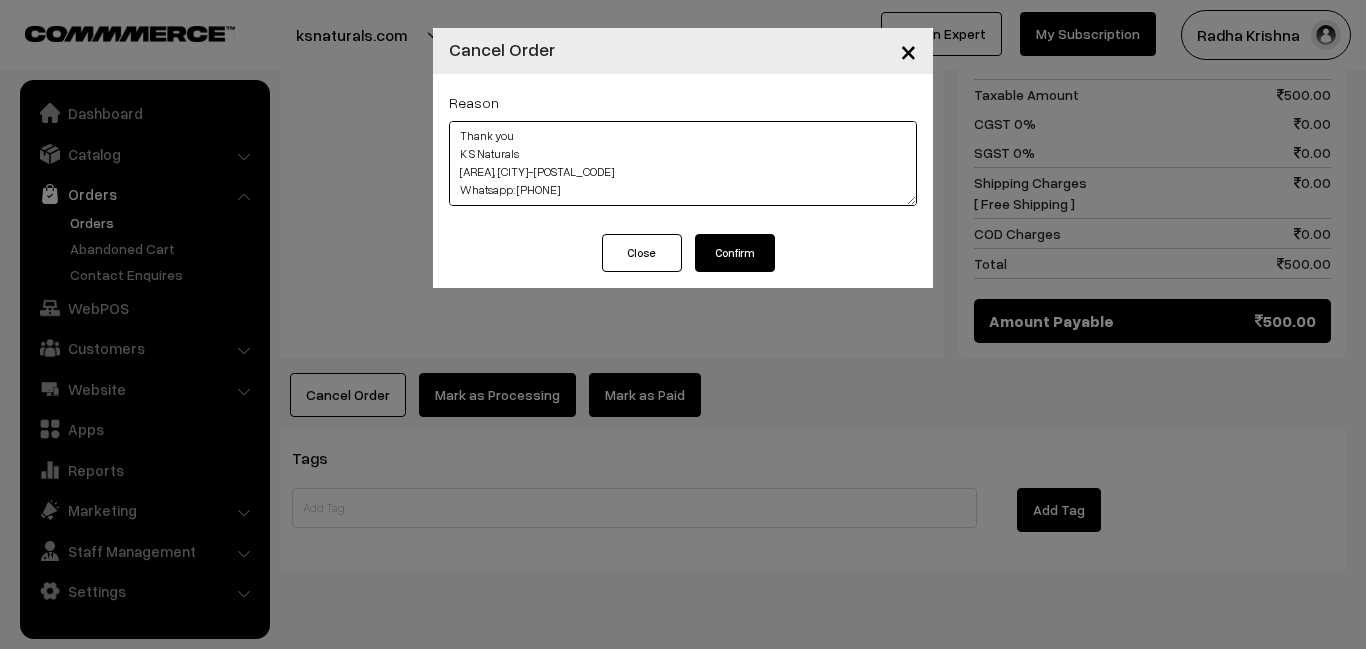 type on "Dear Customer,
We are really sorry, we have no shipping facility right now
so your order will be cancelled.
but our store (Shop) google location link below in Kalyan Nagar Venture 3, Hyderabad-500018
https://share.google/B8pDtzJHWKQJX6IS0
You can book rapido or uber we will send your products
Our Contact Number: Whatsapp: 8125482599
Thank you
K S Naturals
Kalyan Nagar Venture 3, Hyderabad-500018
Whatsapp: 8125482599" 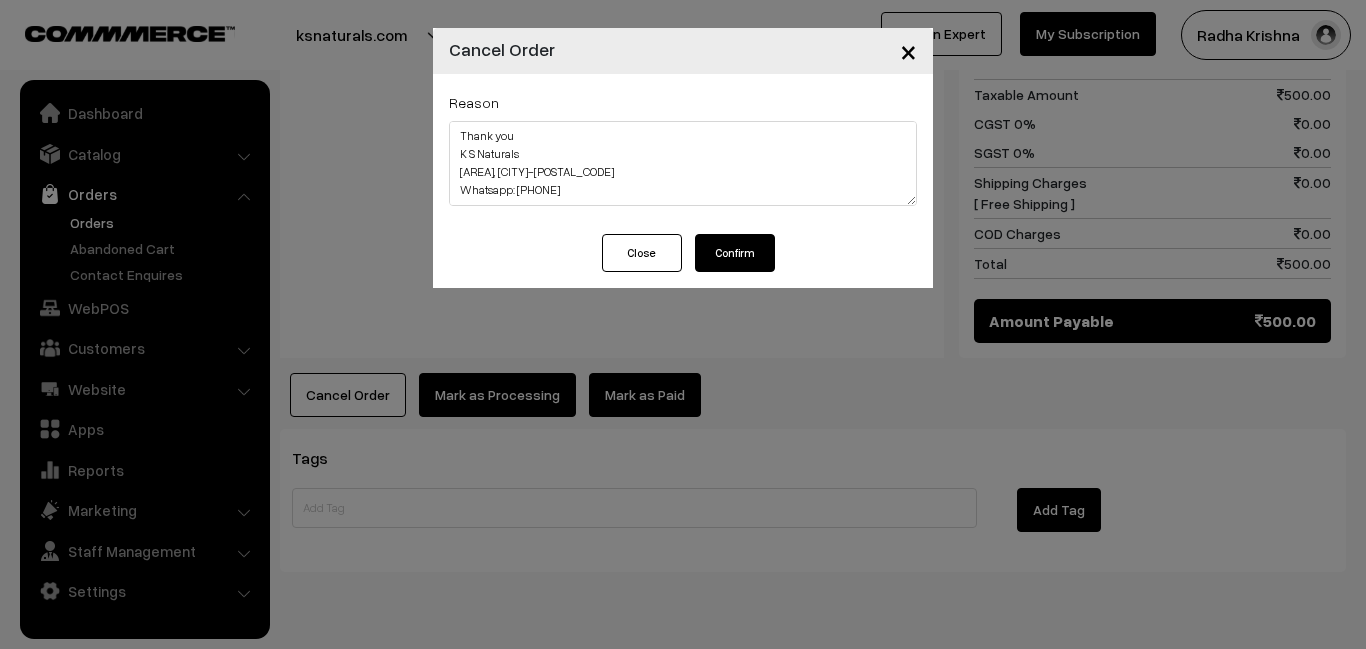 click on "Confirm" at bounding box center [735, 253] 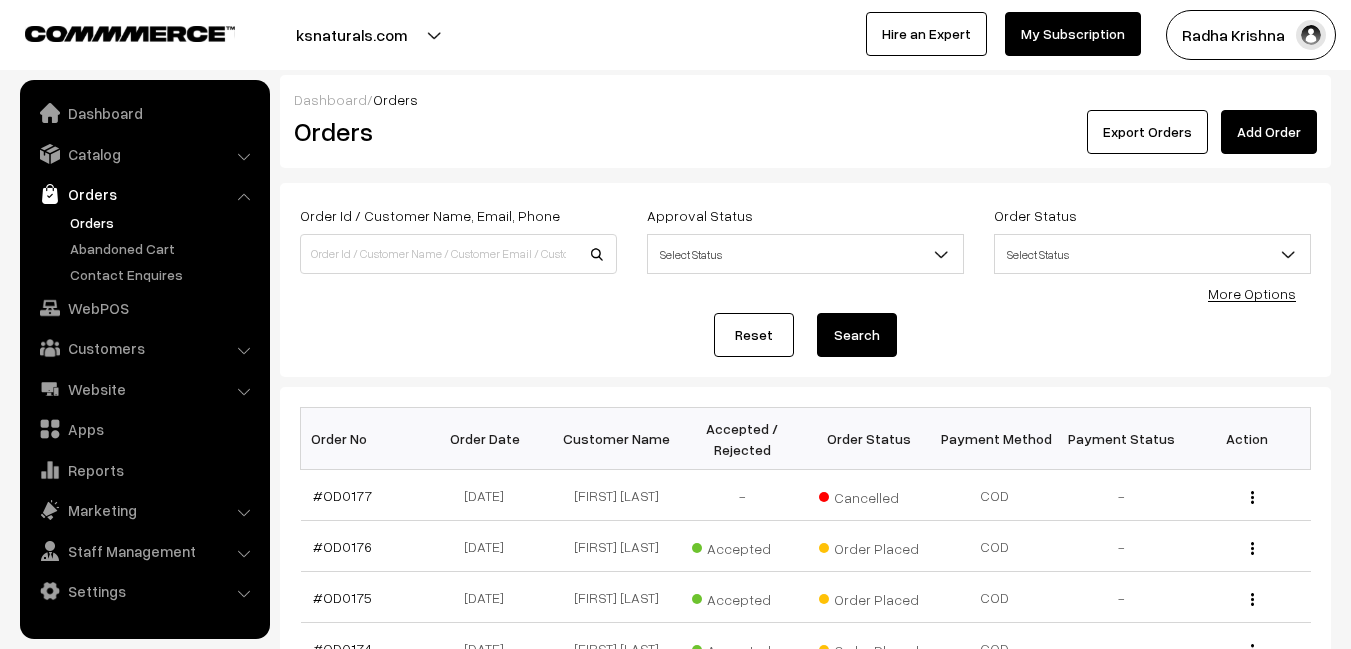 click on "#OD0176" at bounding box center [342, 546] 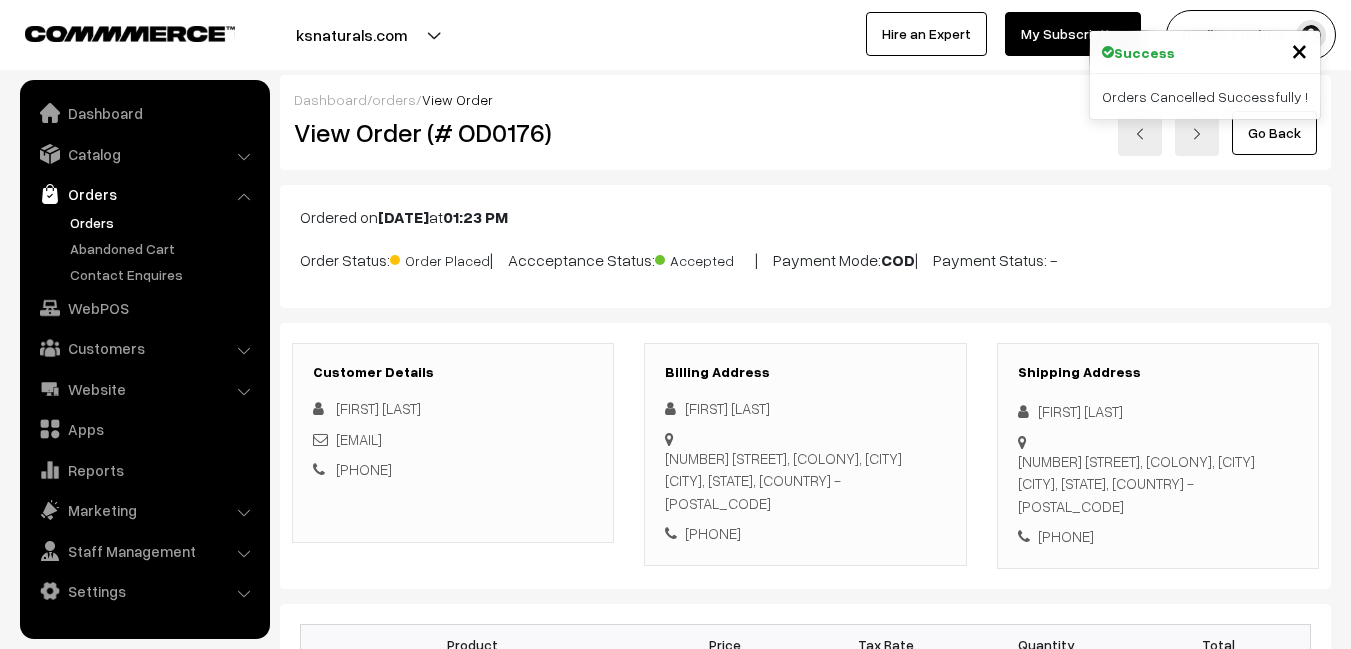scroll, scrollTop: 0, scrollLeft: 0, axis: both 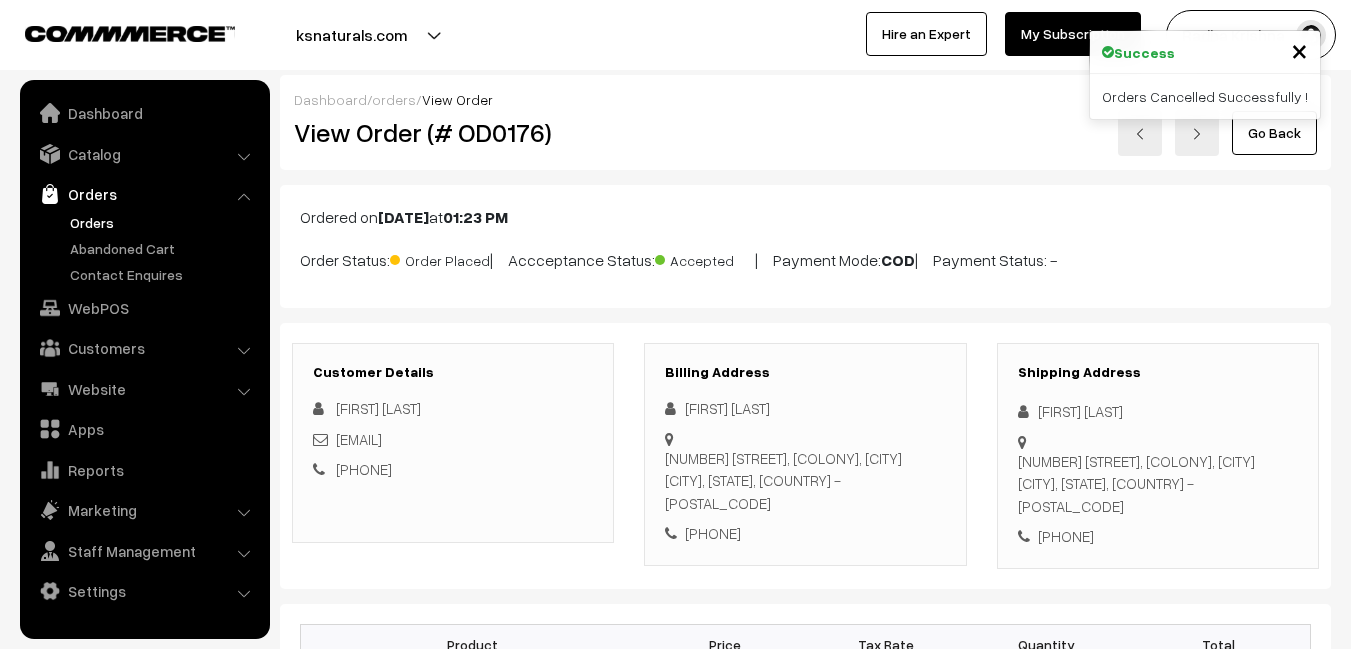 click on "Orders" at bounding box center (164, 222) 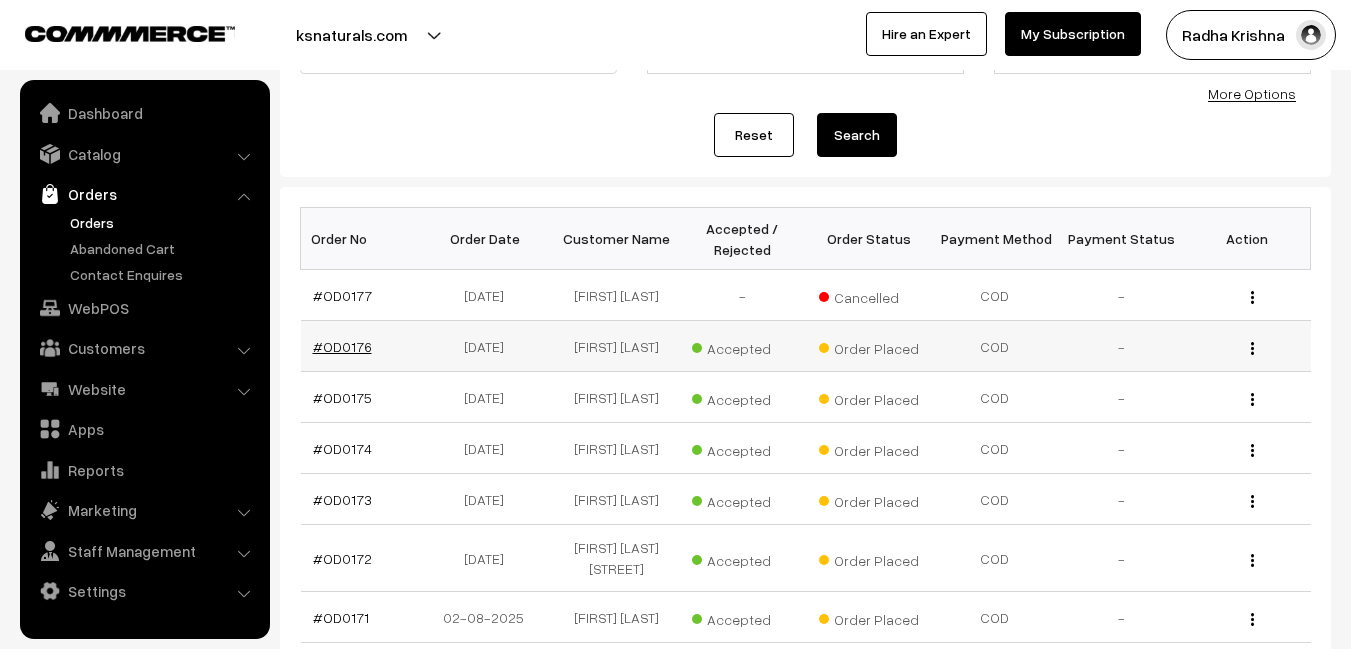 scroll, scrollTop: 200, scrollLeft: 0, axis: vertical 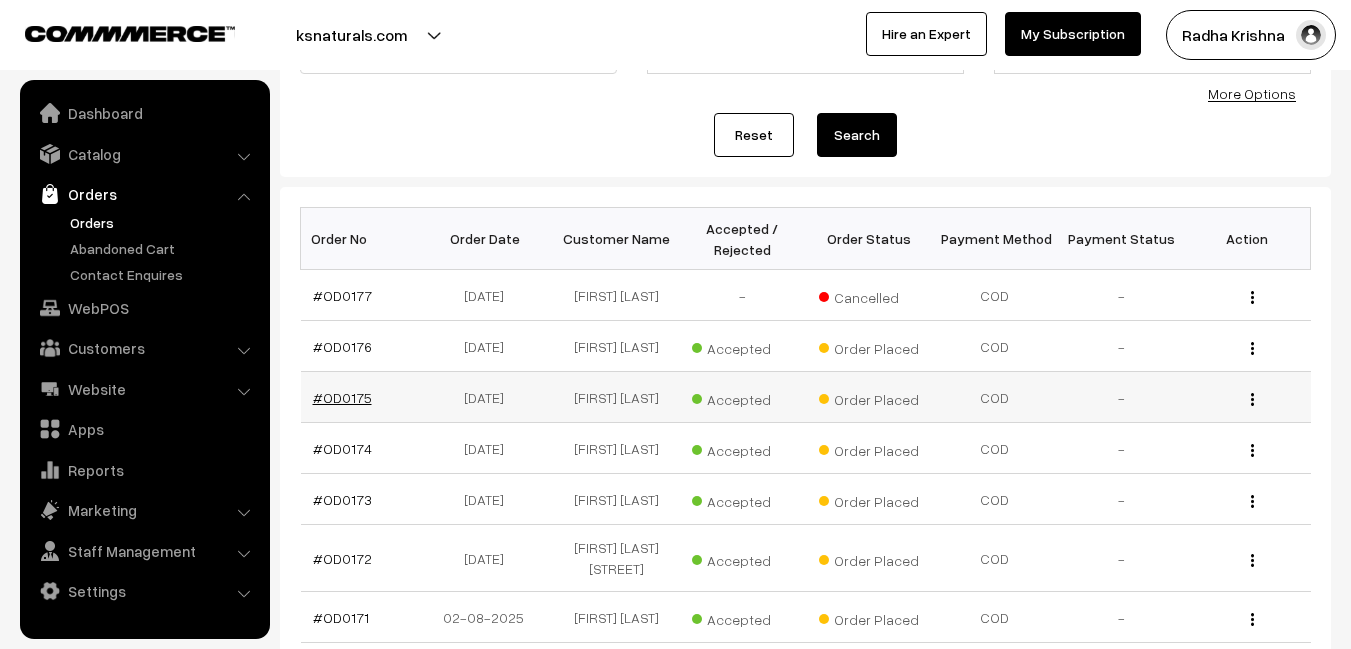 click on "#OD0175" at bounding box center [342, 397] 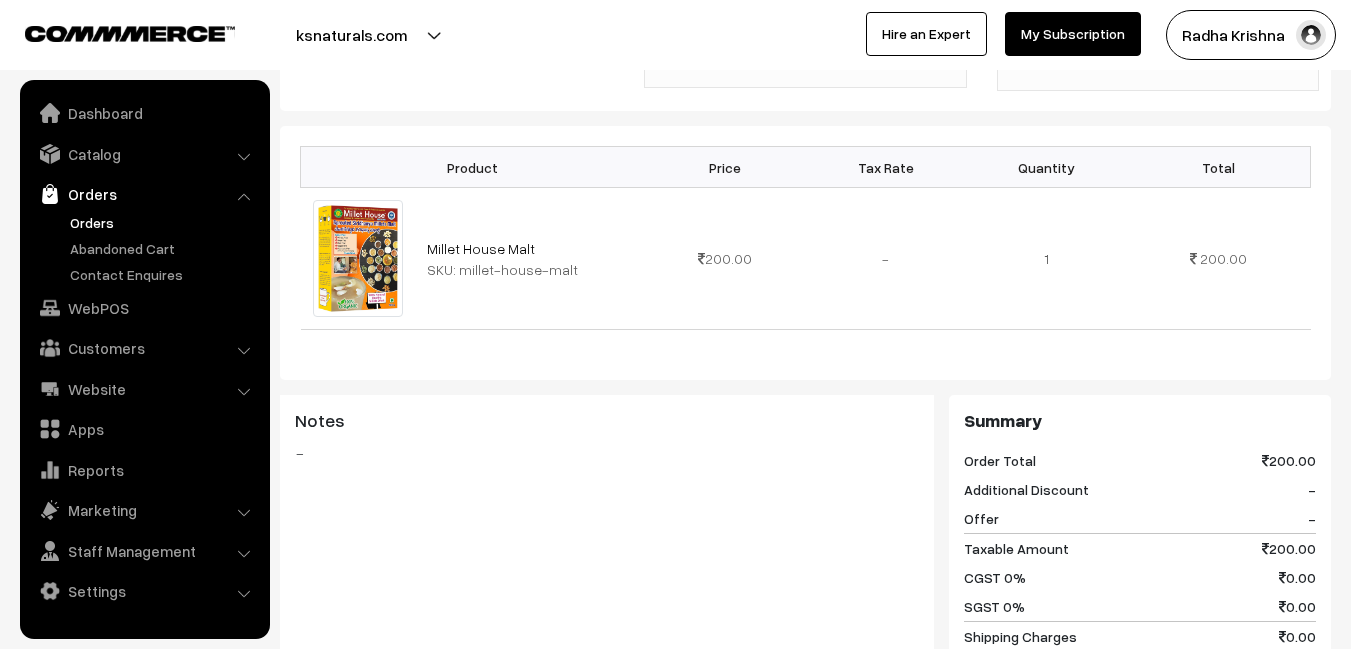 scroll, scrollTop: 900, scrollLeft: 0, axis: vertical 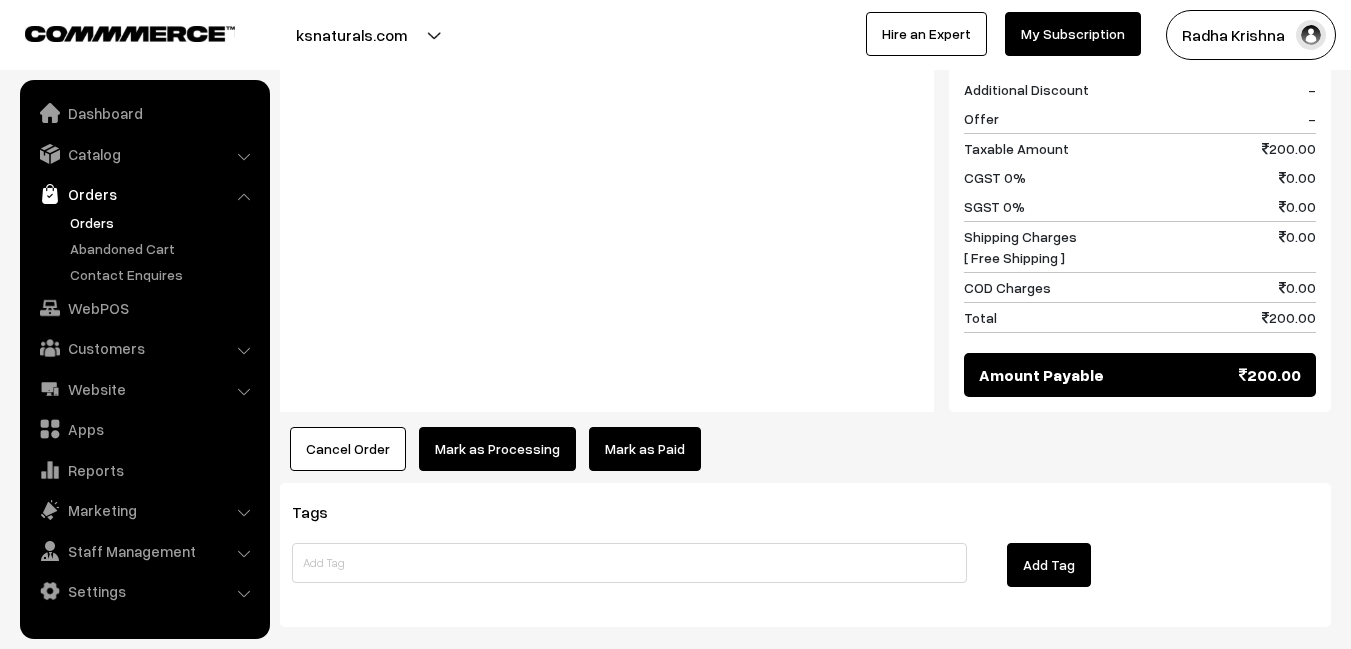 click on "Cancel Order" at bounding box center (348, 449) 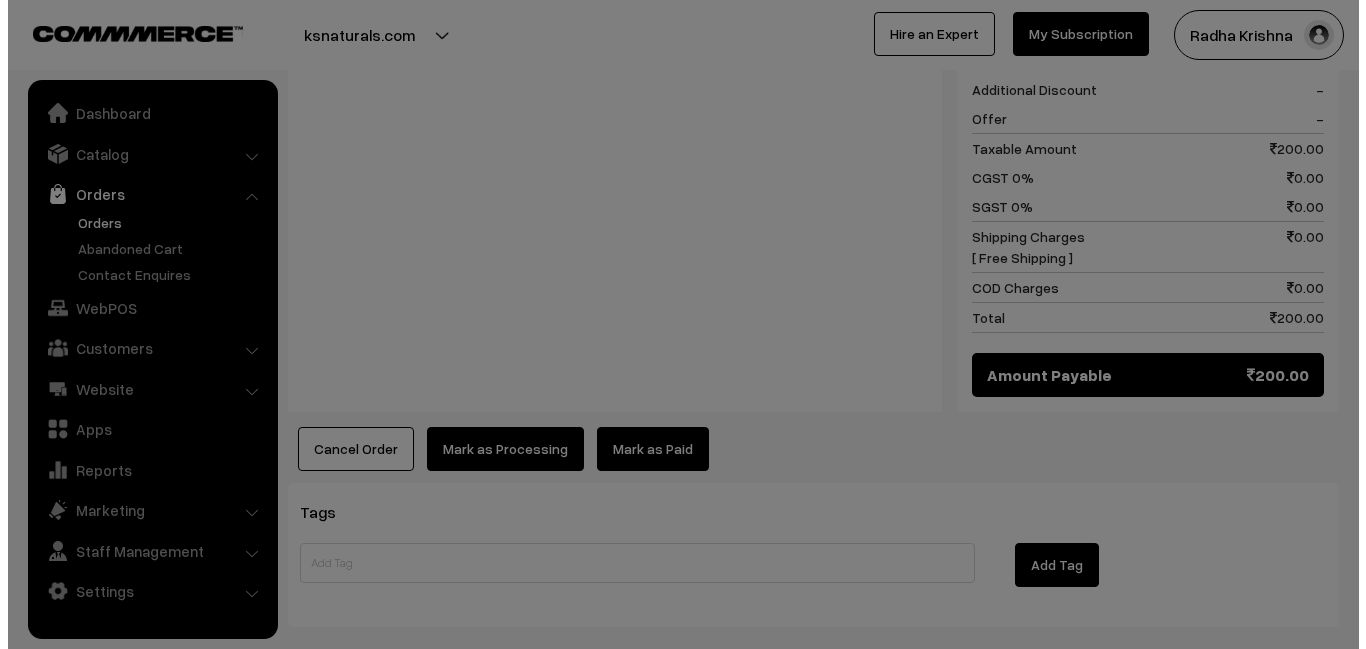 scroll, scrollTop: 902, scrollLeft: 0, axis: vertical 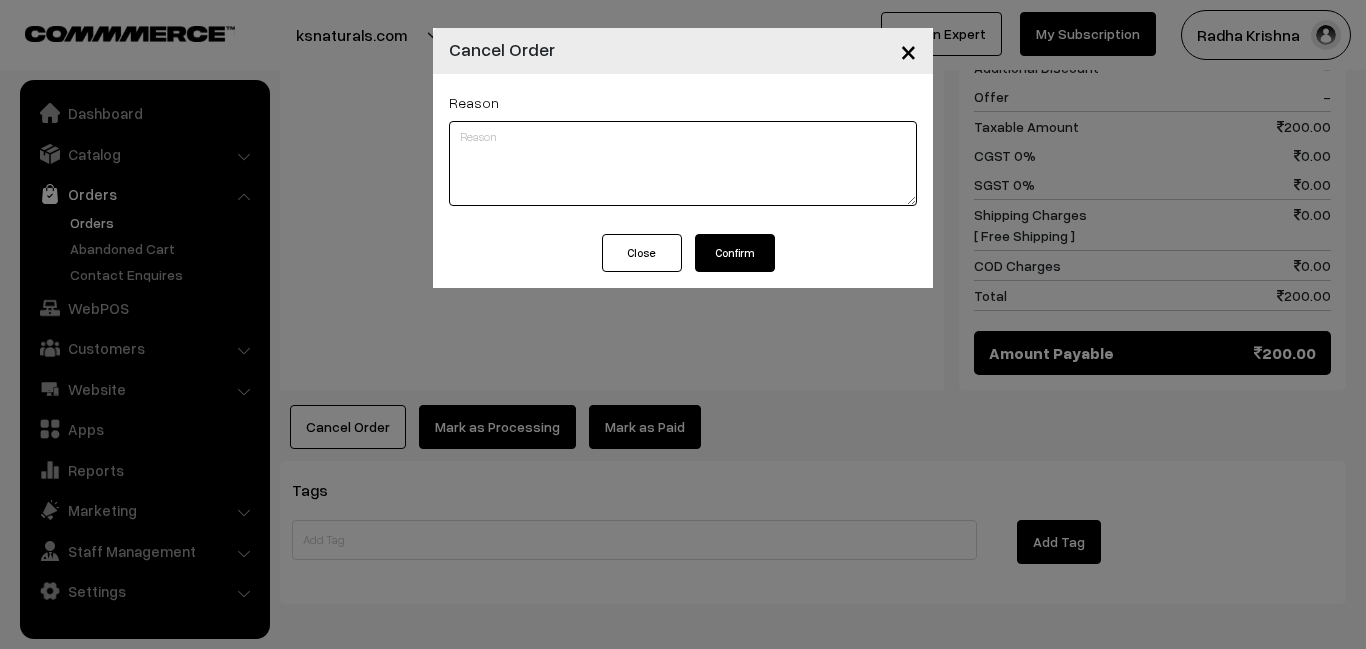 click at bounding box center (683, 163) 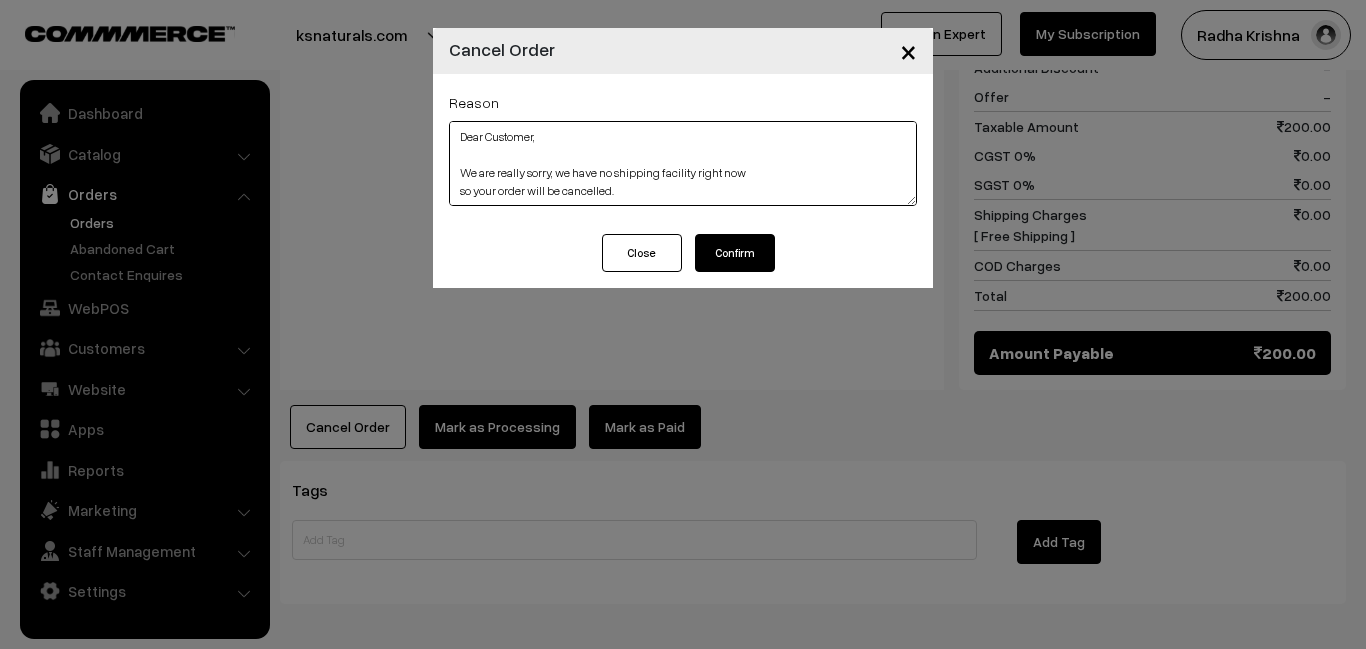 scroll, scrollTop: 191, scrollLeft: 0, axis: vertical 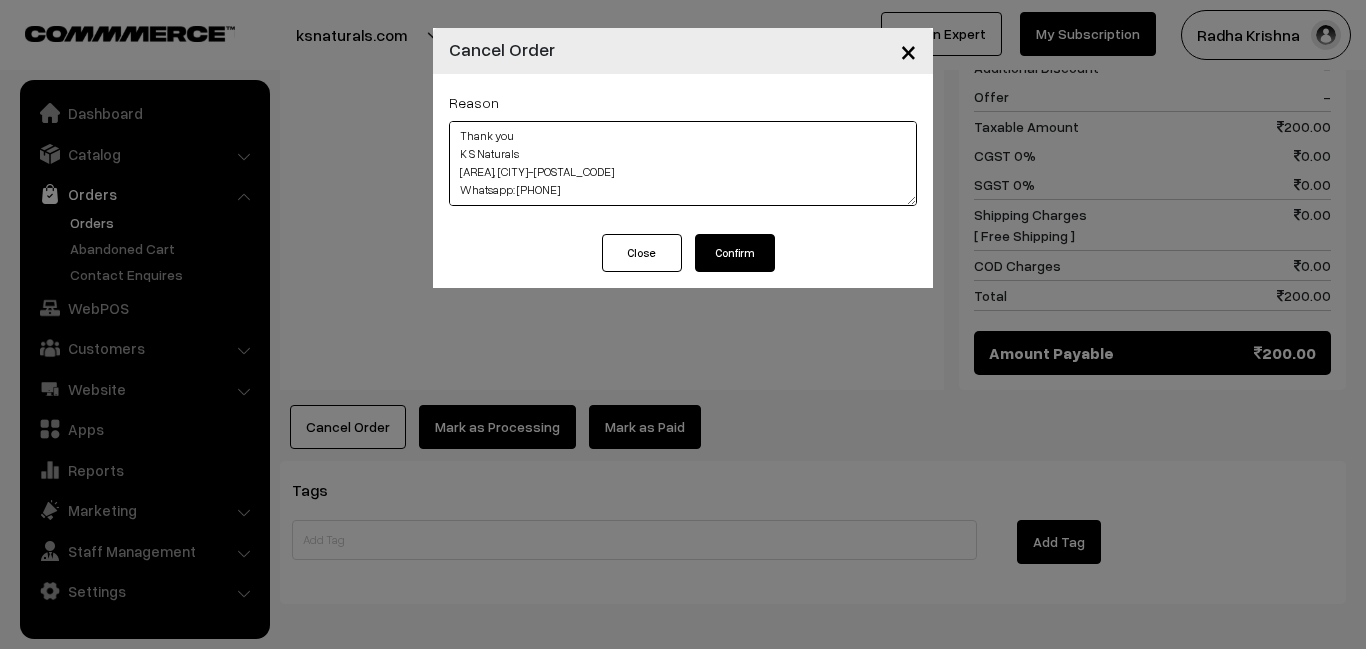 type on "Dear Customer,
We are really sorry, we have no shipping facility right now
so your order will be cancelled.
but our store (Shop) google location link below in [NEIGHBORHOOD], [CITY]-[POSTAL_CODE]
https://share.google/B8pDtzJHWKQJX6IS0
You can book rapido or uber we will send your products
Our Contact Number: Whatsapp: [PHONE]
Thank you
K S Naturals
[NEIGHBORHOOD], [CITY]-[POSTAL_CODE]
Whatsapp: [PHONE]" 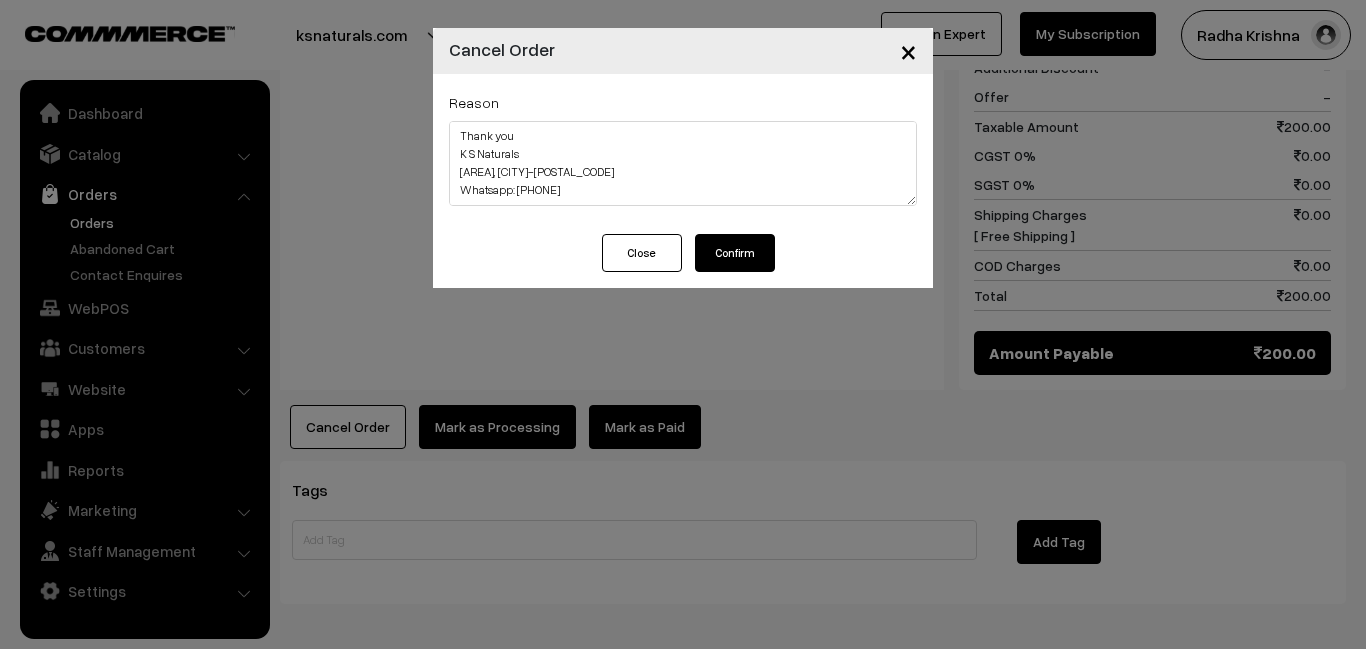 click on "Confirm" at bounding box center [735, 253] 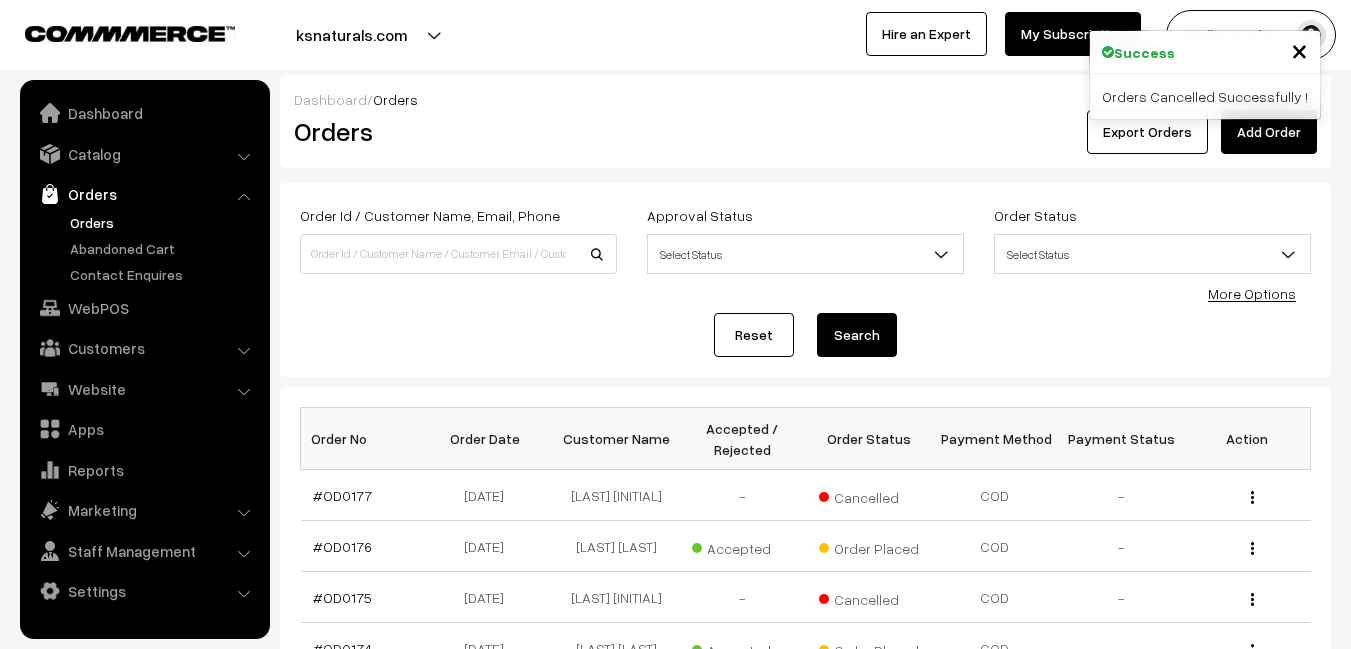 scroll, scrollTop: 200, scrollLeft: 0, axis: vertical 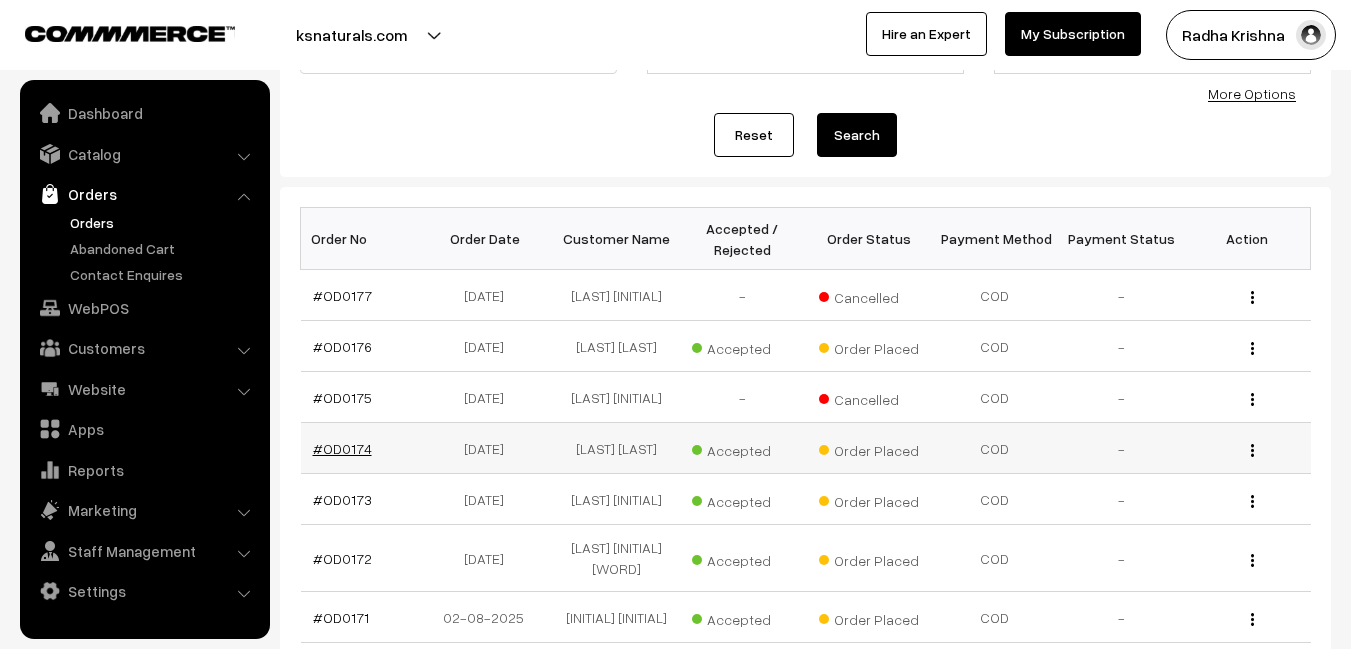 click on "#OD0174" at bounding box center (342, 448) 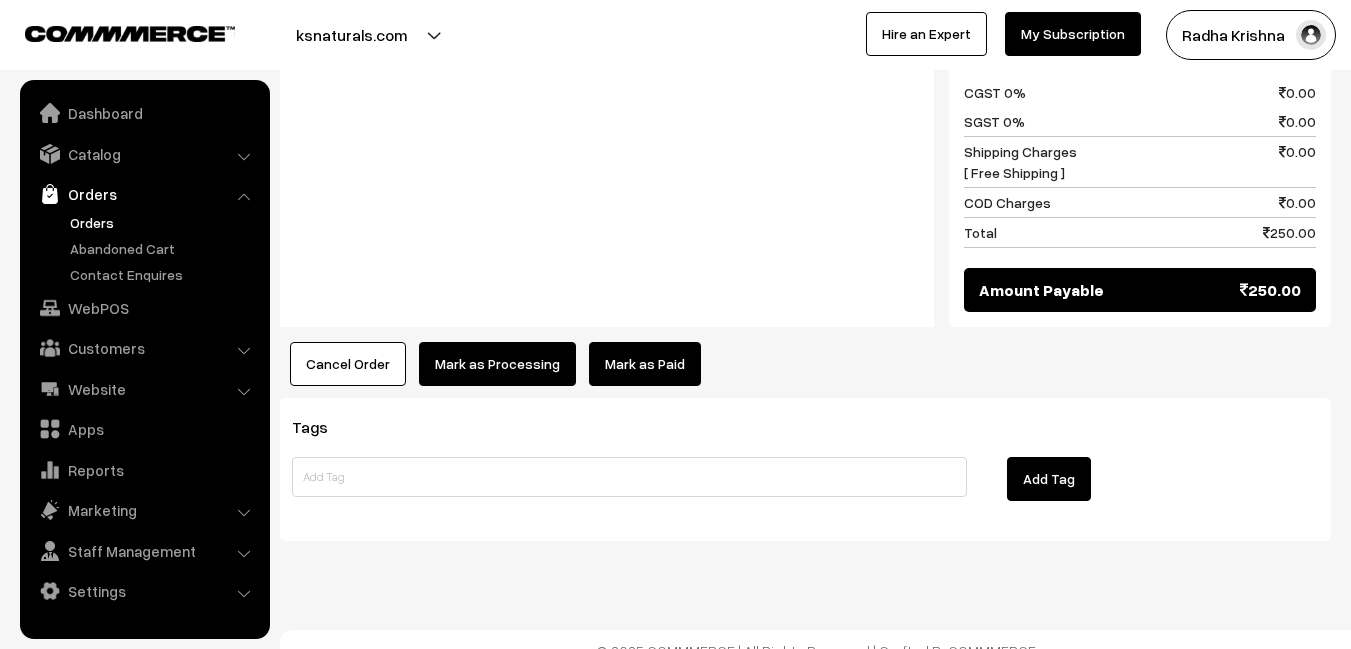 scroll, scrollTop: 937, scrollLeft: 0, axis: vertical 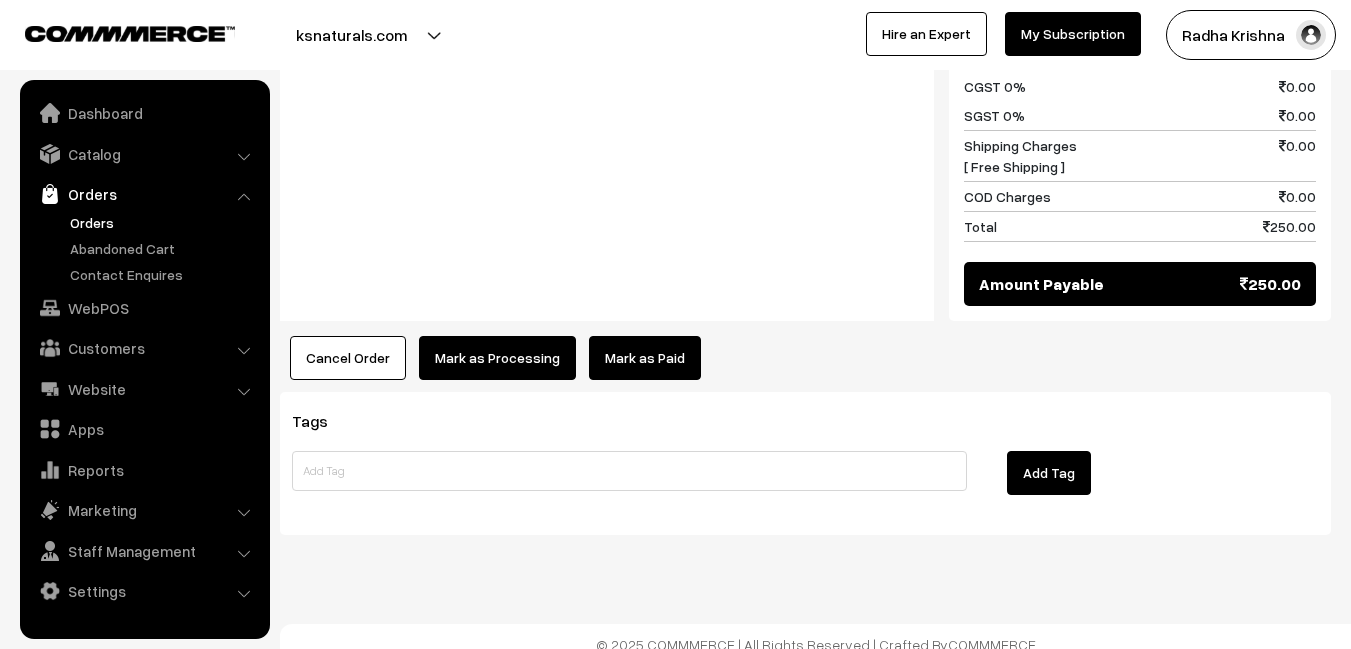 click on "Cancel Order" at bounding box center [348, 358] 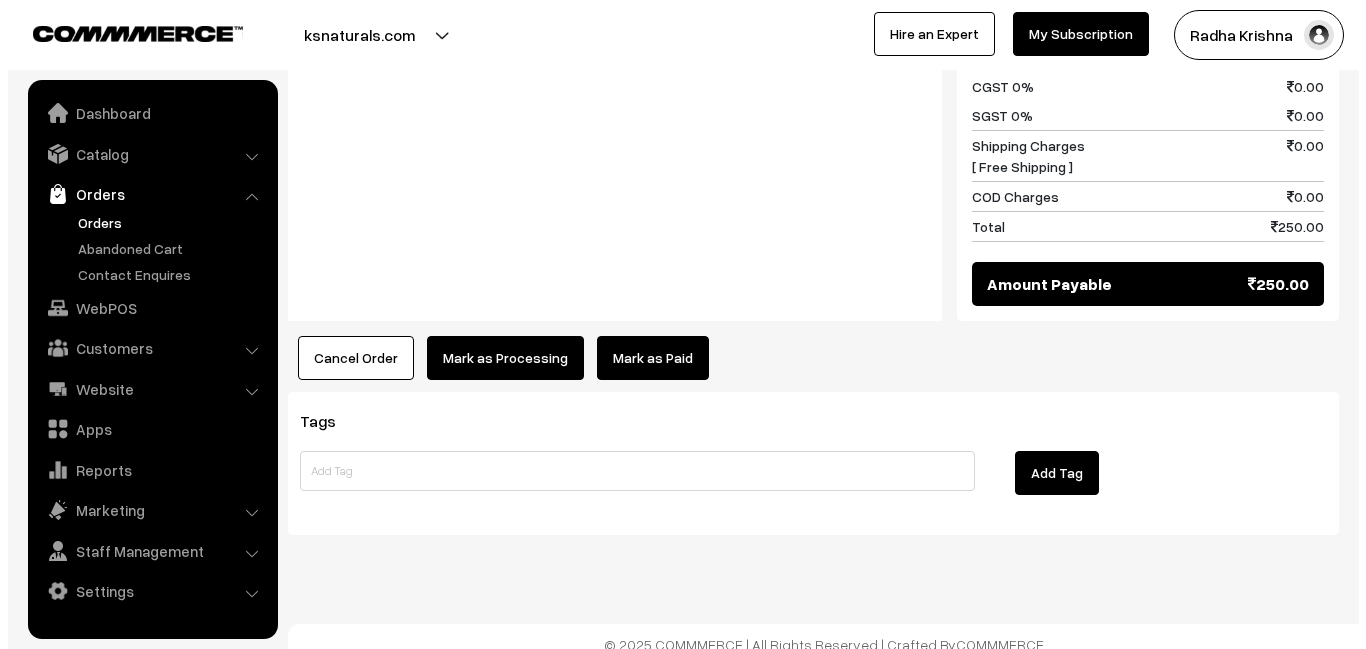 scroll, scrollTop: 938, scrollLeft: 0, axis: vertical 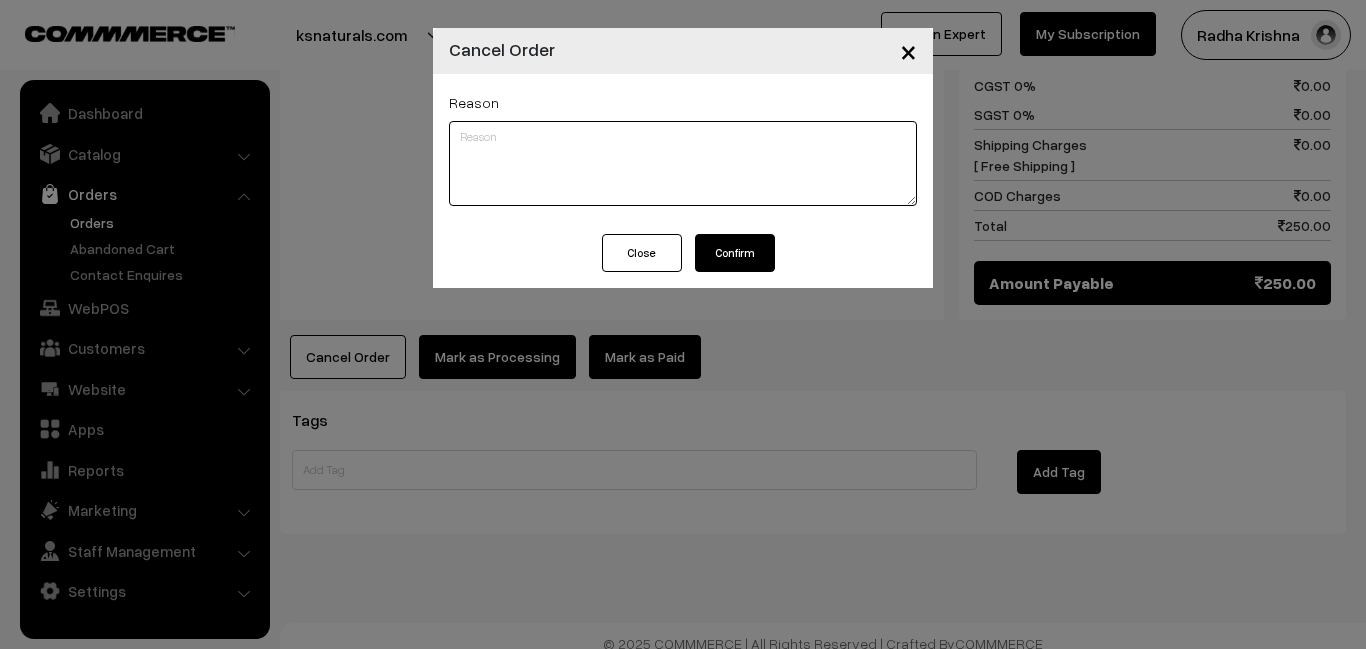 click at bounding box center (683, 163) 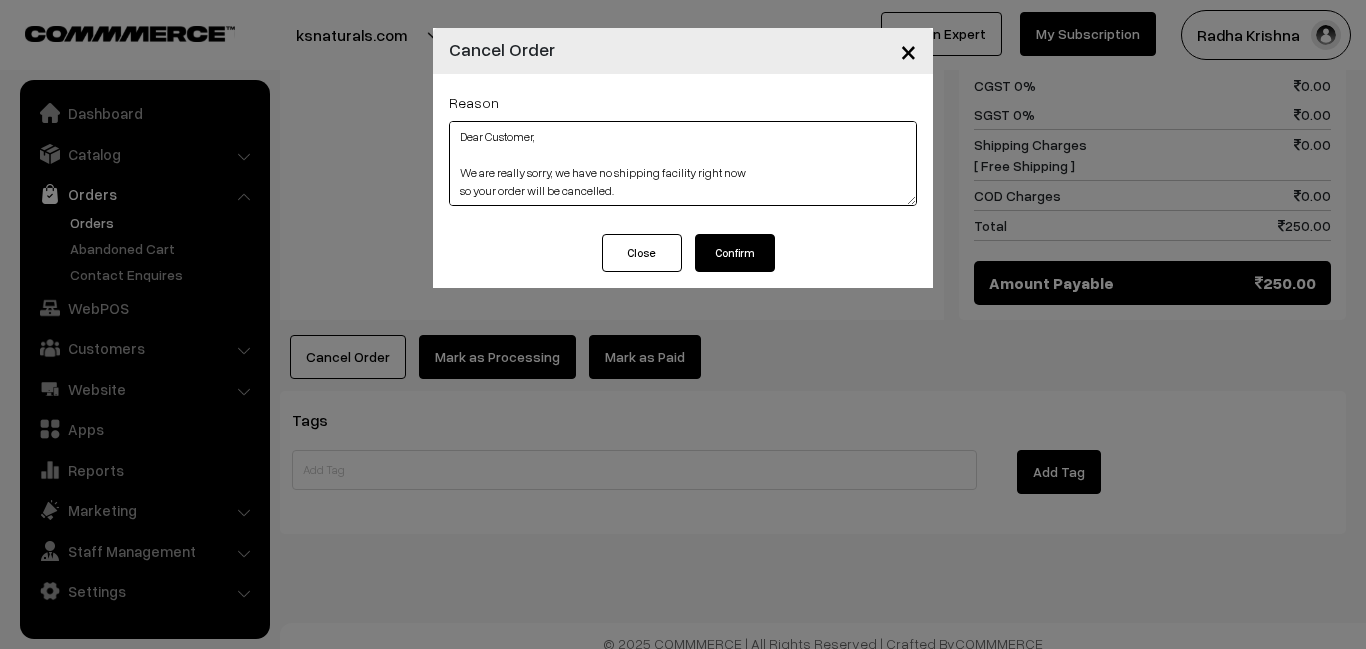 scroll, scrollTop: 191, scrollLeft: 0, axis: vertical 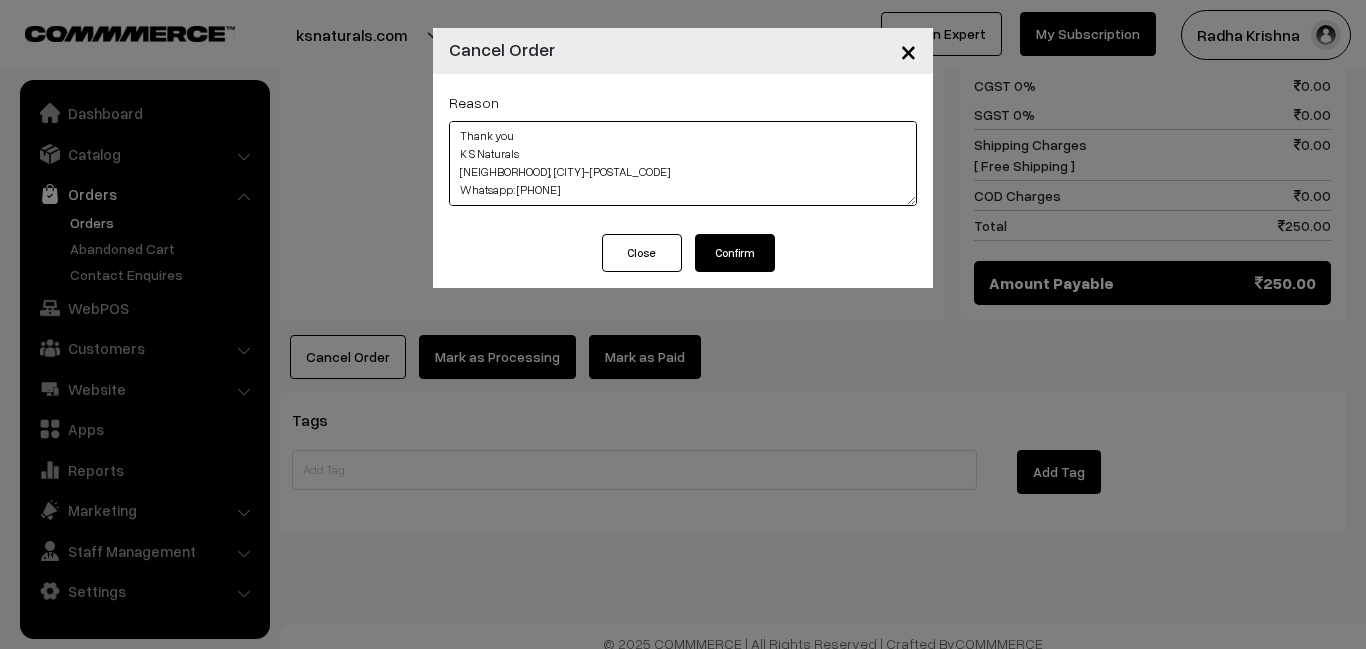 type on "Dear Customer,
We are really sorry, we have no shipping facility right now
so your order will be cancelled.
but our store (Shop) google location link below in [NEIGHBORHOOD], [CITY]-[POSTAL_CODE]
https://share.google/B8pDtzJHWKQJX6IS0
You can book rapido or uber we will send your products
Our Contact Number: Whatsapp: [PHONE]
Thank you
K S Naturals
[NEIGHBORHOOD], [CITY]-[POSTAL_CODE]
Whatsapp: [PHONE]" 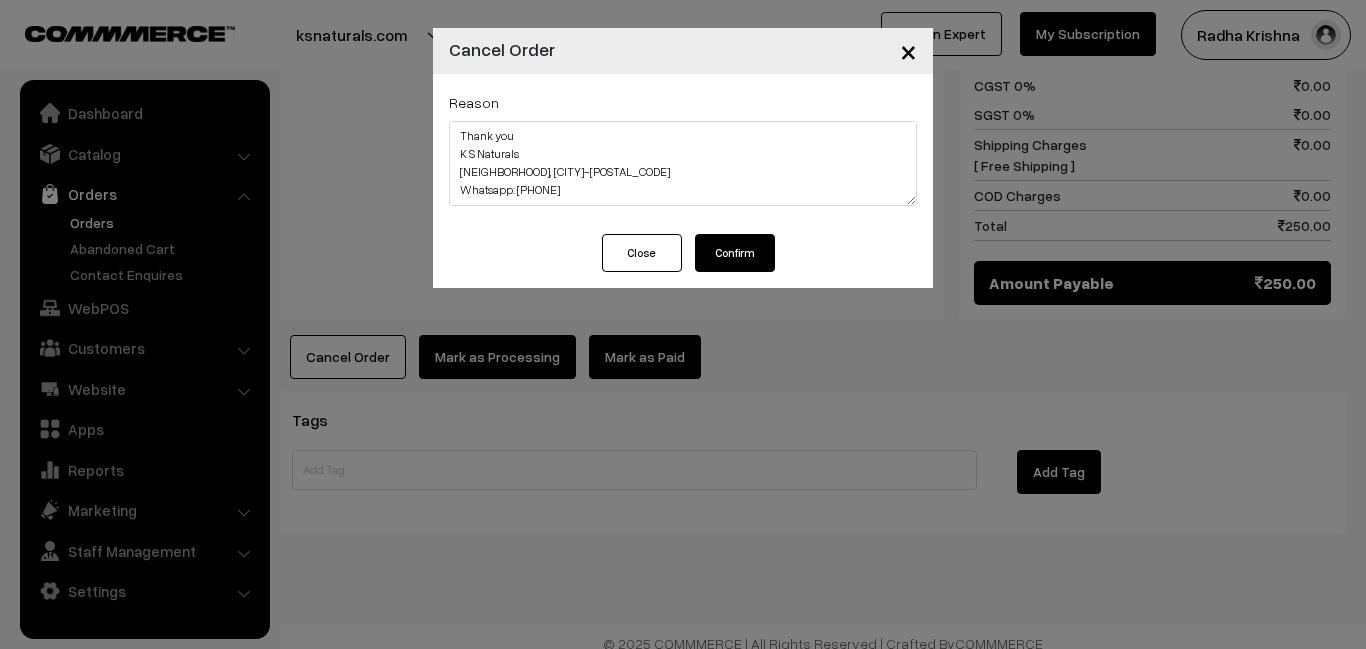 click on "Confirm" at bounding box center [735, 253] 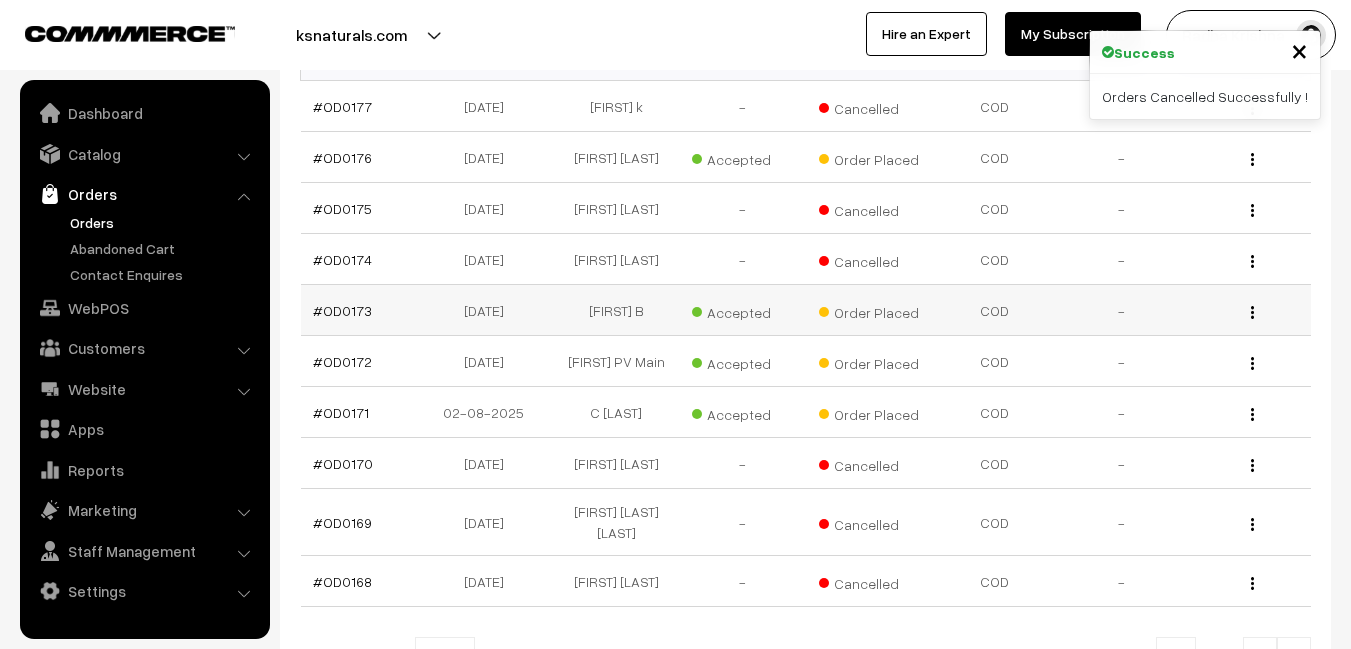 scroll, scrollTop: 400, scrollLeft: 0, axis: vertical 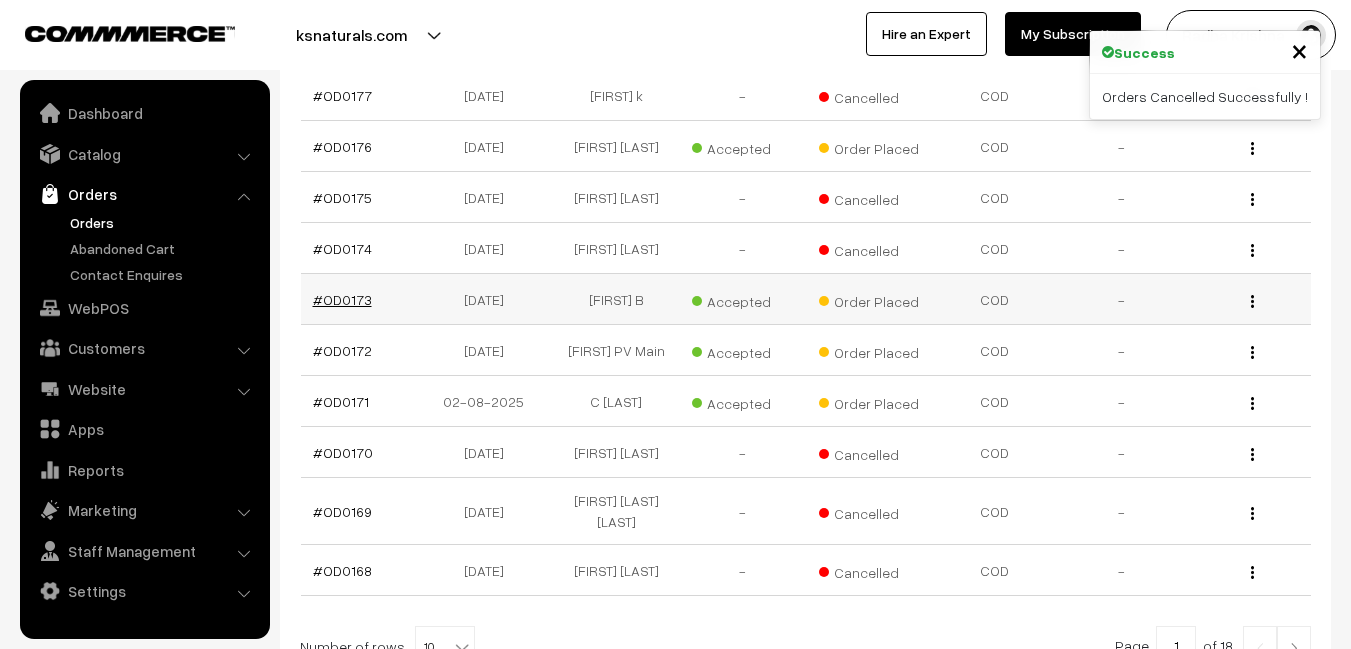 click on "#OD0173" at bounding box center [342, 299] 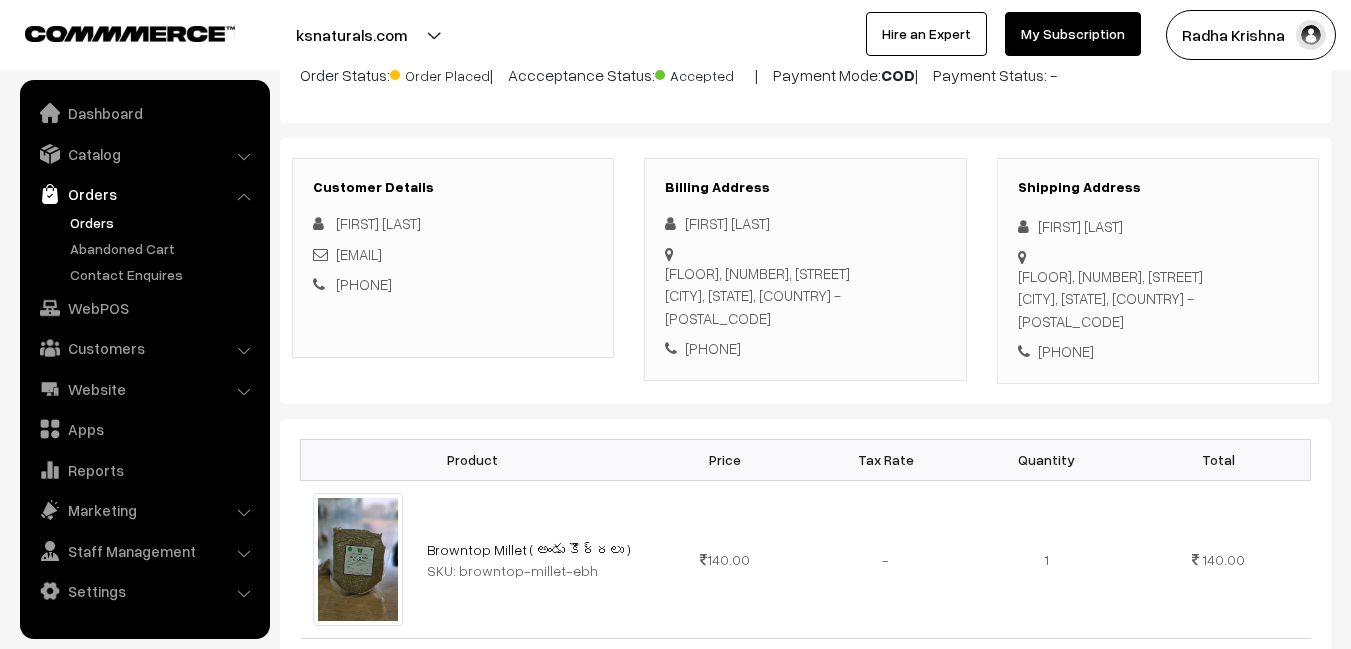 scroll, scrollTop: 100, scrollLeft: 0, axis: vertical 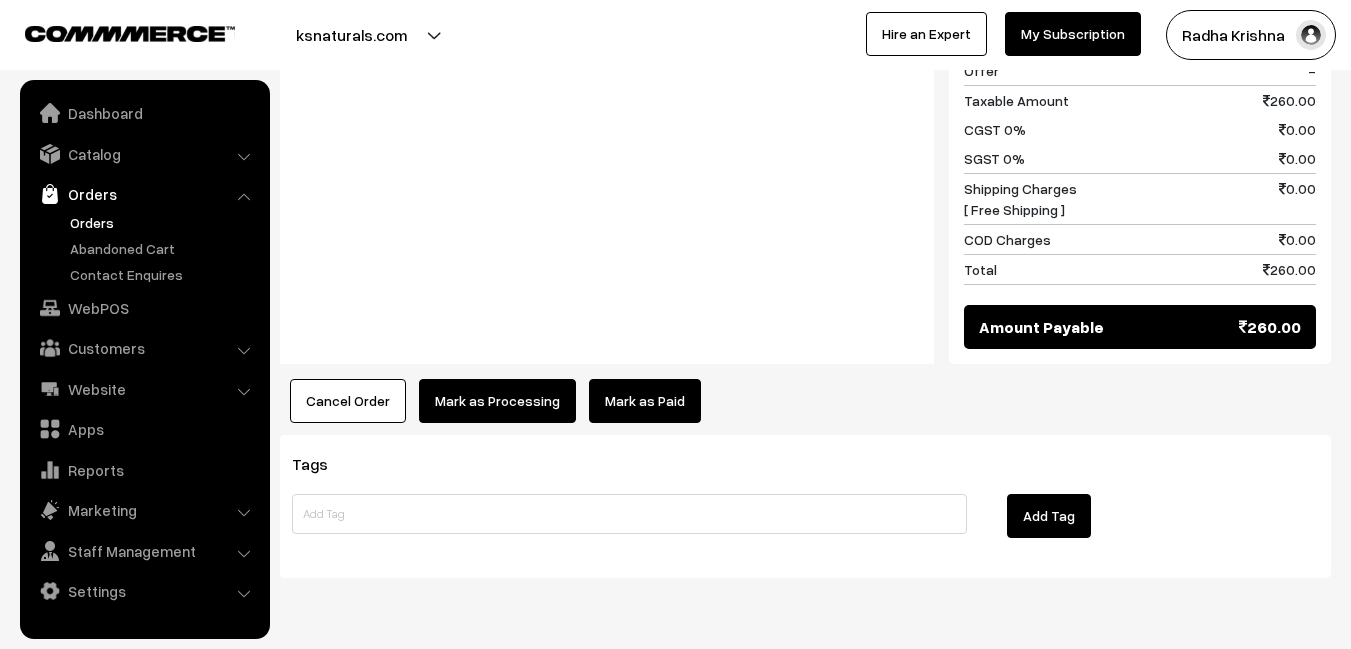 click on "Cancel Order" at bounding box center [348, 401] 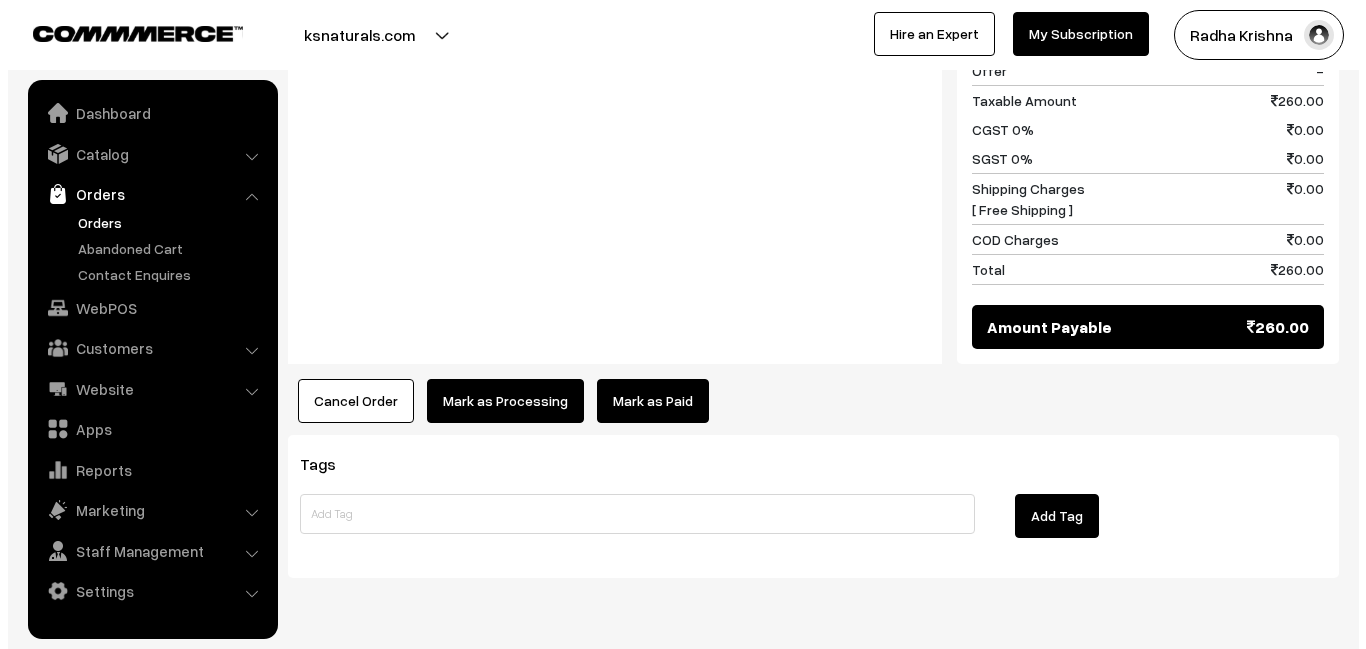 scroll, scrollTop: 1105, scrollLeft: 0, axis: vertical 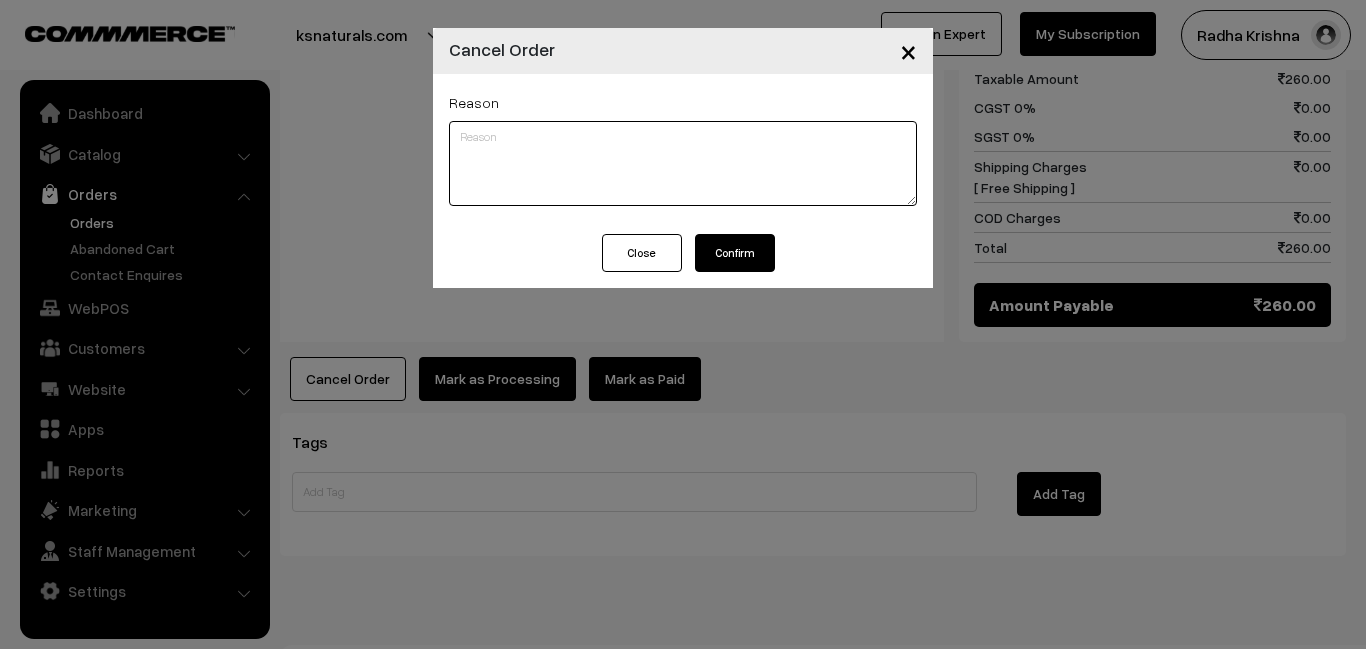 click at bounding box center (683, 163) 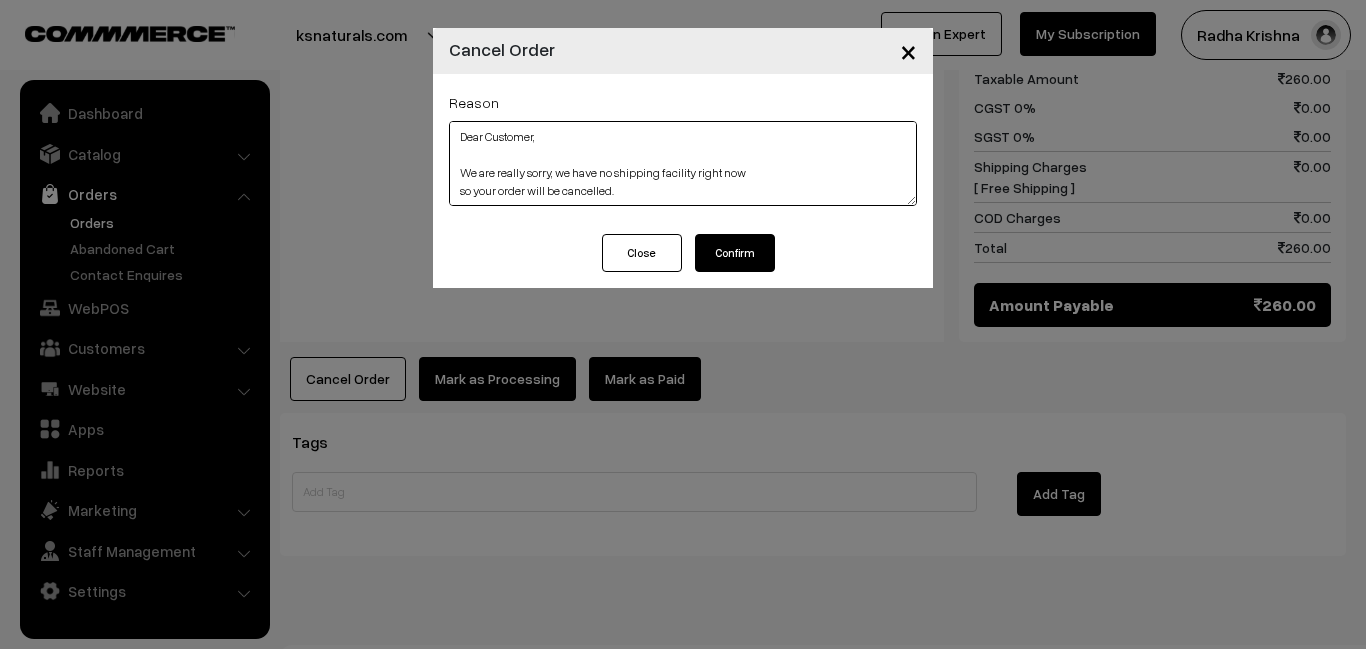 scroll, scrollTop: 191, scrollLeft: 0, axis: vertical 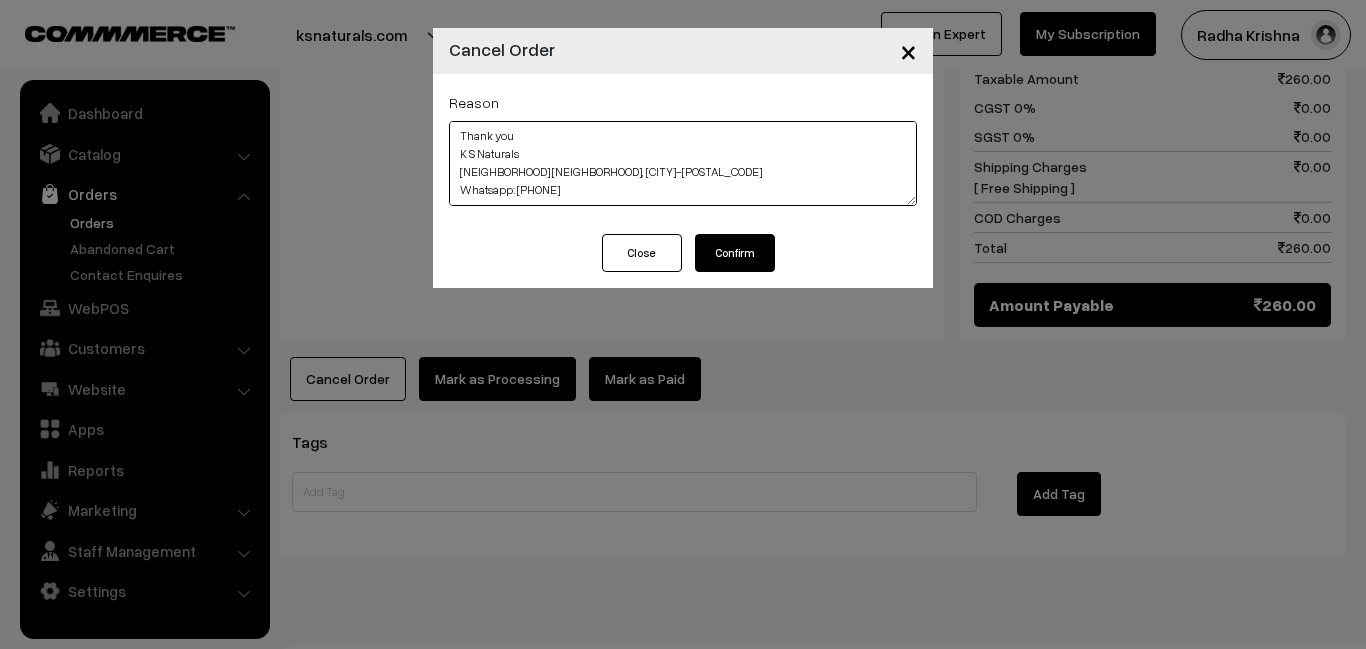 type on "Dear Customer,
We are really sorry, we have no shipping facility right now
so your order will be cancelled.
but our store (Shop) google location link below in [NEIGHBORHOOD], [CITY]-[POSTAL_CODE]
https://share.google/B8pDtzJHWKQJX6IS0
You can book rapido or uber we will send your products
Our Contact Number: Whatsapp: [PHONE]
Thank you
K S Naturals
[NEIGHBORHOOD], [CITY]-[POSTAL_CODE]
Whatsapp: [PHONE]" 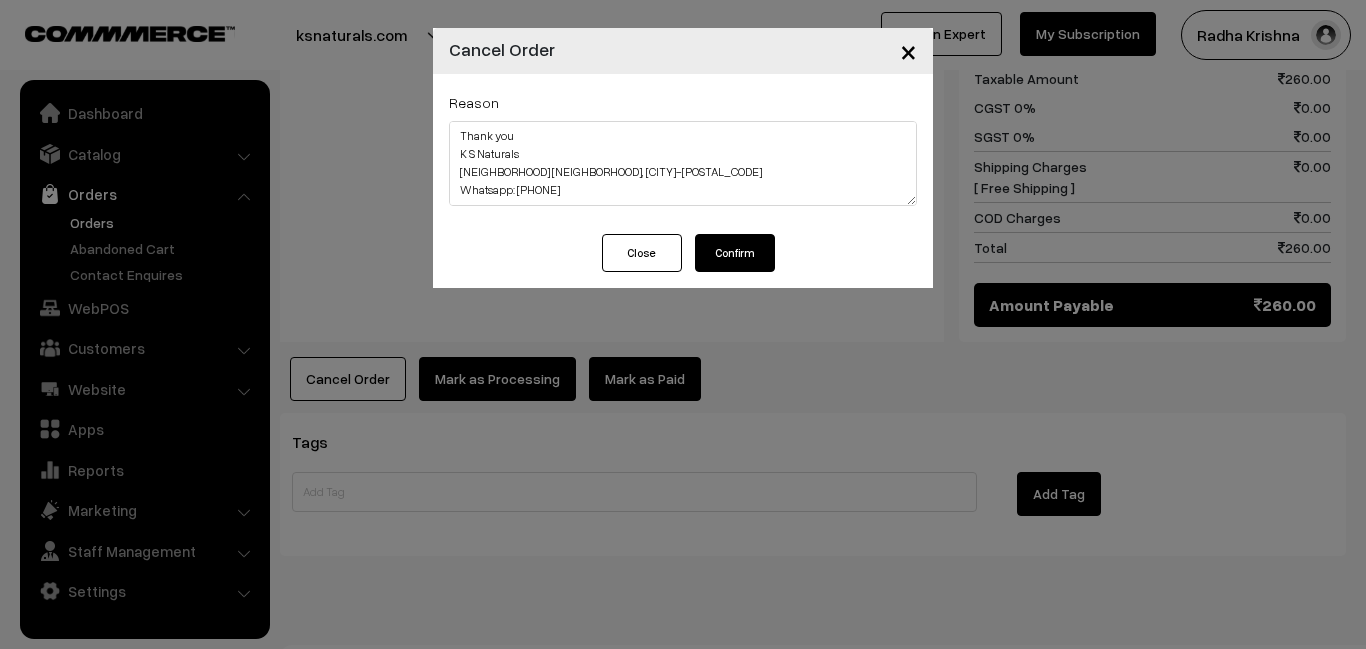 click on "Confirm" at bounding box center [735, 253] 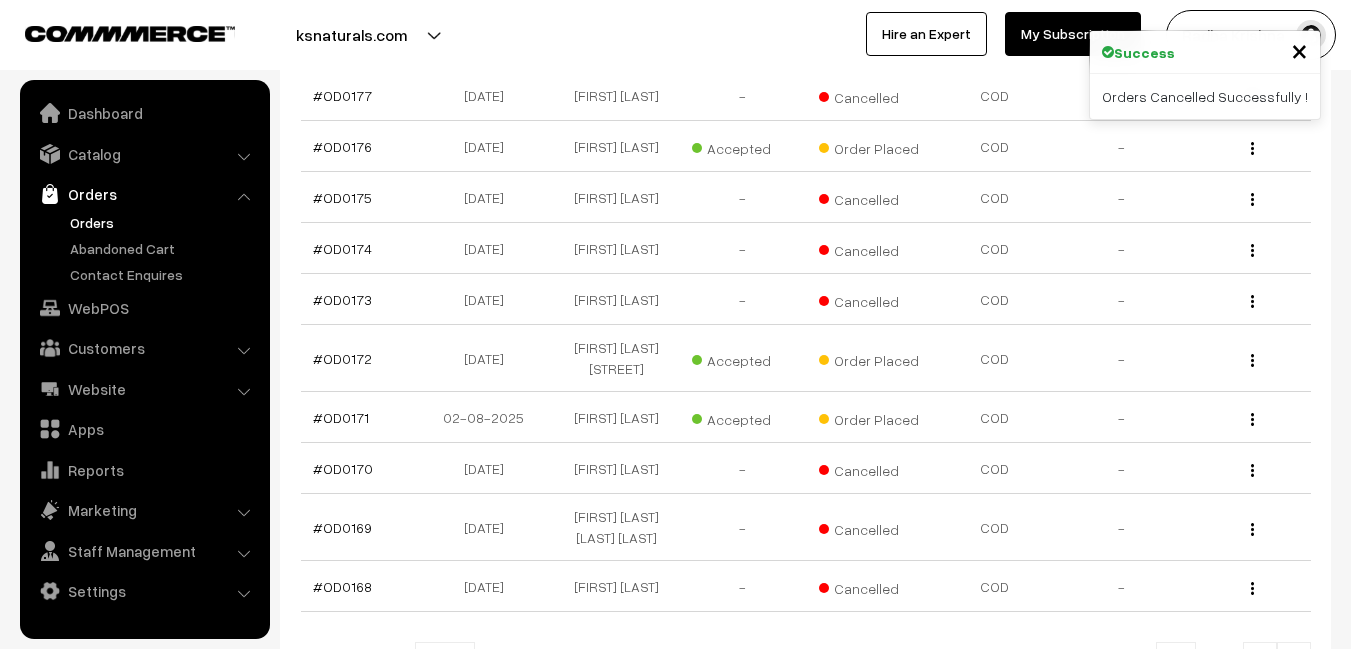 scroll, scrollTop: 400, scrollLeft: 0, axis: vertical 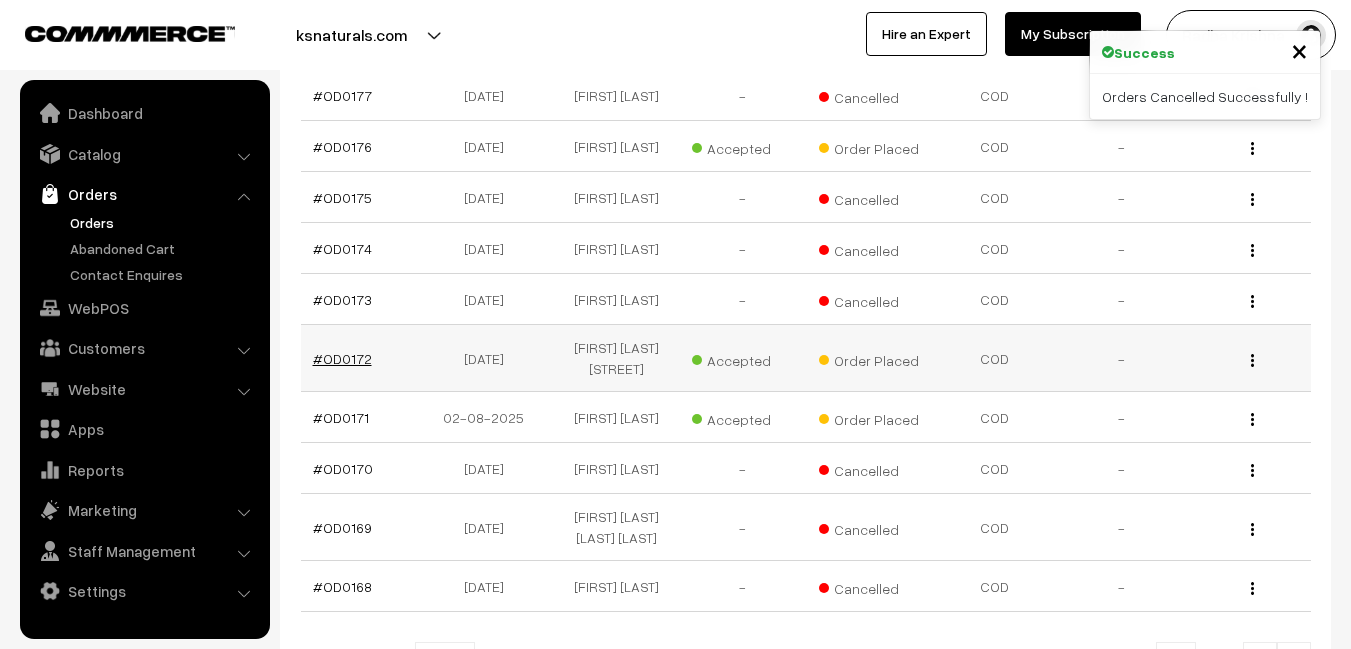 click on "#OD0172" at bounding box center [342, 358] 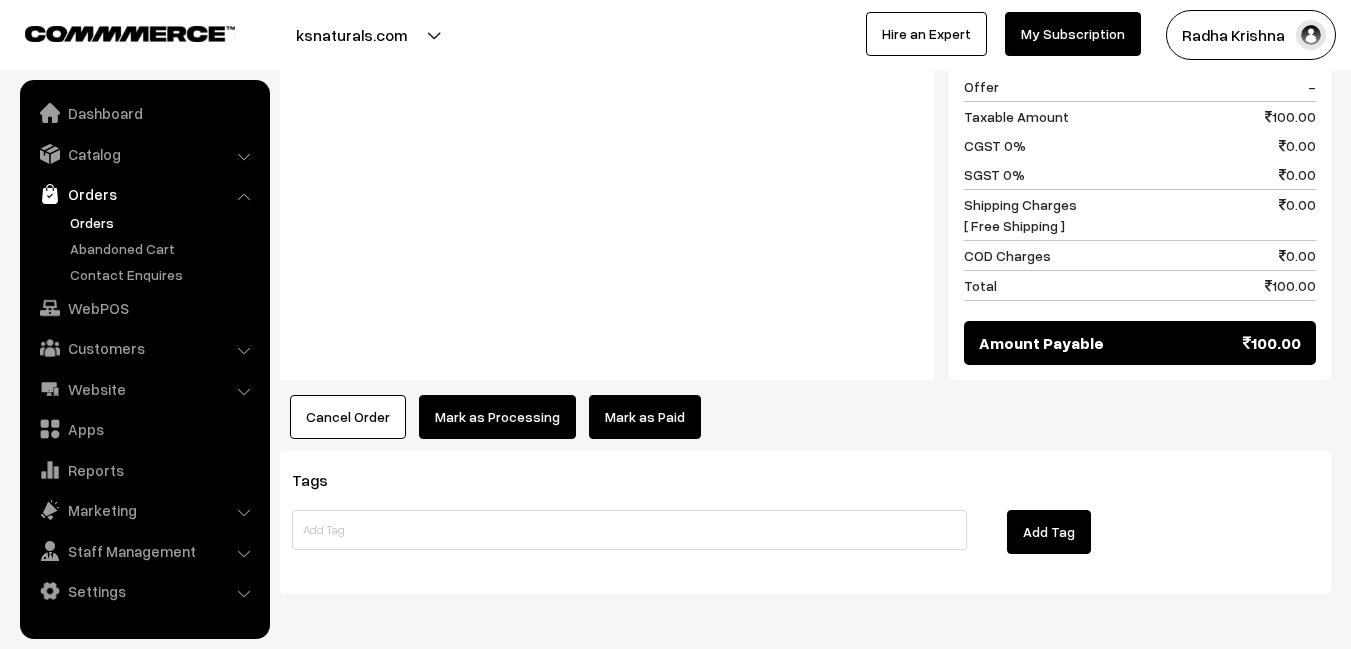 scroll, scrollTop: 1000, scrollLeft: 0, axis: vertical 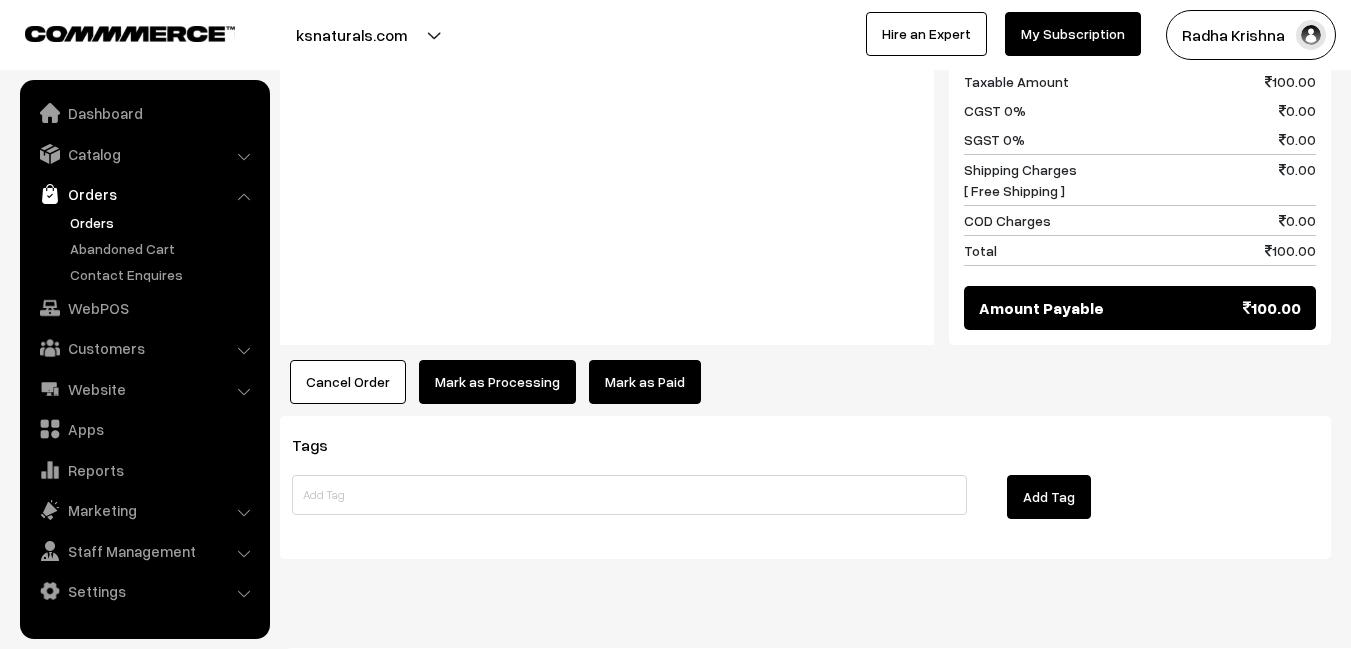 click on "Cancel Order" at bounding box center [348, 382] 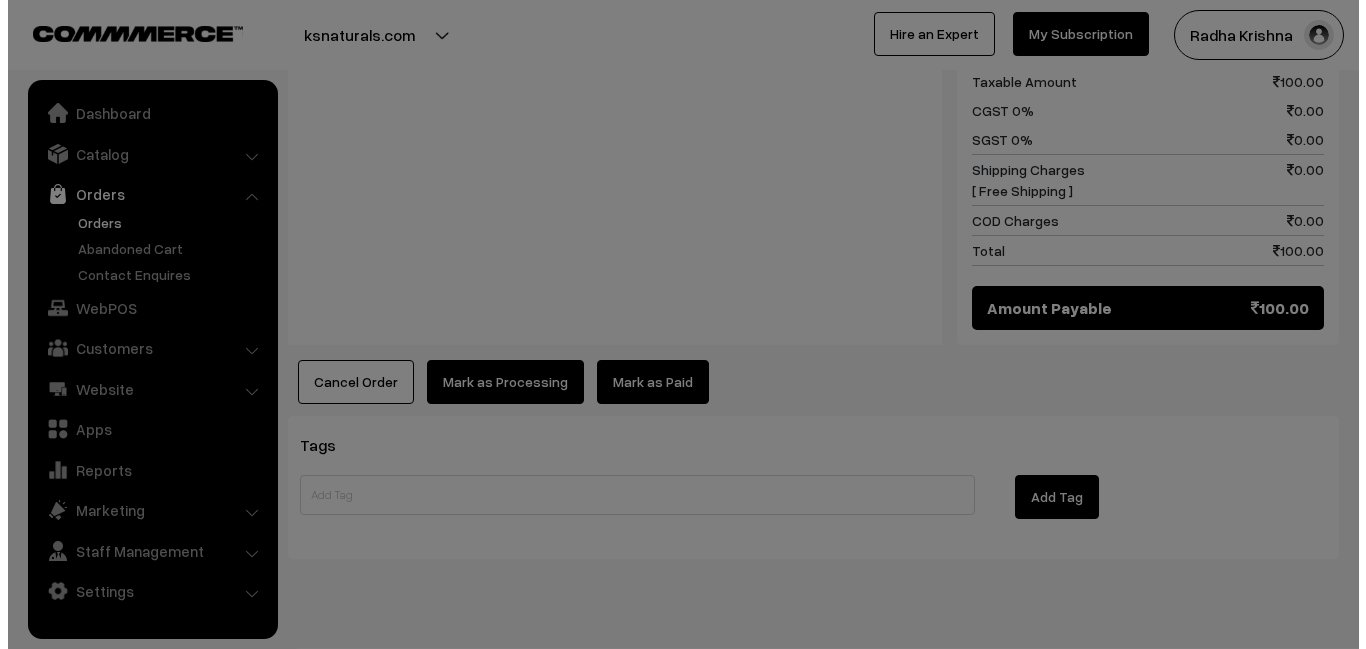 scroll, scrollTop: 1003, scrollLeft: 0, axis: vertical 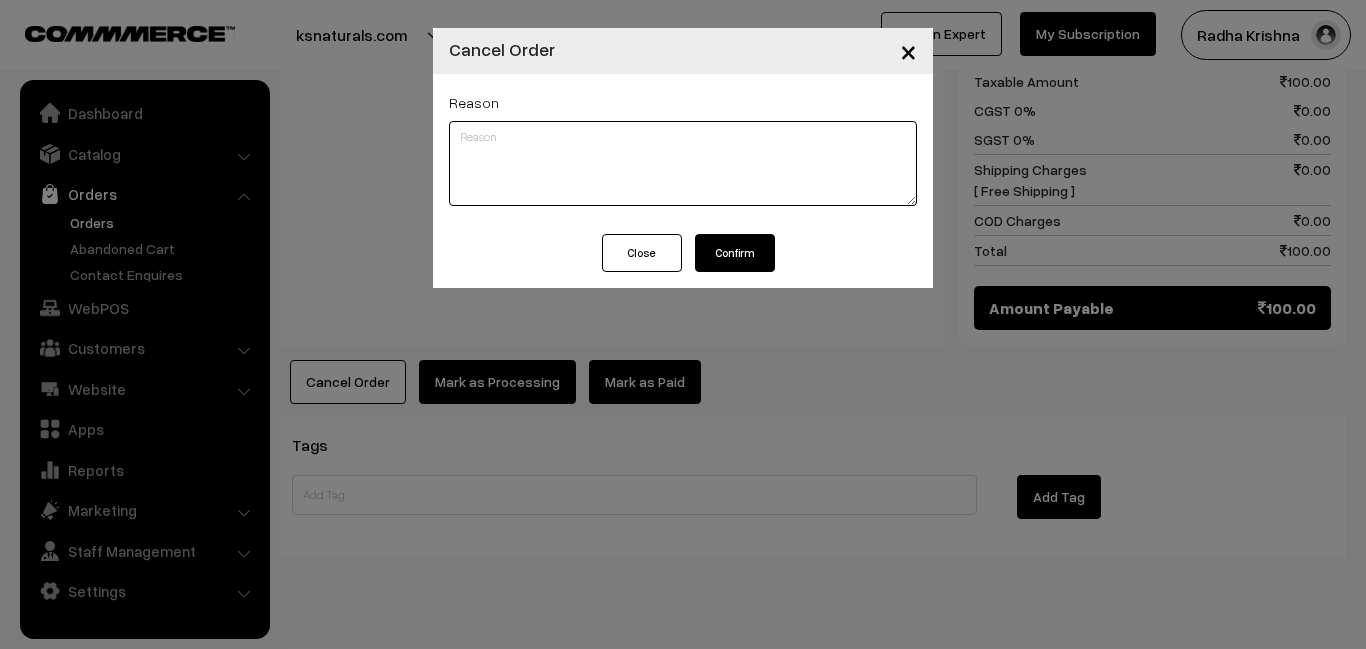 click at bounding box center (683, 163) 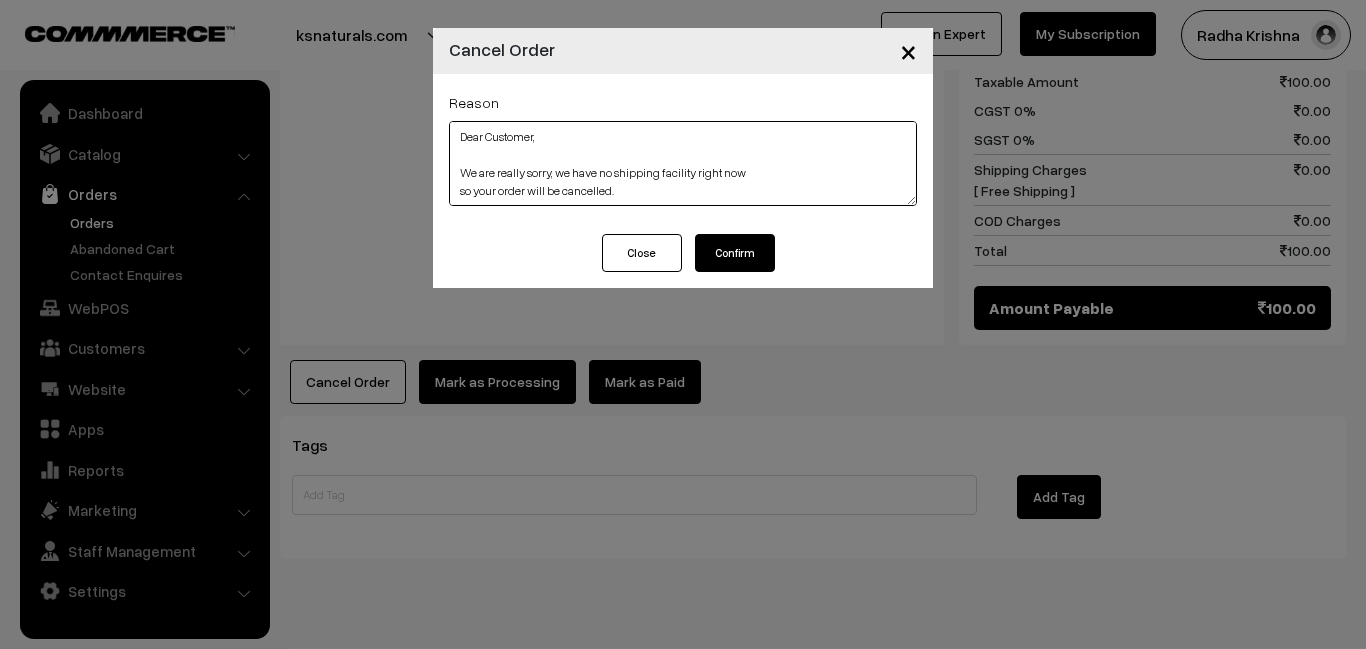scroll, scrollTop: 191, scrollLeft: 0, axis: vertical 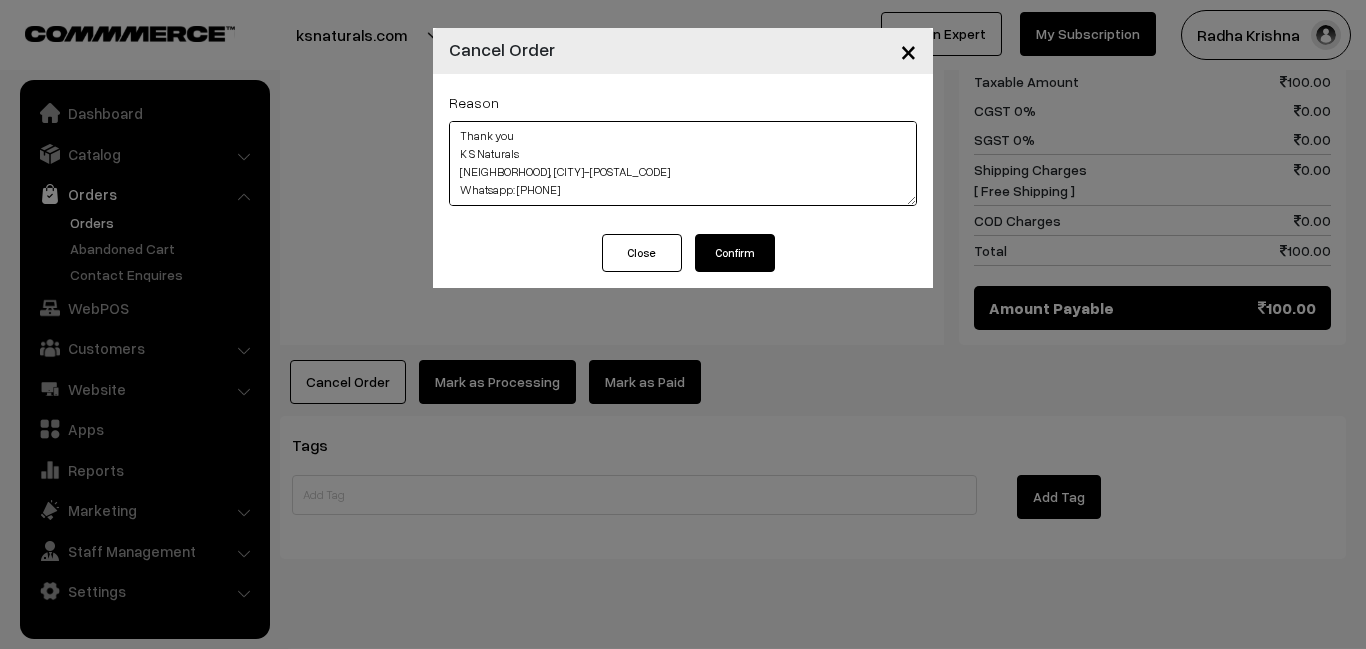 type on "Dear Customer,
We are really sorry, we have no shipping facility right now
so your order will be cancelled.
but our store (Shop) google location link below in Kalyan Nagar Venture 3, Hyderabad-500018
https://share.google/B8pDtzJHWKQJX6IS0
You can book rapido or uber we will send your products
Our Contact Number: Whatsapp: 8125482599
Thank you
K S Naturals
Kalyan Nagar Venture 3, Hyderabad-500018
Whatsapp: 8125482599" 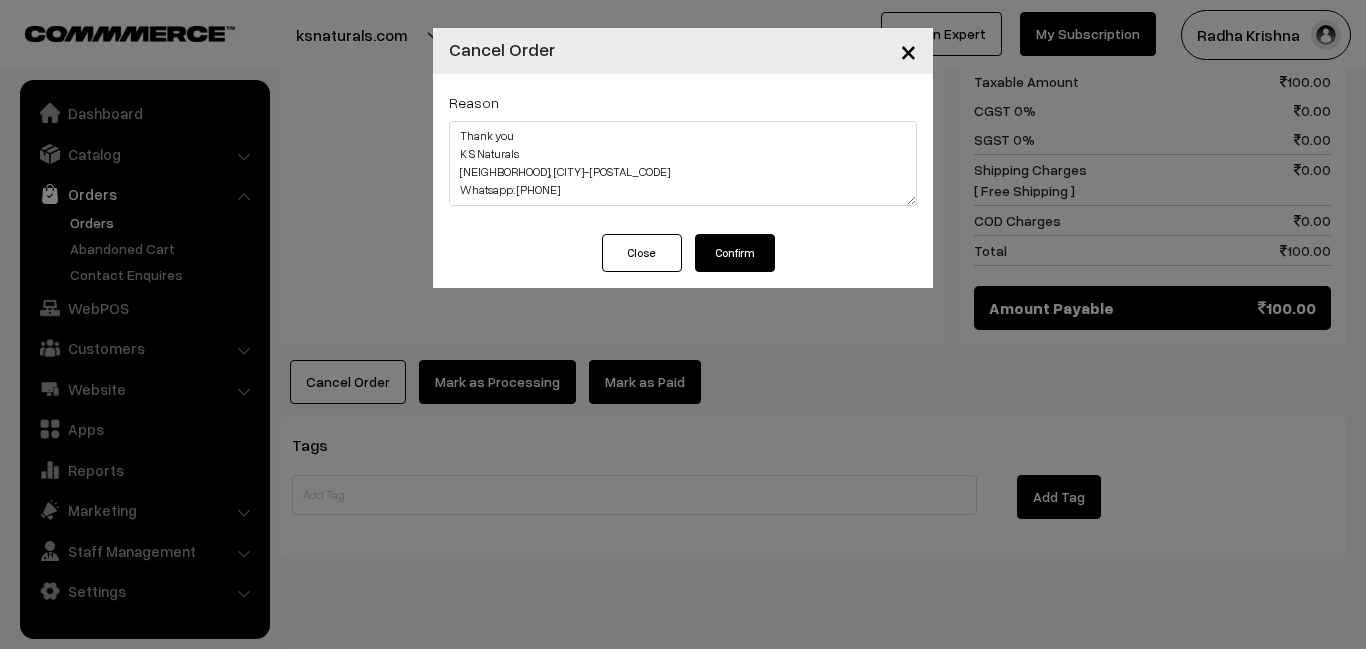 click on "Confirm" at bounding box center [735, 253] 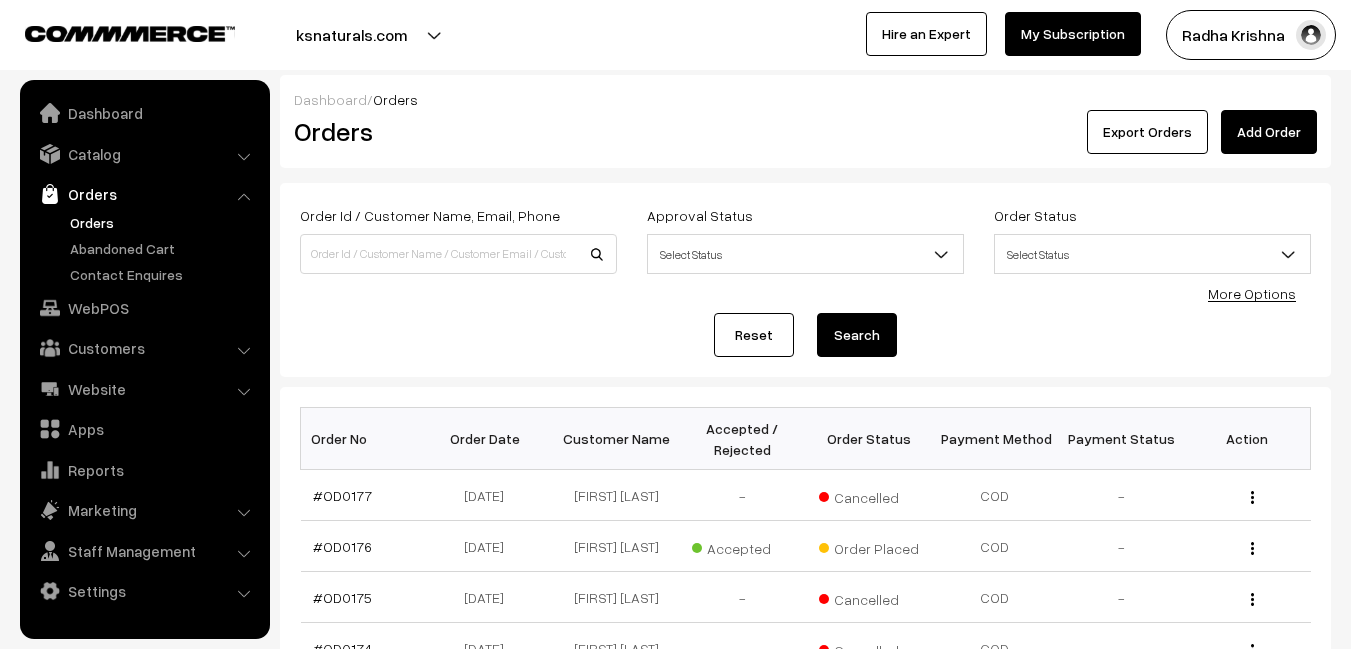 scroll, scrollTop: 300, scrollLeft: 0, axis: vertical 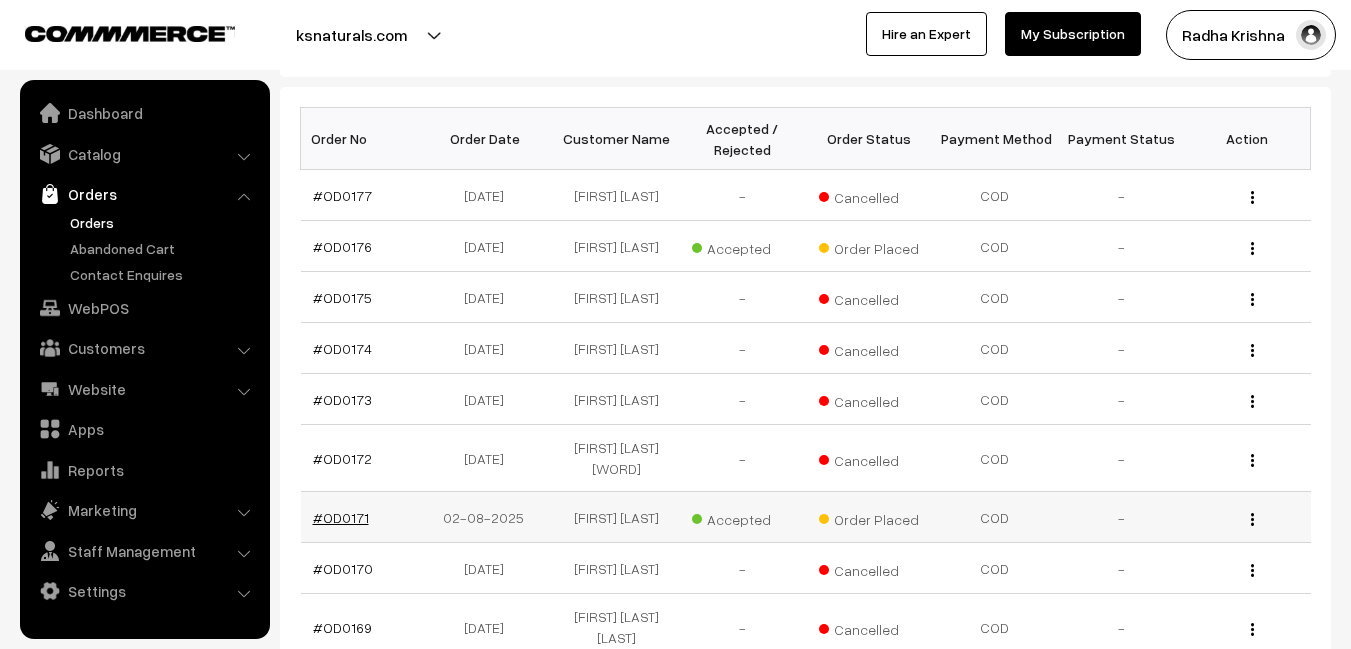 click on "#OD0171" at bounding box center (341, 517) 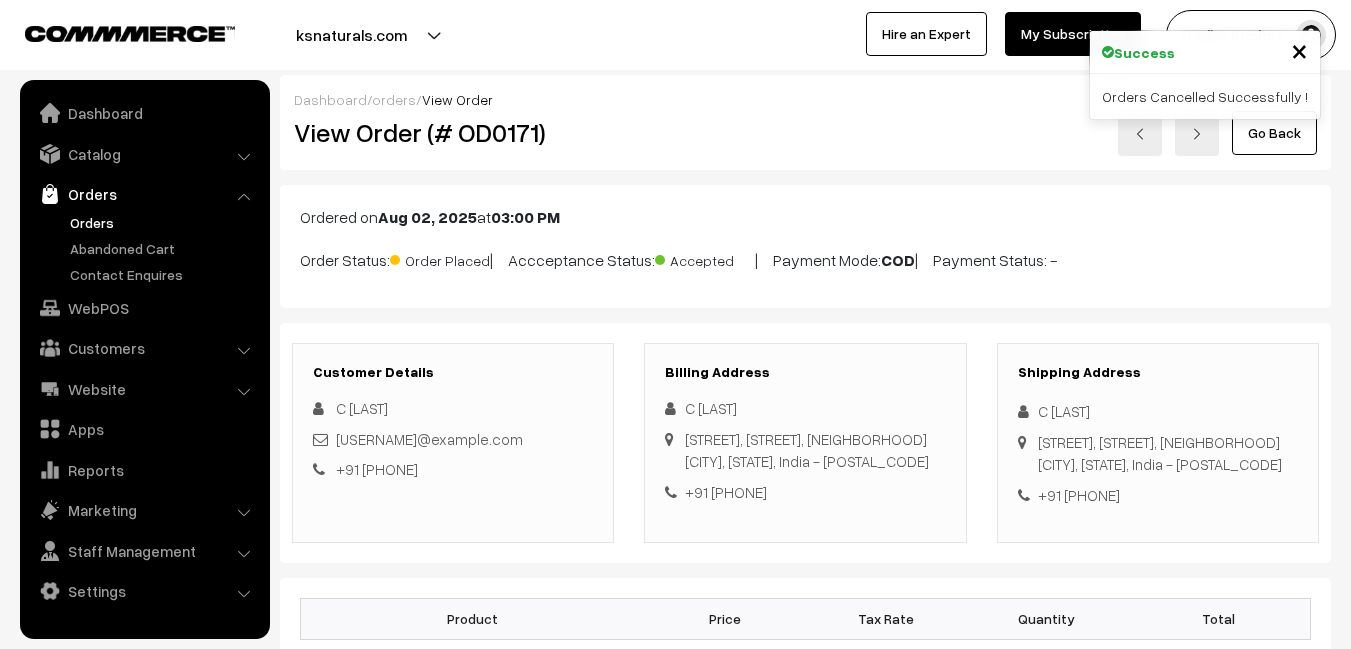 scroll, scrollTop: 799, scrollLeft: 0, axis: vertical 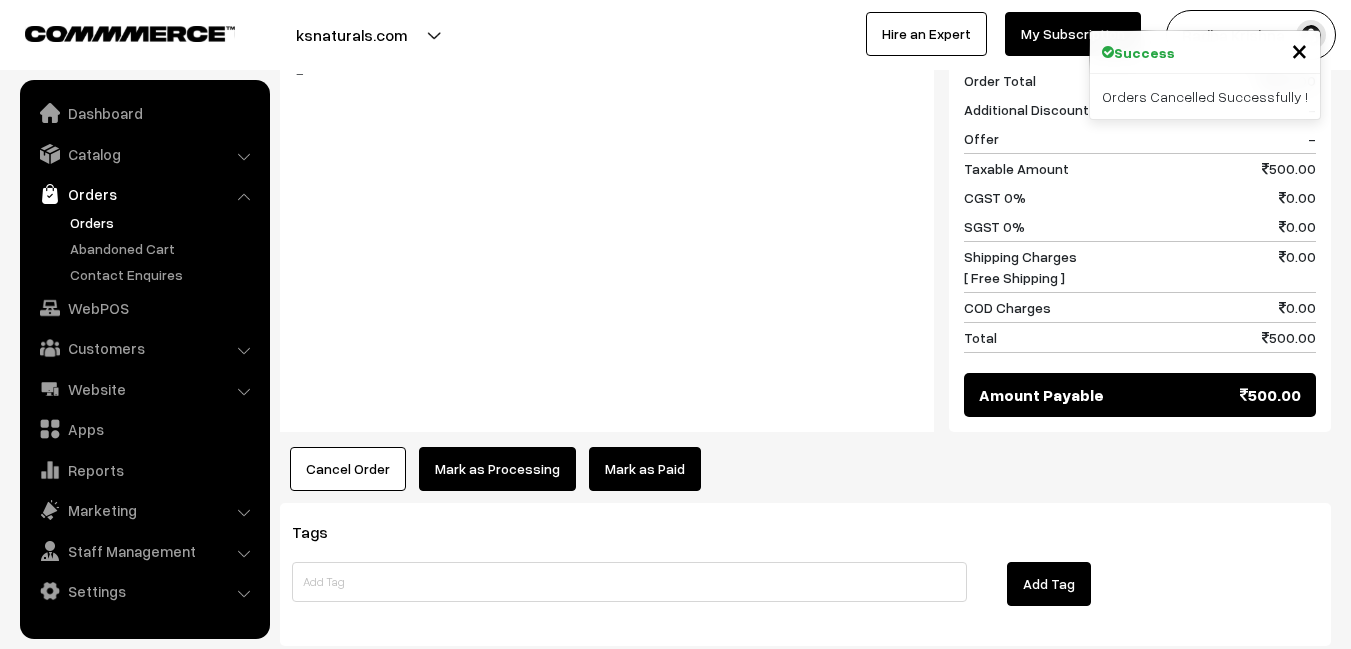 click on "Cancel Order" at bounding box center (348, 469) 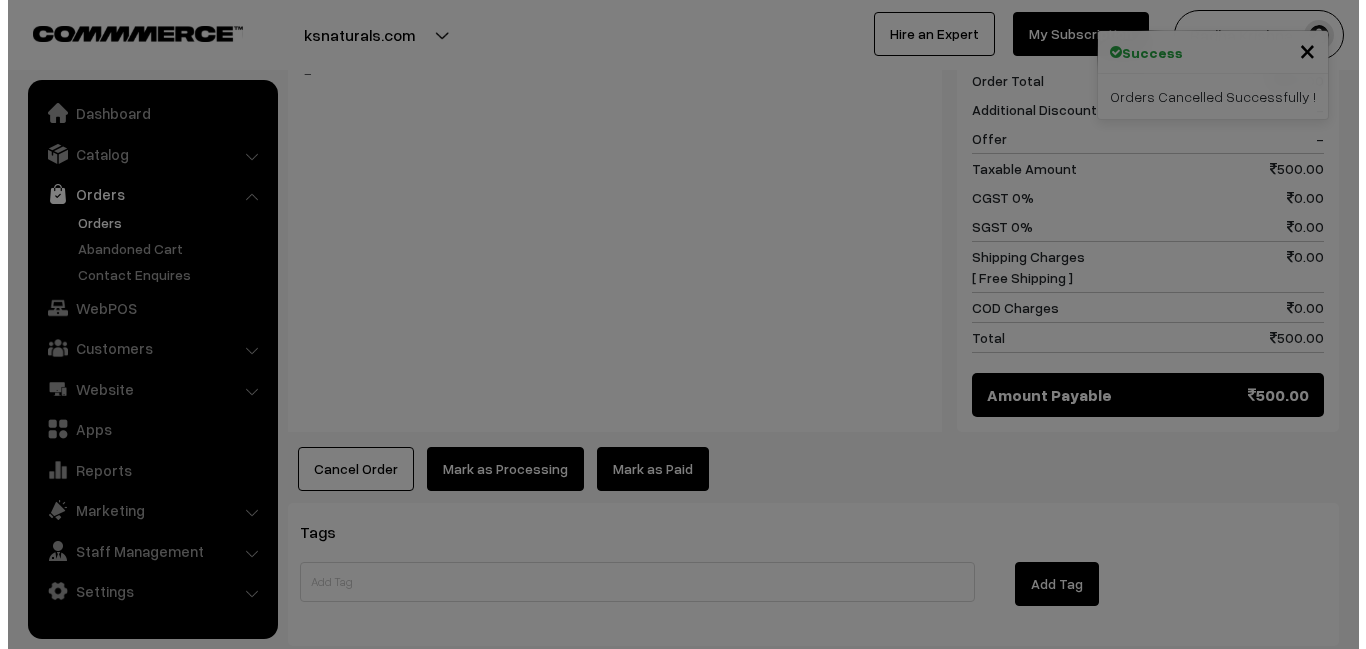 scroll, scrollTop: 800, scrollLeft: 0, axis: vertical 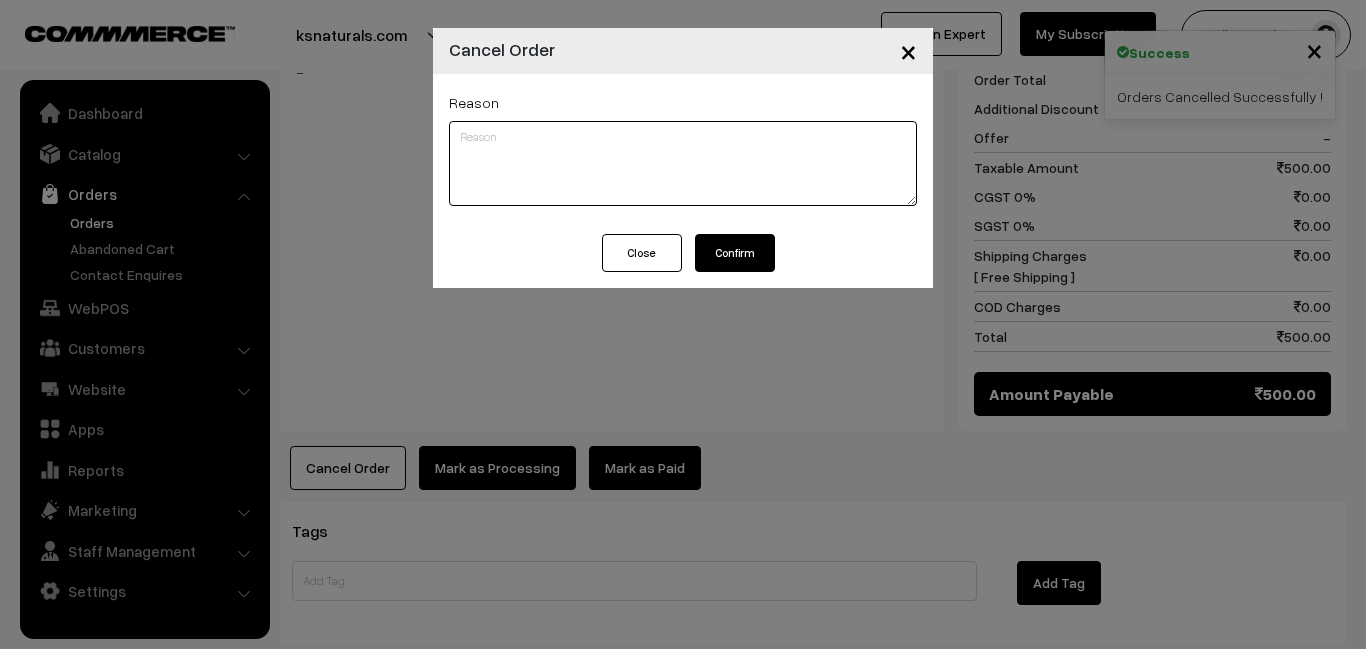 click at bounding box center [683, 163] 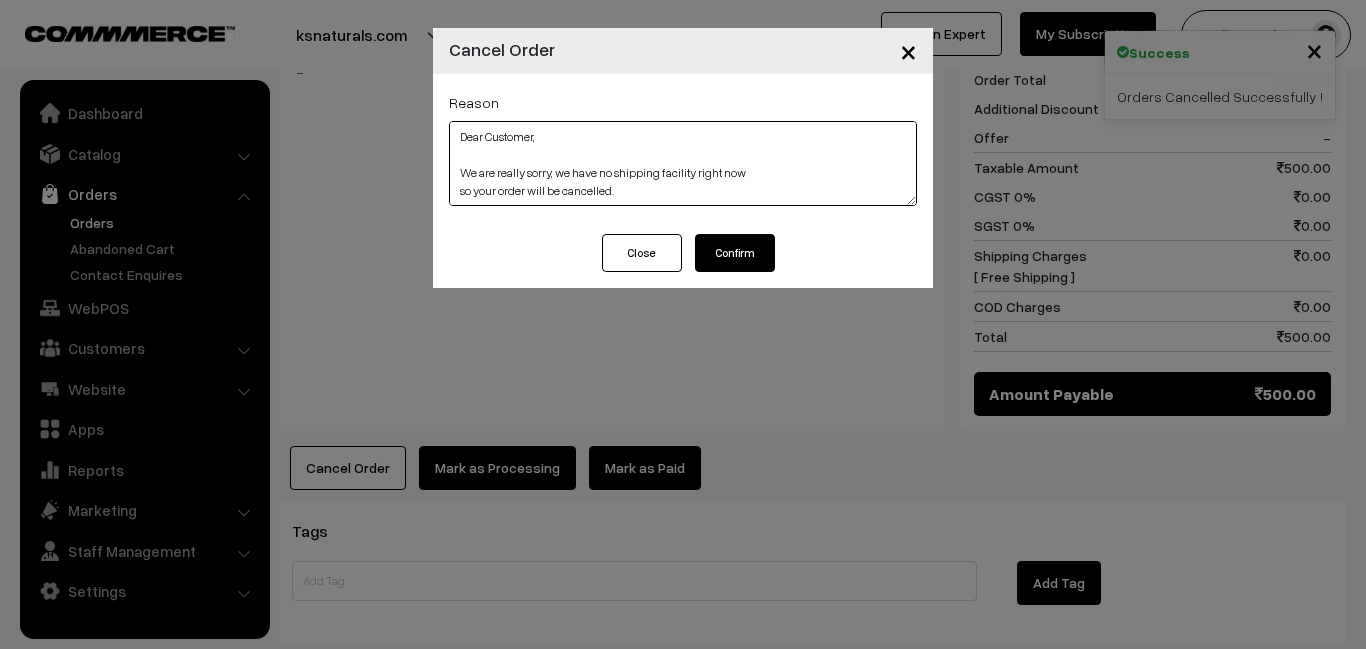 scroll, scrollTop: 191, scrollLeft: 0, axis: vertical 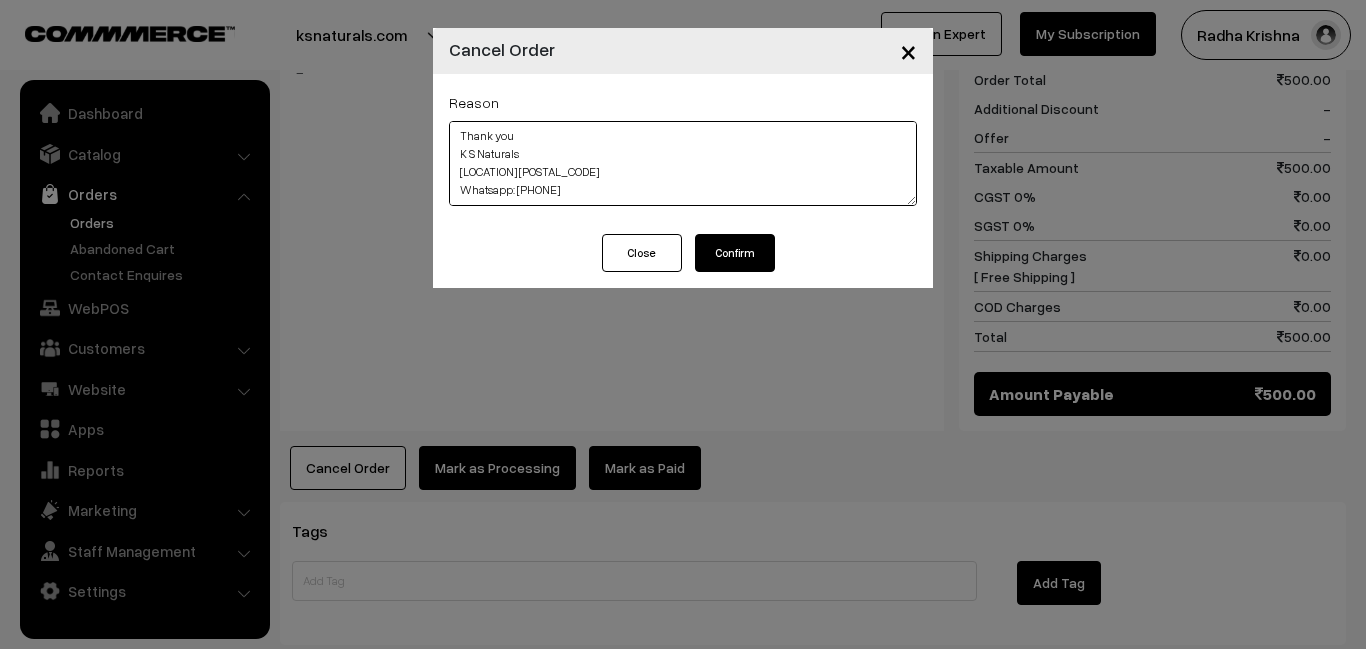 type on "Dear Customer,
We are really sorry, we have no shipping facility right now
so your order will be cancelled.
but our store (Shop) google location link below in Kalyan Nagar Venture 3, Hyderabad-500018
https://share.google/B8pDtzJHWKQJX6IS0
You can book rapido or uber we will send your products
Our Contact Number: Whatsapp: 8125482599
Thank you
K S Naturals
Kalyan Nagar Venture 3, Hyderabad-500018
Whatsapp: 8125482599" 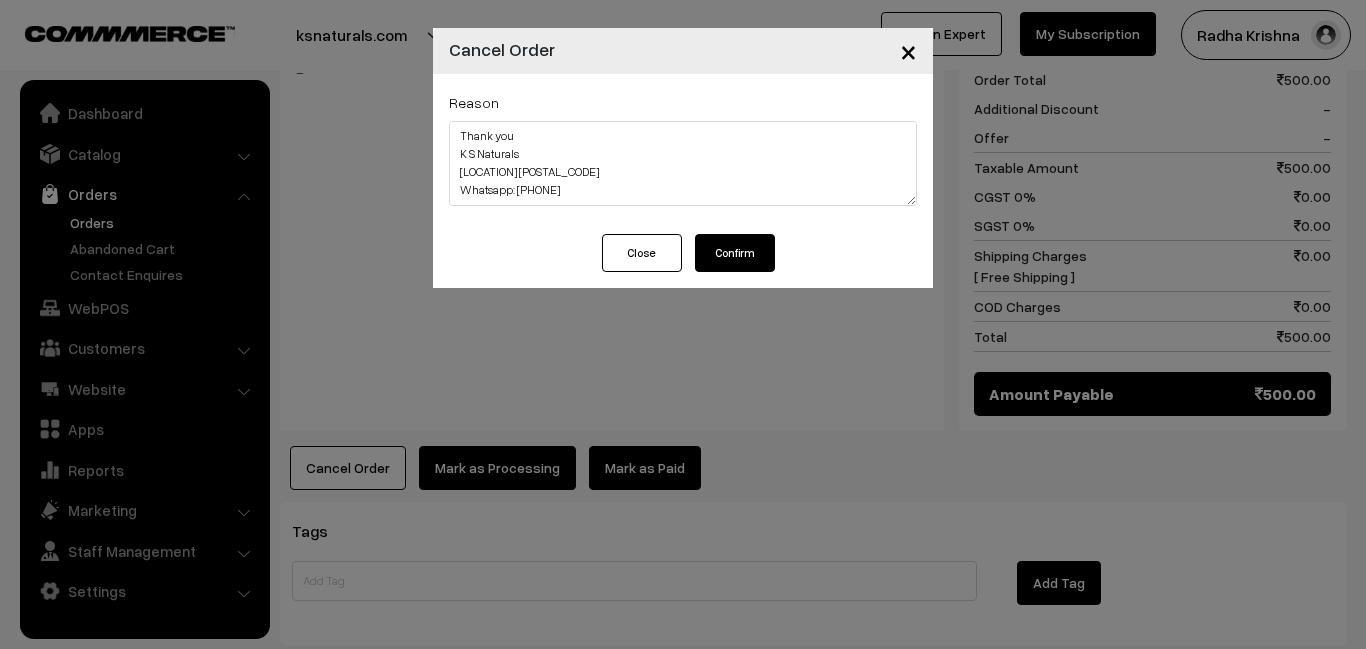 click on "Confirm" at bounding box center (735, 253) 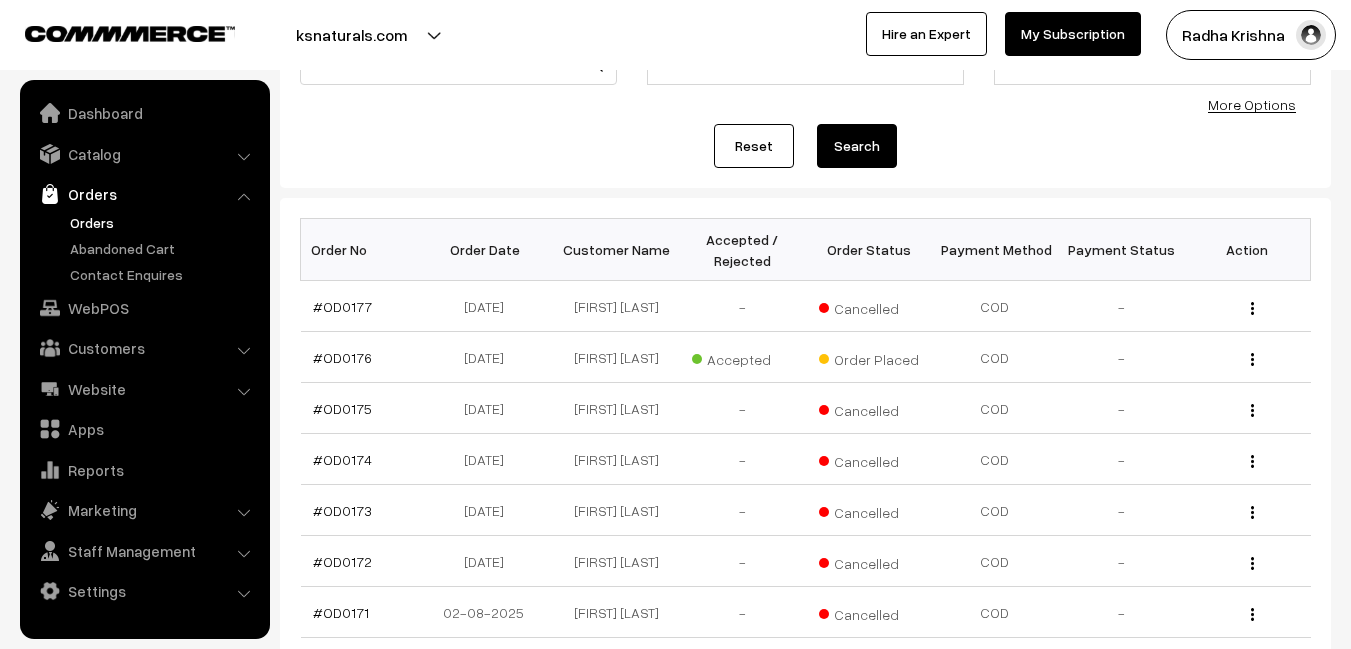 scroll, scrollTop: 200, scrollLeft: 0, axis: vertical 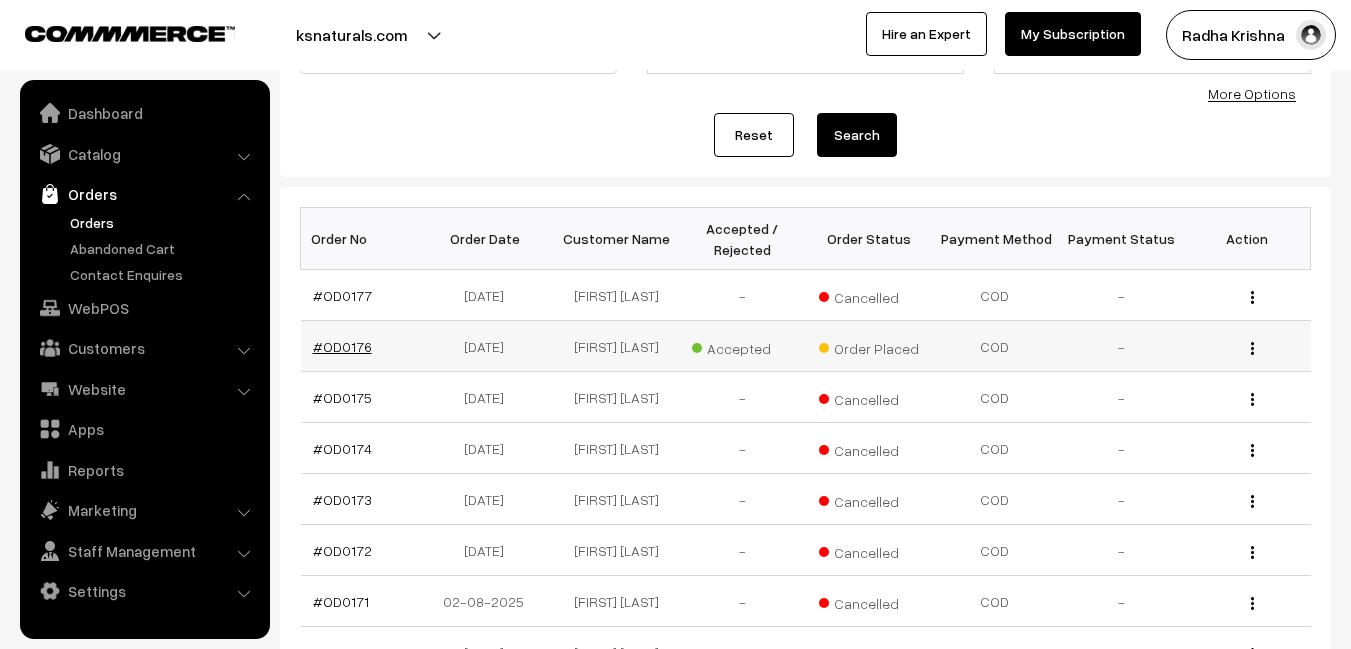 click on "#OD0176" at bounding box center [342, 346] 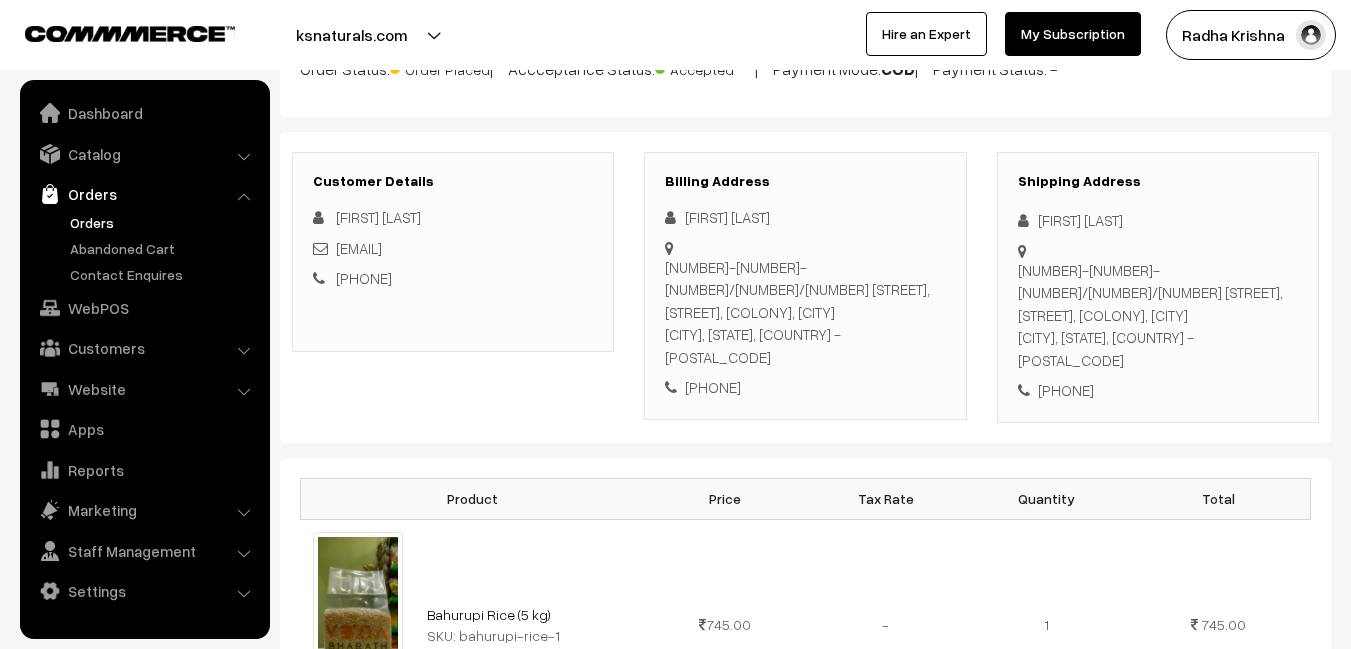 scroll, scrollTop: 200, scrollLeft: 0, axis: vertical 